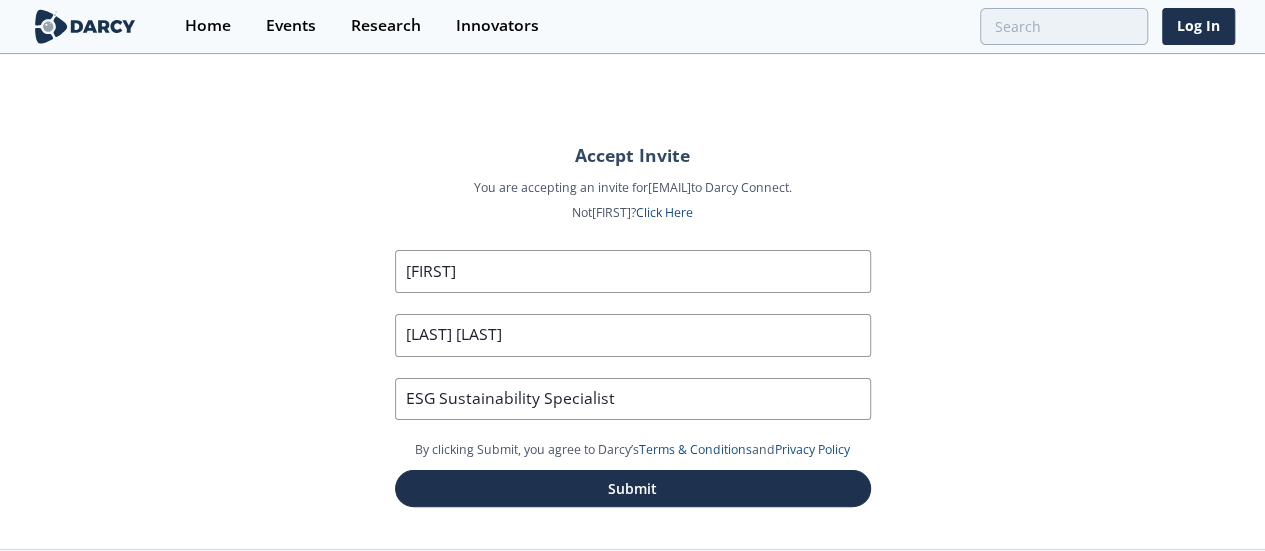 scroll, scrollTop: 42, scrollLeft: 0, axis: vertical 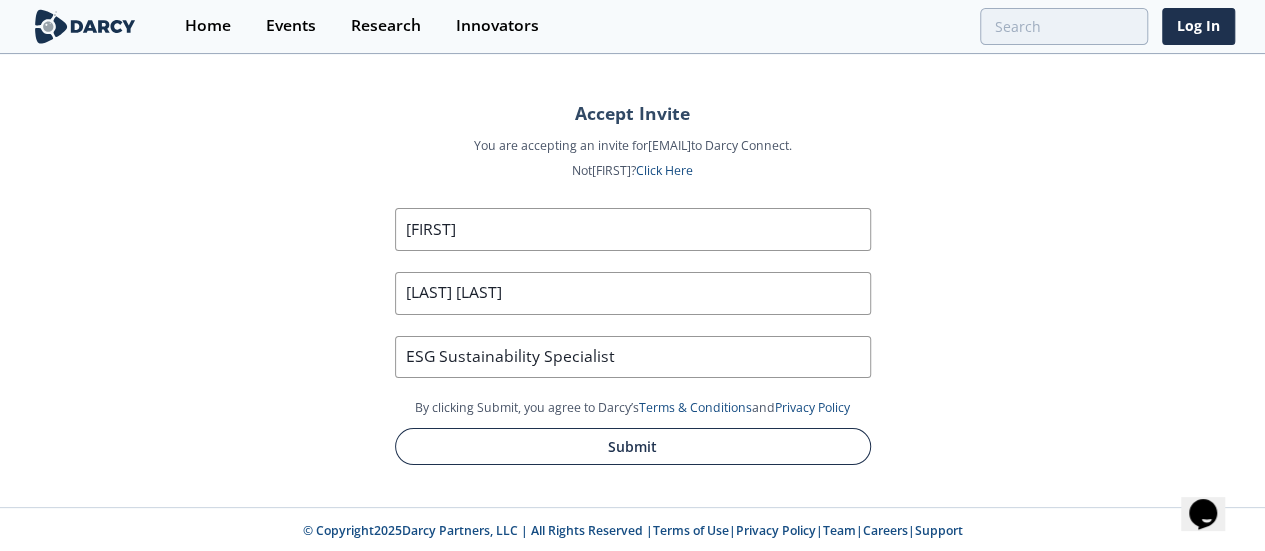 click on "Submit" at bounding box center (633, 446) 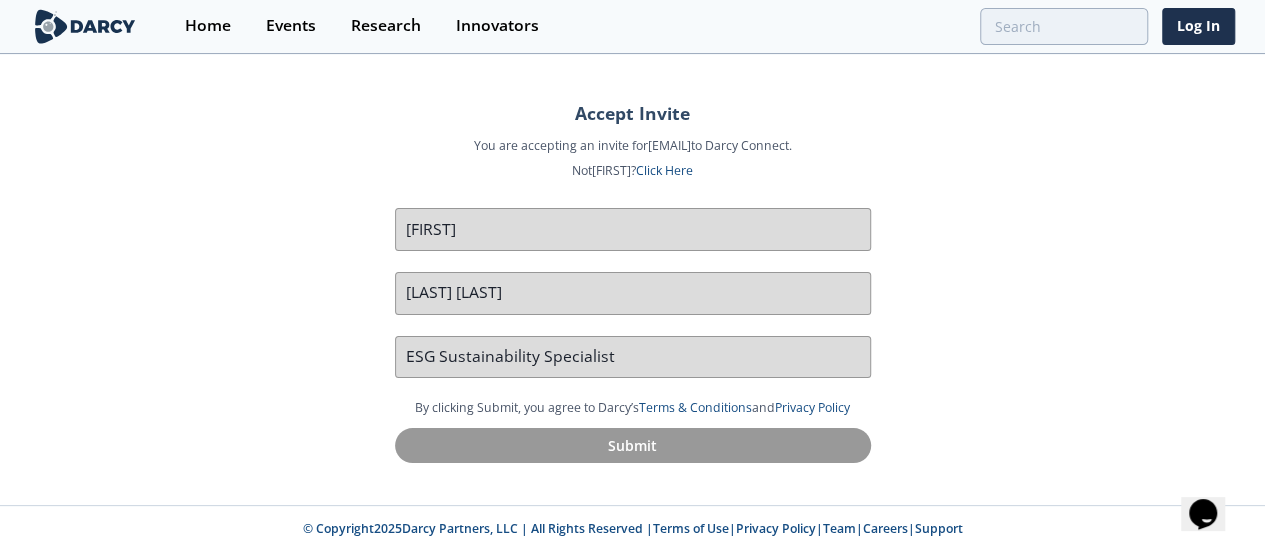 scroll, scrollTop: 40, scrollLeft: 0, axis: vertical 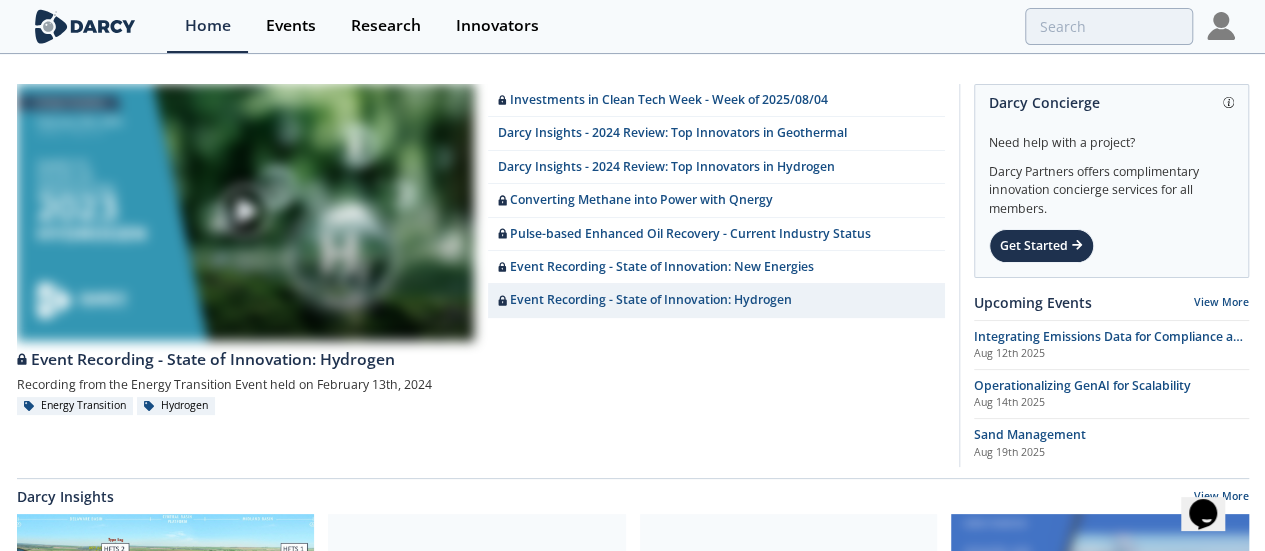 click at bounding box center (1221, 26) 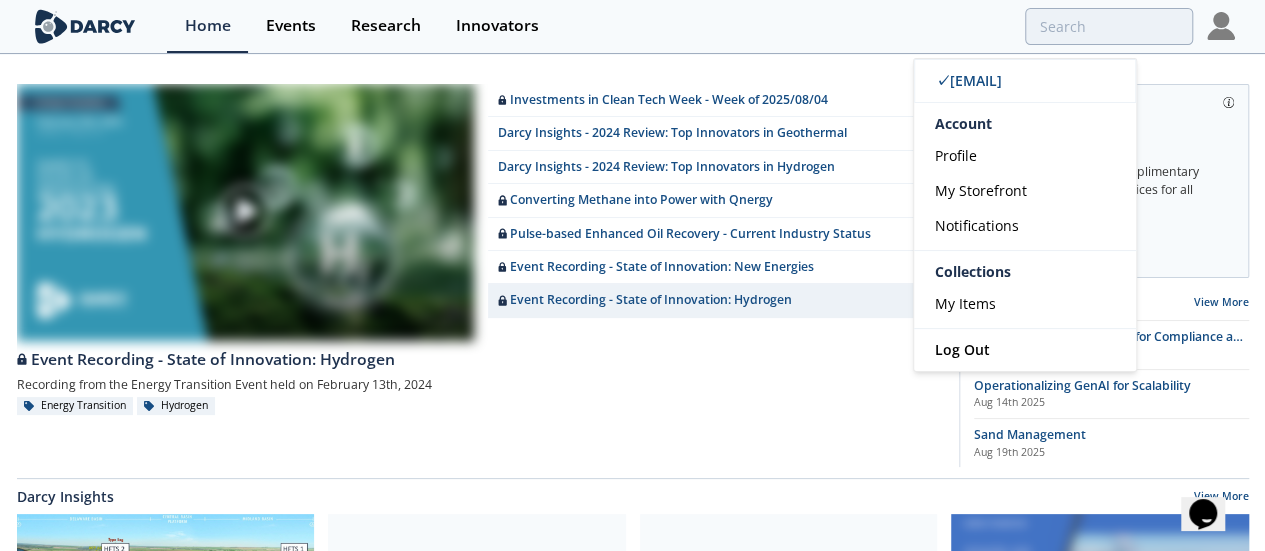 click on "Energy Transition
Hydrogen" at bounding box center [481, 406] 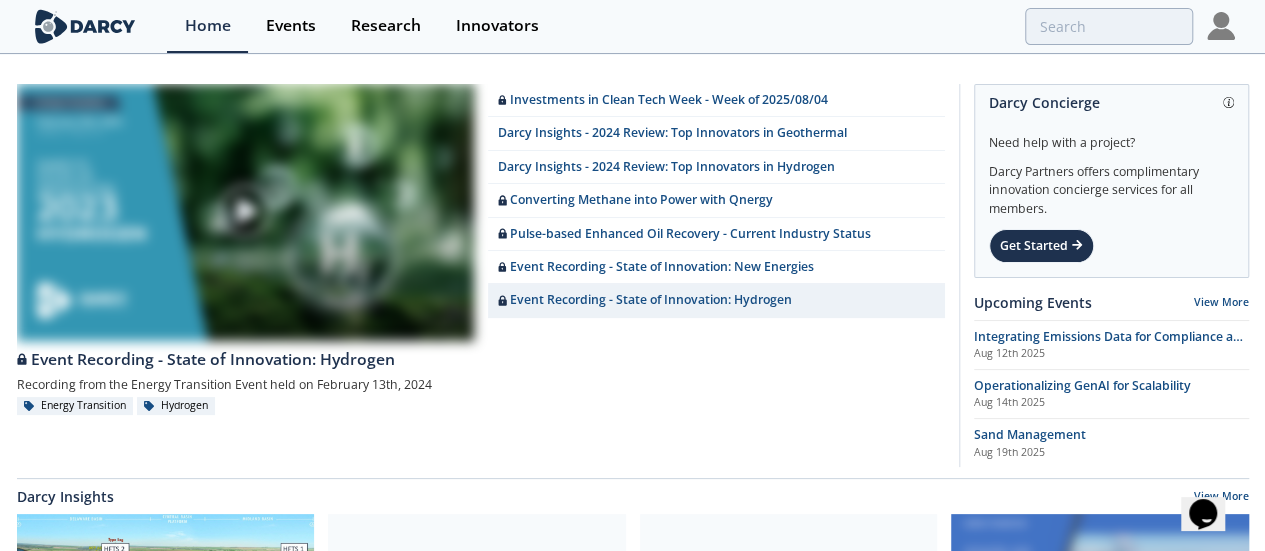 click at bounding box center (1221, 26) 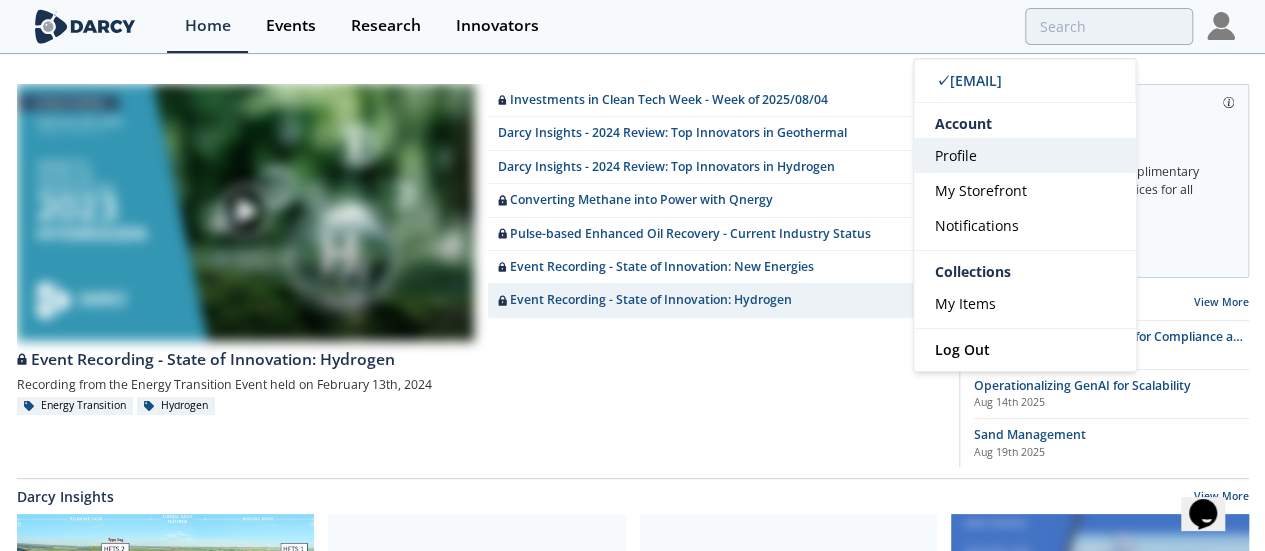 click on "Profile" at bounding box center (1025, 155) 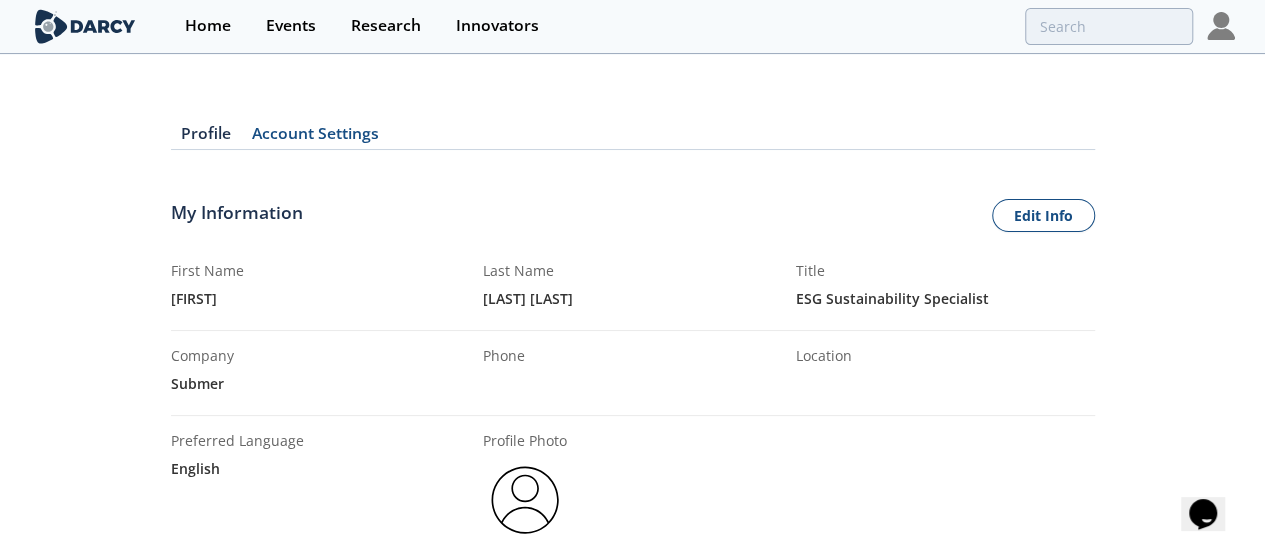 click at bounding box center [1221, 26] 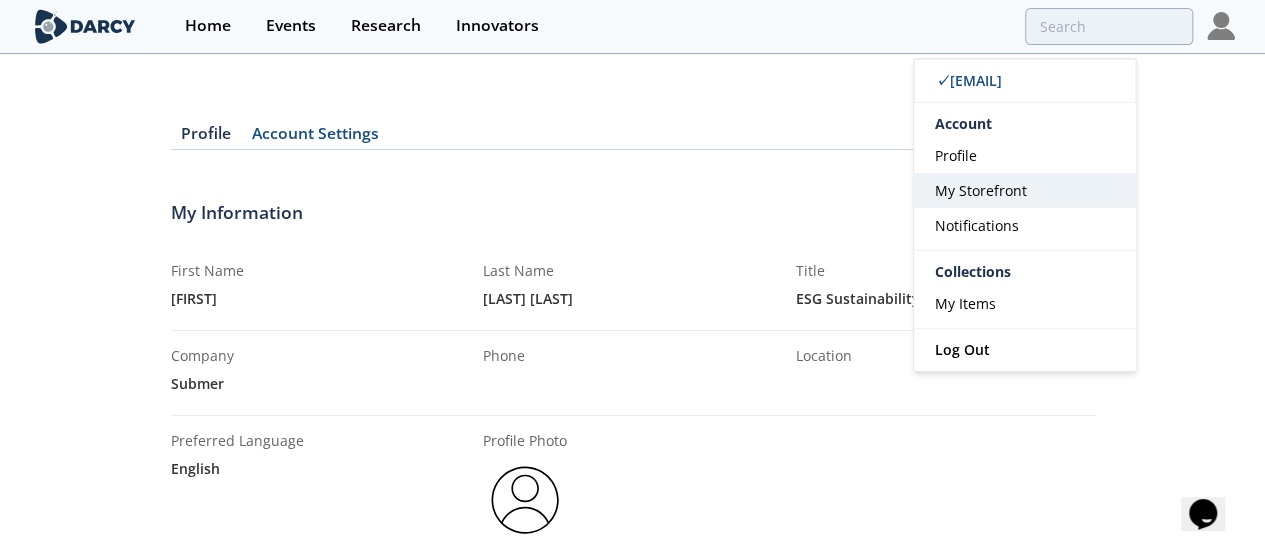 click on "My Storefront" at bounding box center (1025, 190) 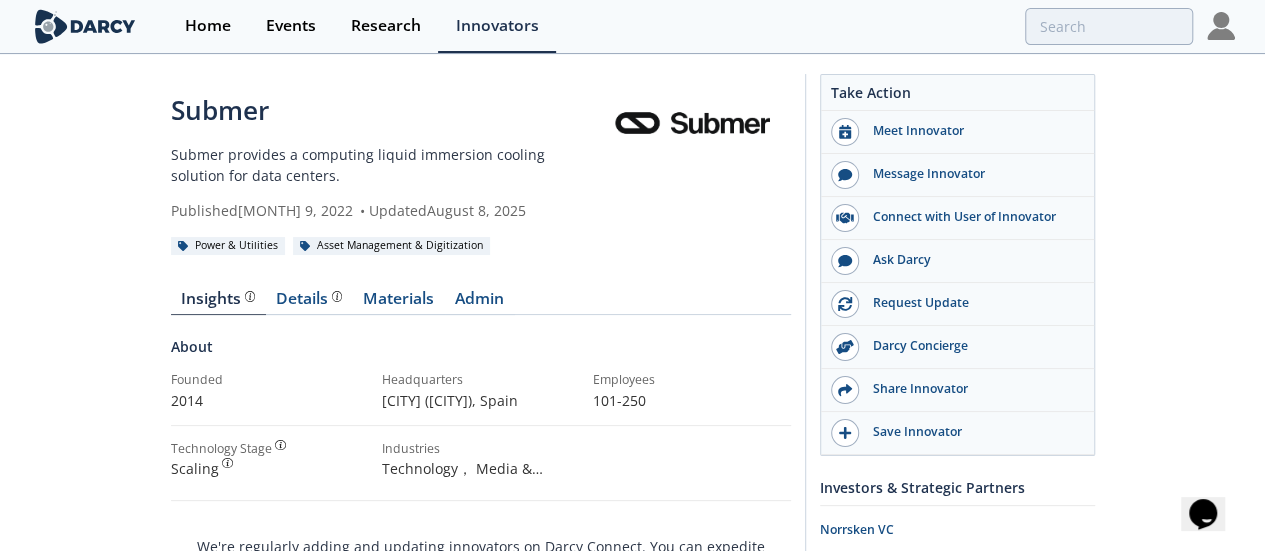 scroll, scrollTop: 1, scrollLeft: 0, axis: vertical 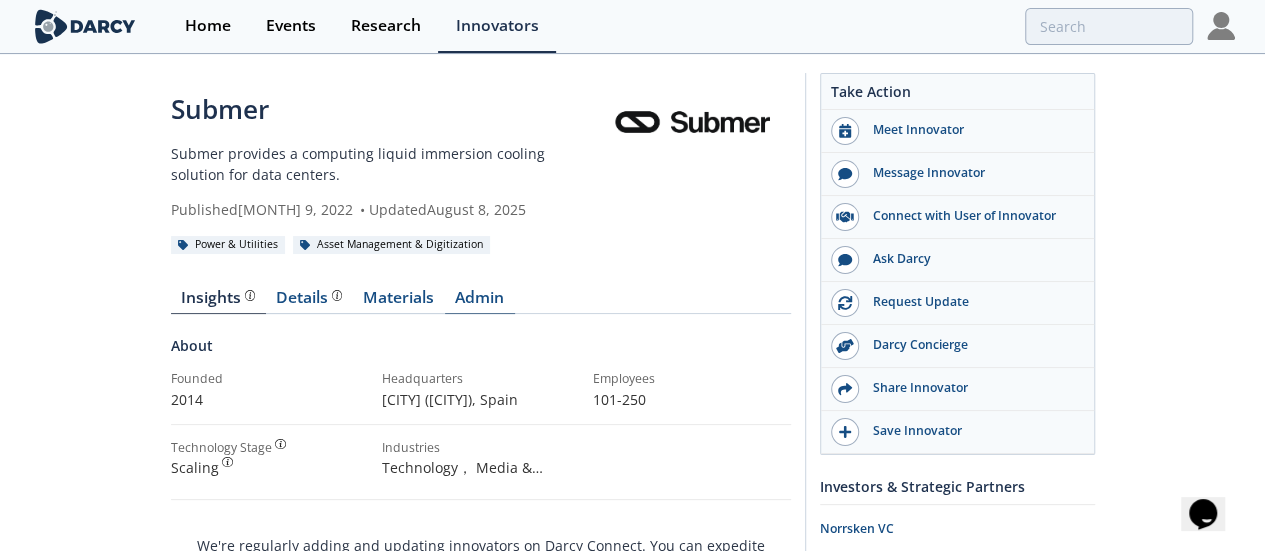 click on "Admin" at bounding box center (480, 302) 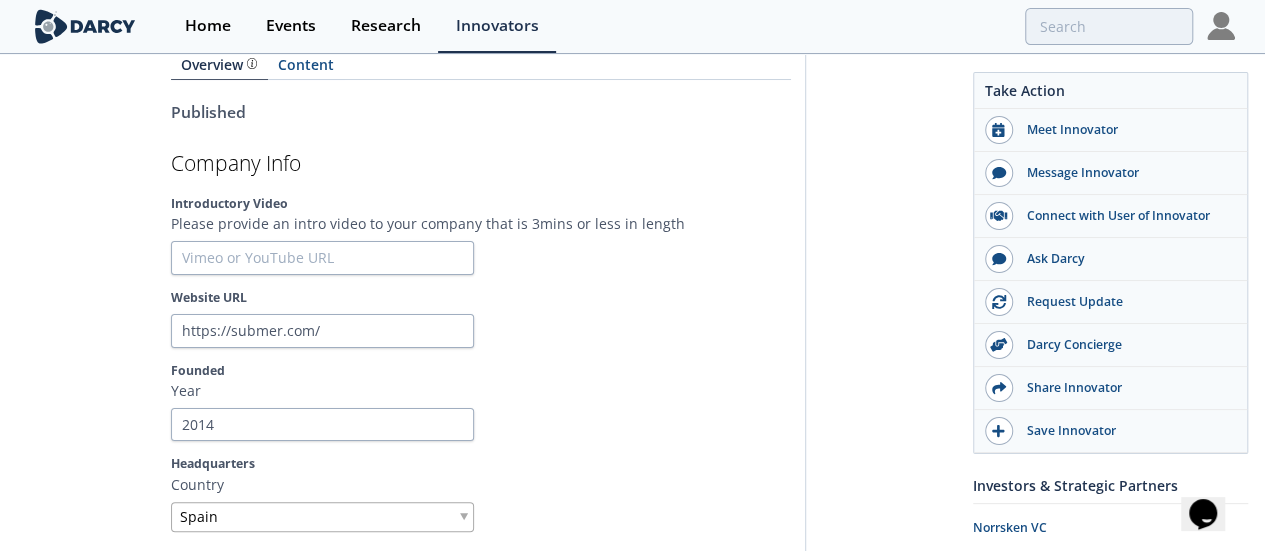 scroll, scrollTop: 296, scrollLeft: 0, axis: vertical 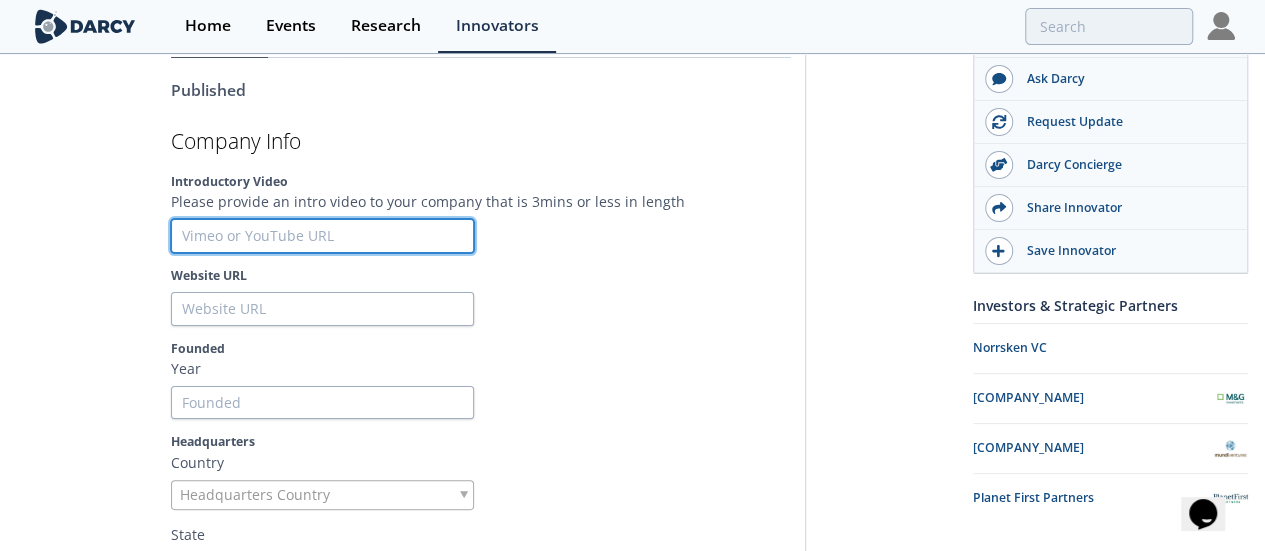 click at bounding box center (322, 236) 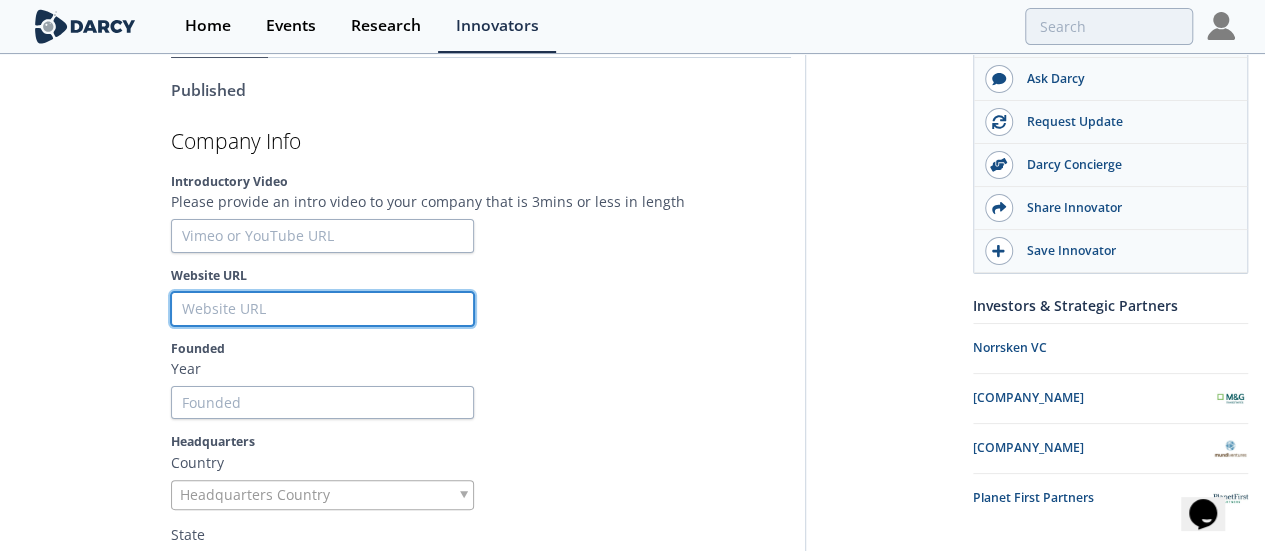 click on "Website URL" at bounding box center (322, 309) 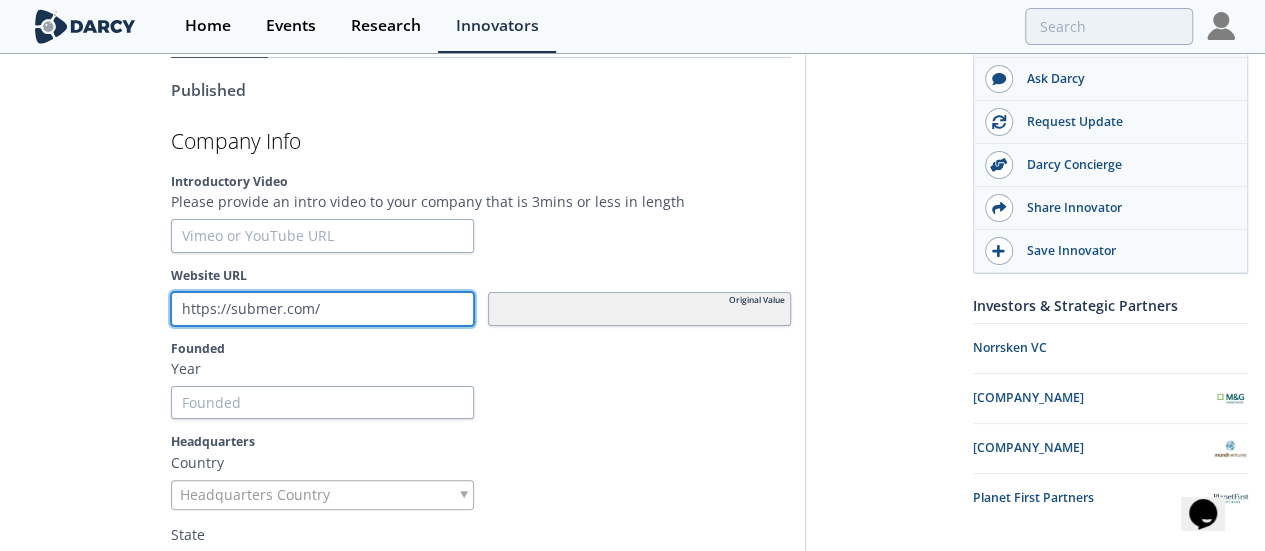 type on "https://submer.com/" 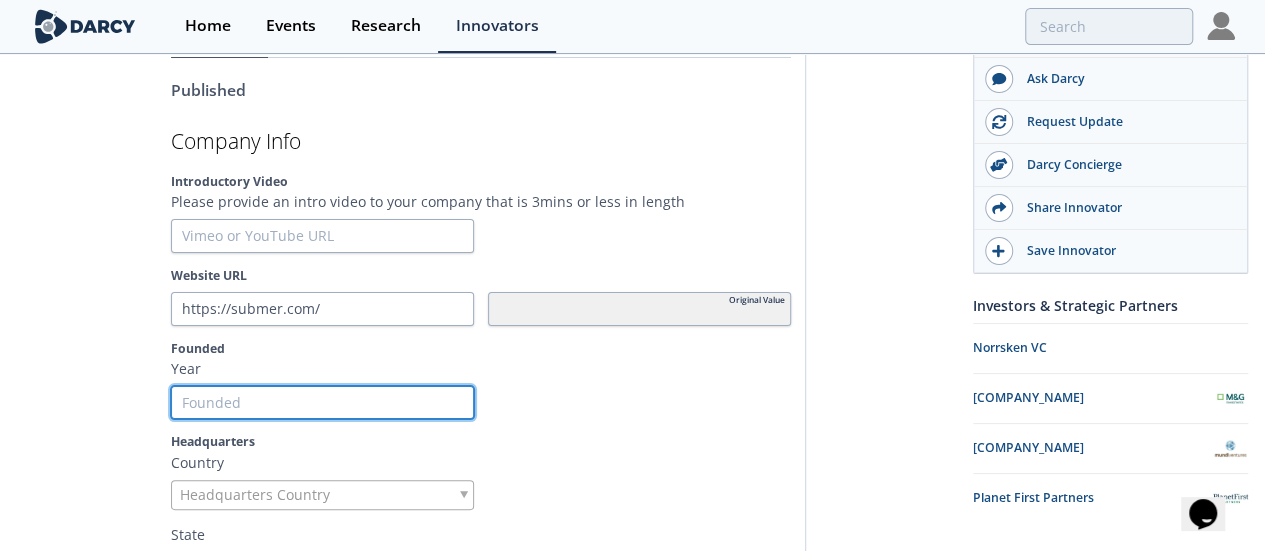 type 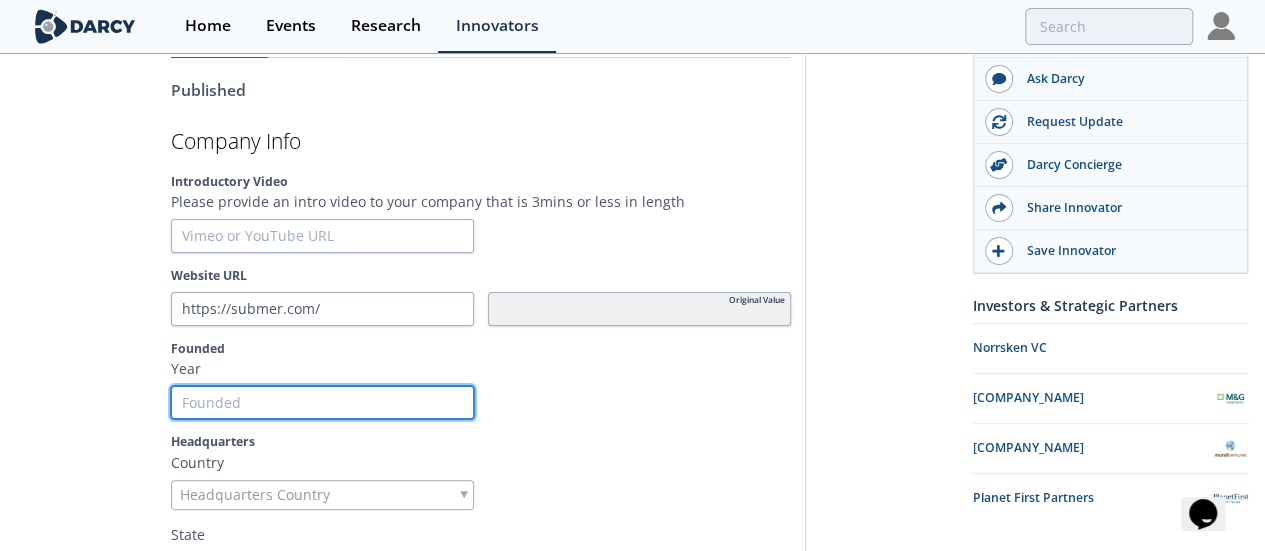 type on "2" 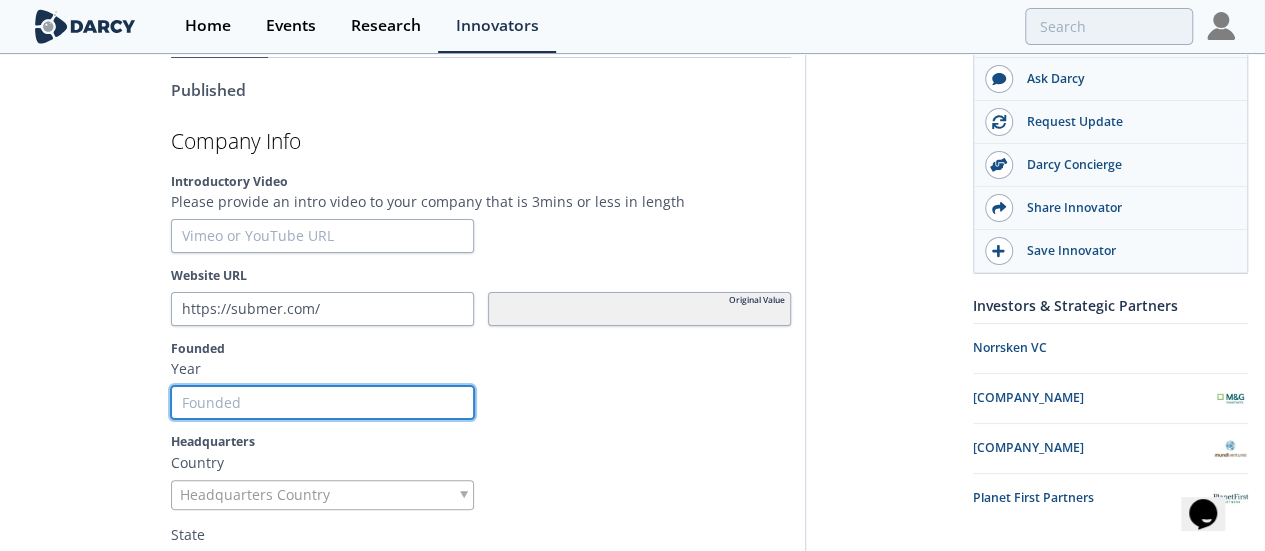 type 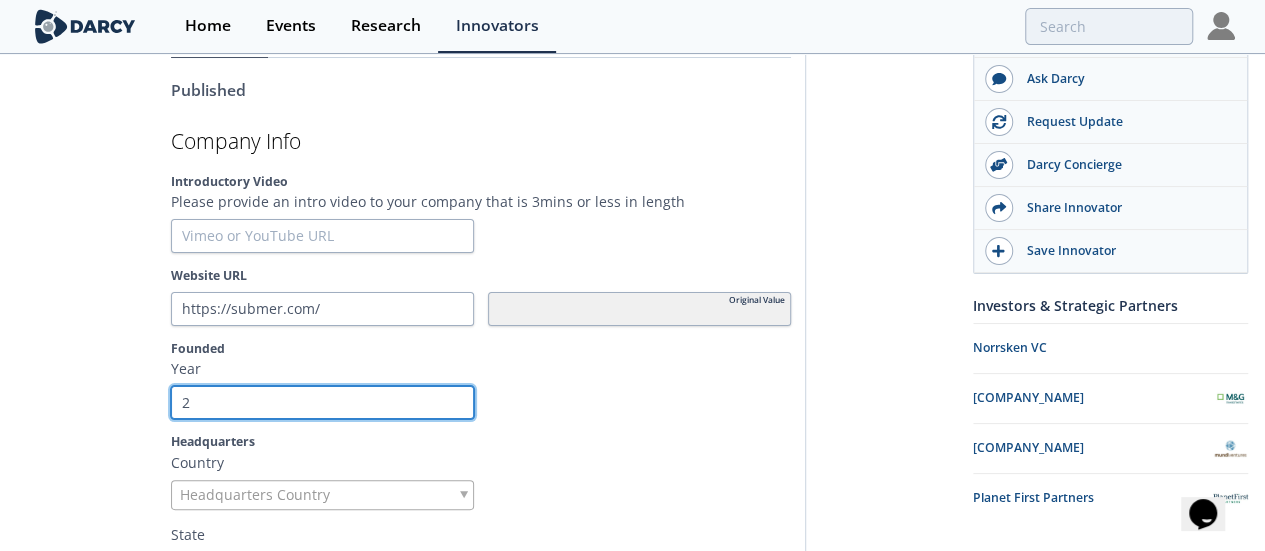 type on "20" 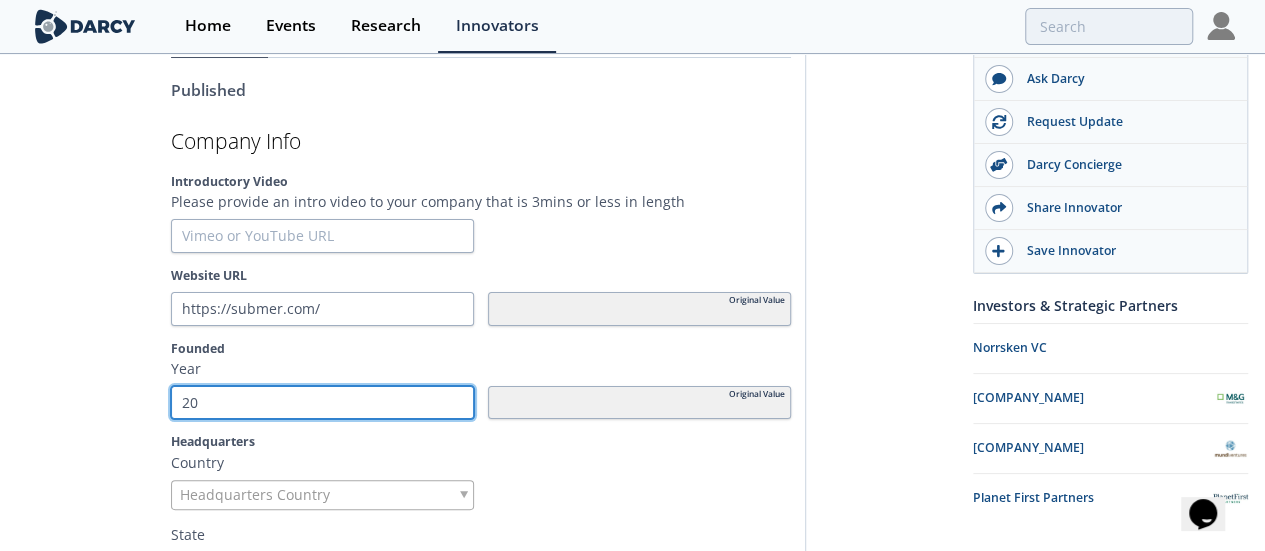 type on "201" 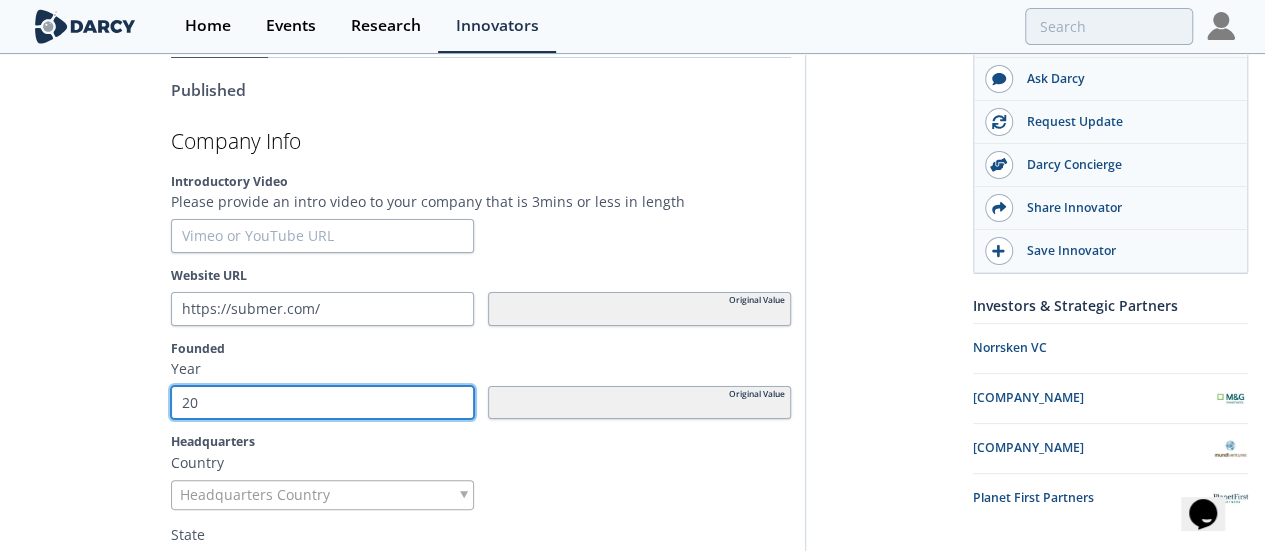 type 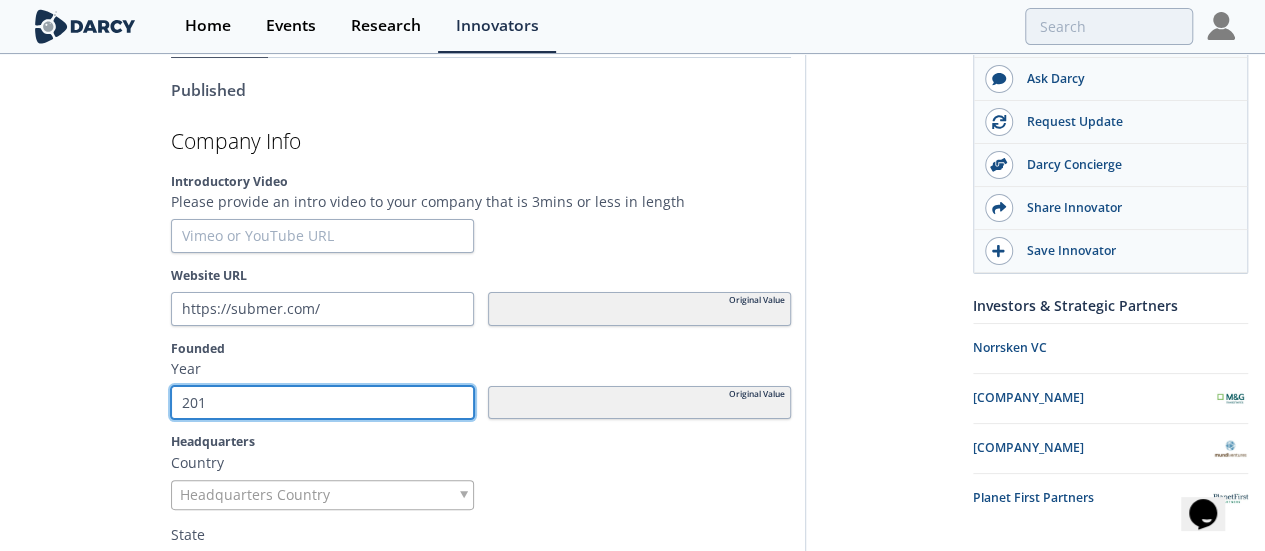 type on "2015" 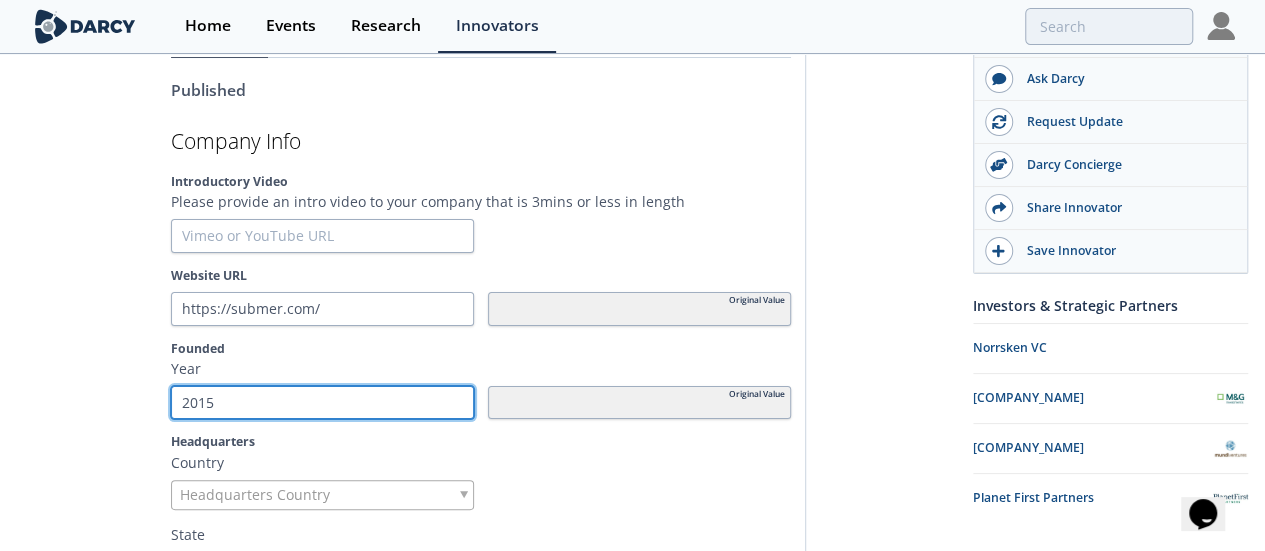 type on "2014" 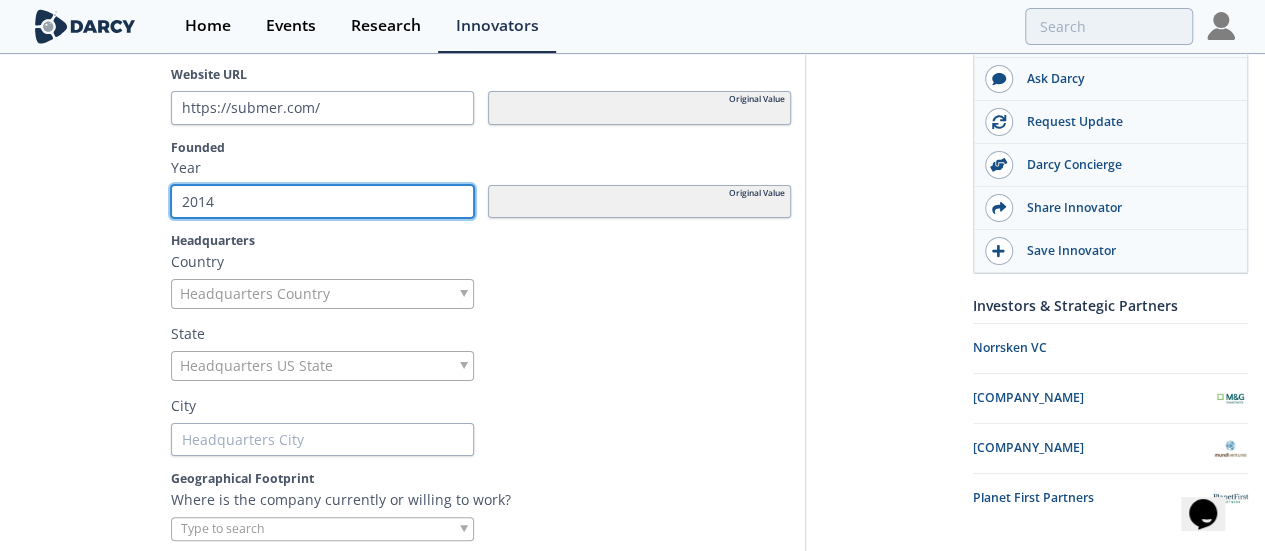 scroll, scrollTop: 523, scrollLeft: 0, axis: vertical 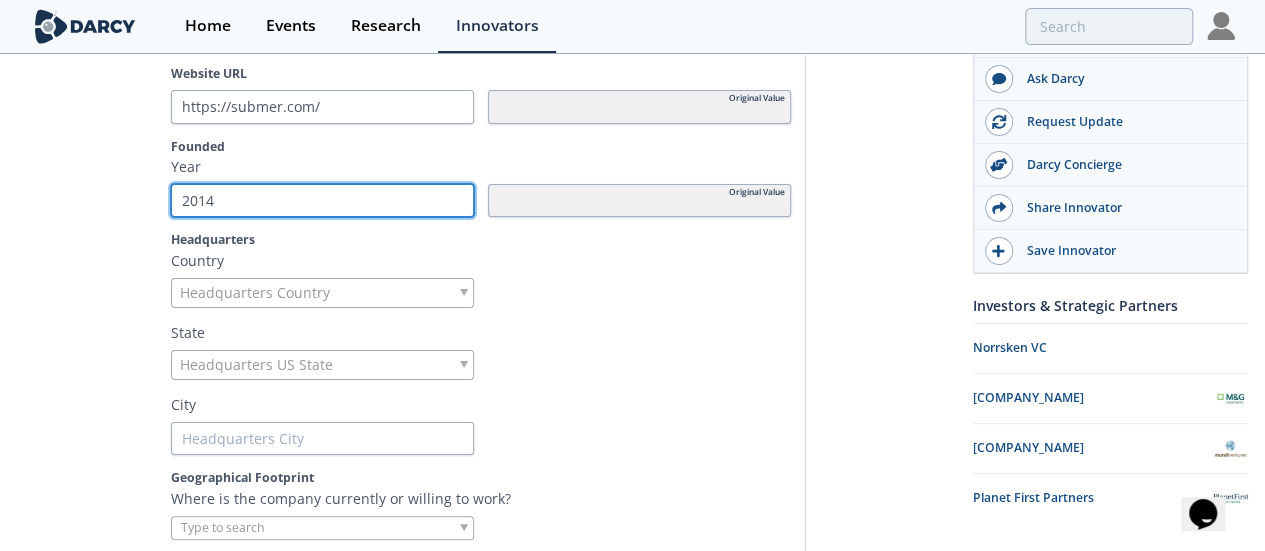 type on "2014" 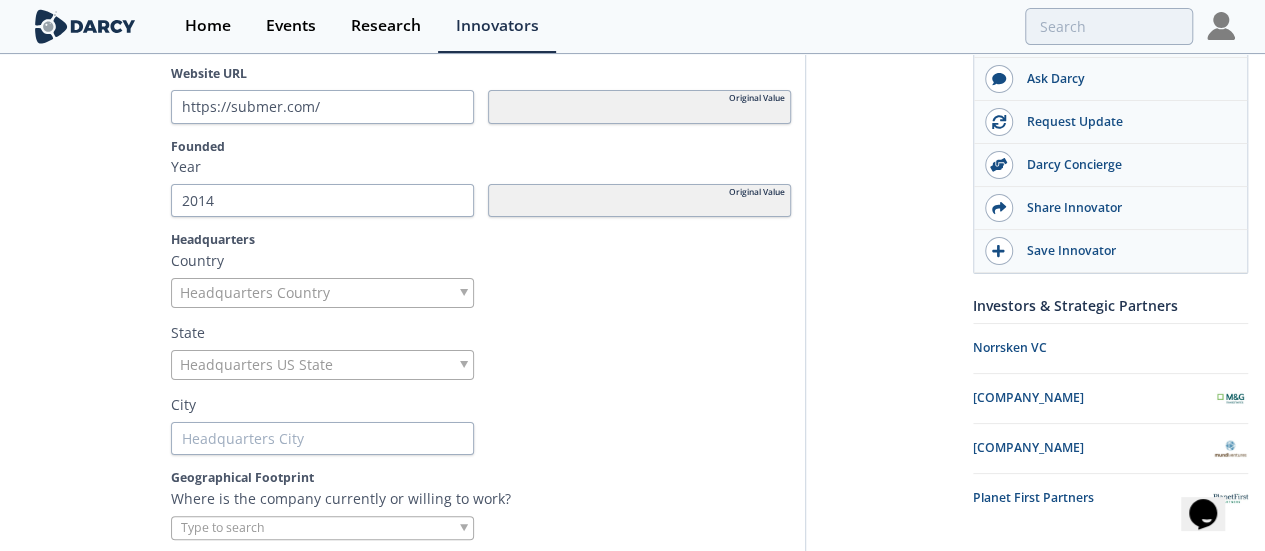 click on "Headquarters Country" at bounding box center (322, 293) 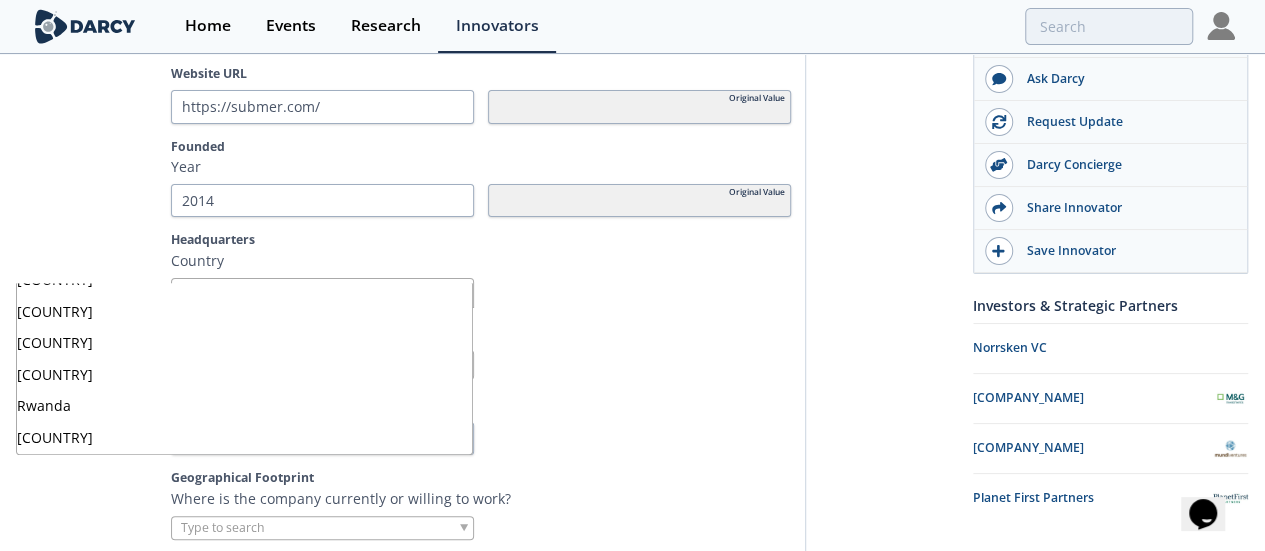 scroll, scrollTop: 5089, scrollLeft: 0, axis: vertical 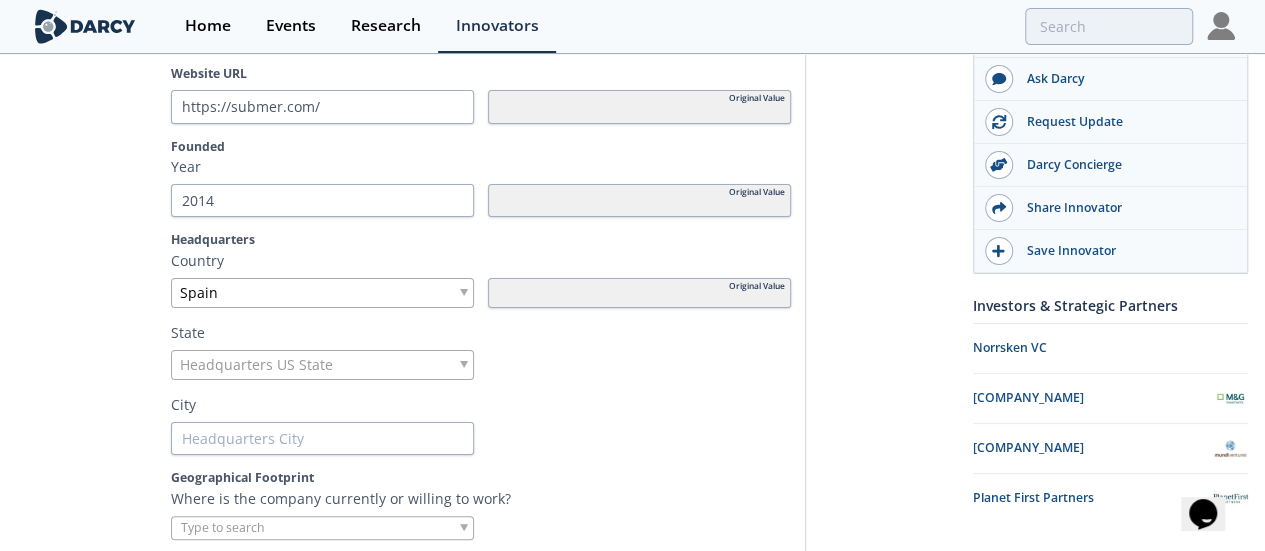 type 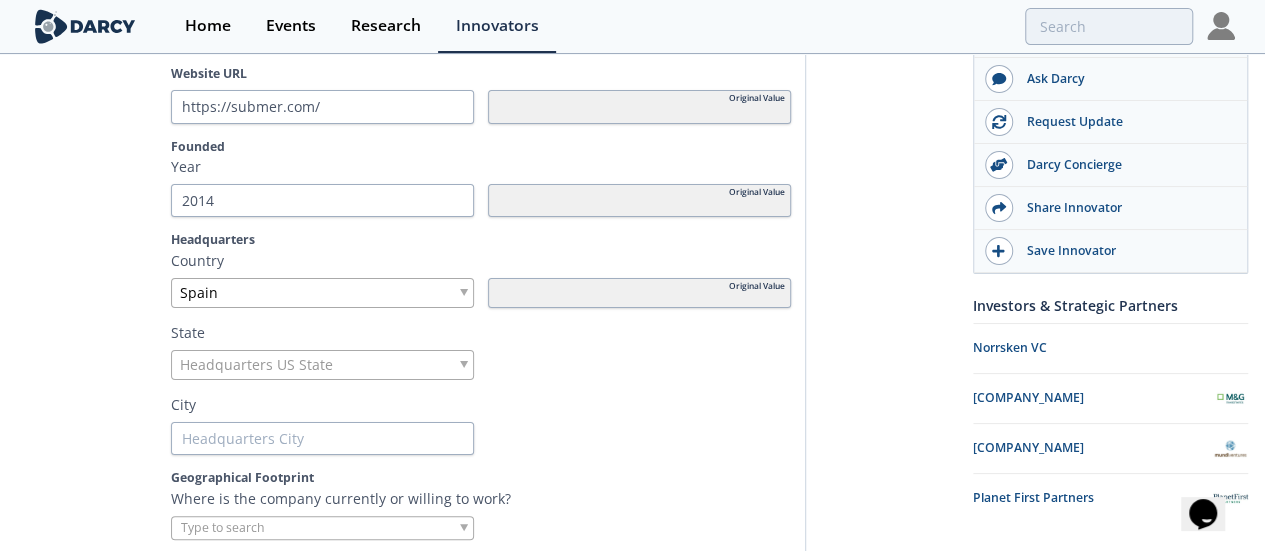 click on "Headquarters US State" at bounding box center [322, 365] 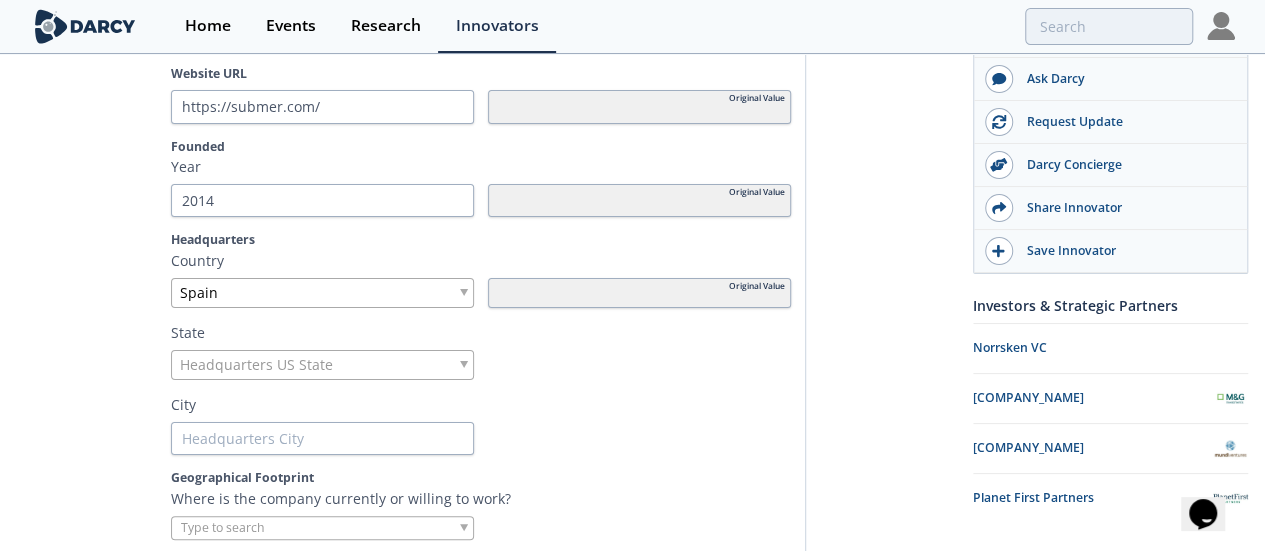 click on "Headquarters US State" at bounding box center [322, 365] 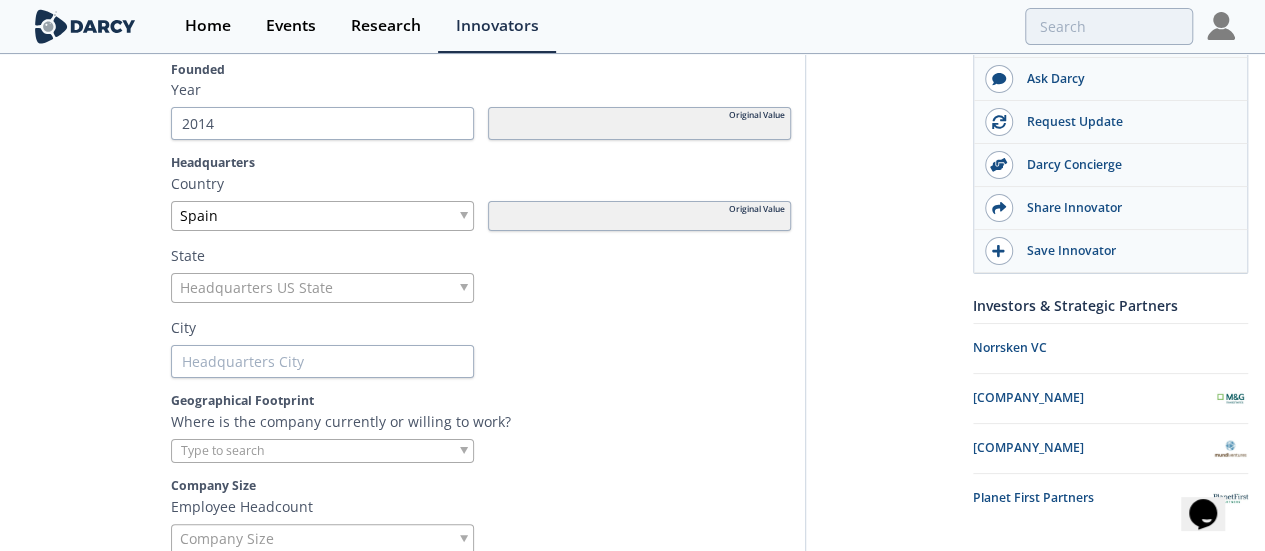 scroll, scrollTop: 601, scrollLeft: 0, axis: vertical 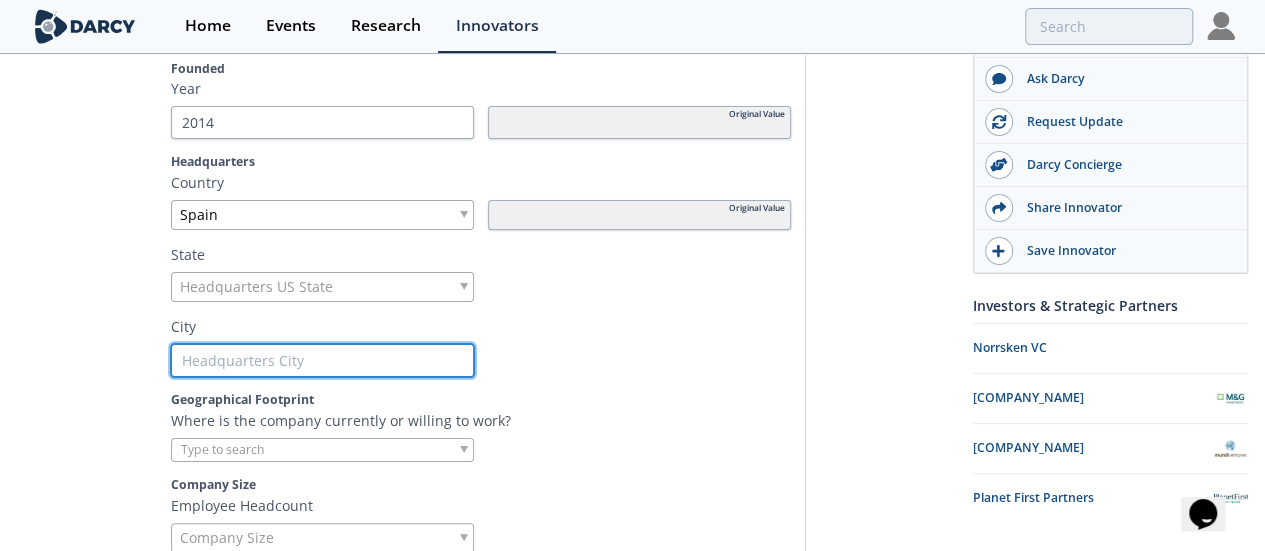 click at bounding box center (322, 361) 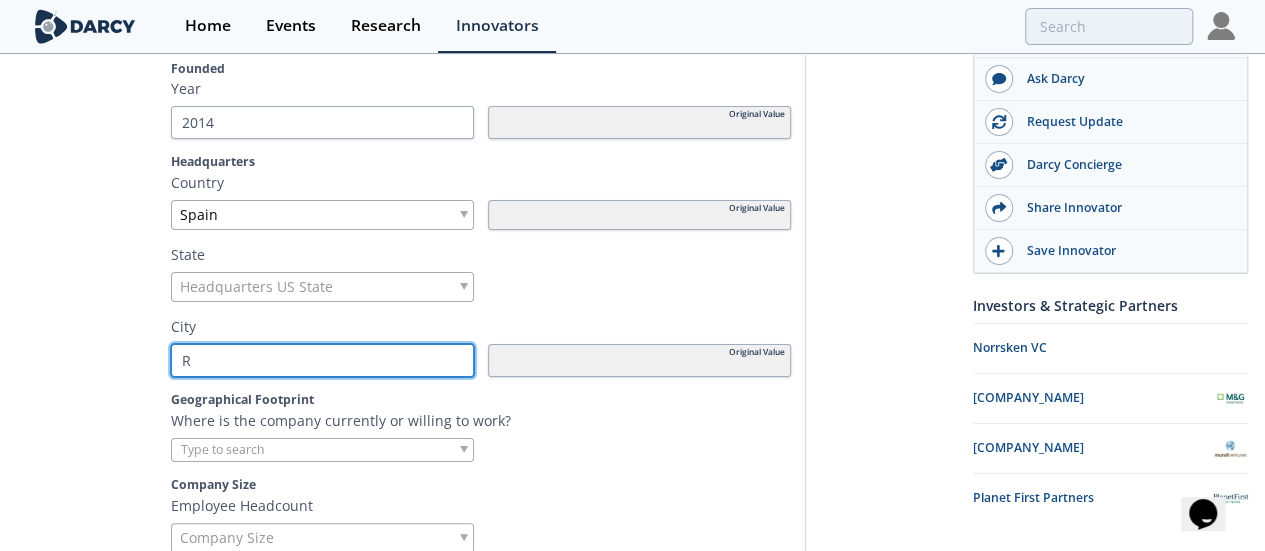 type on "Ru" 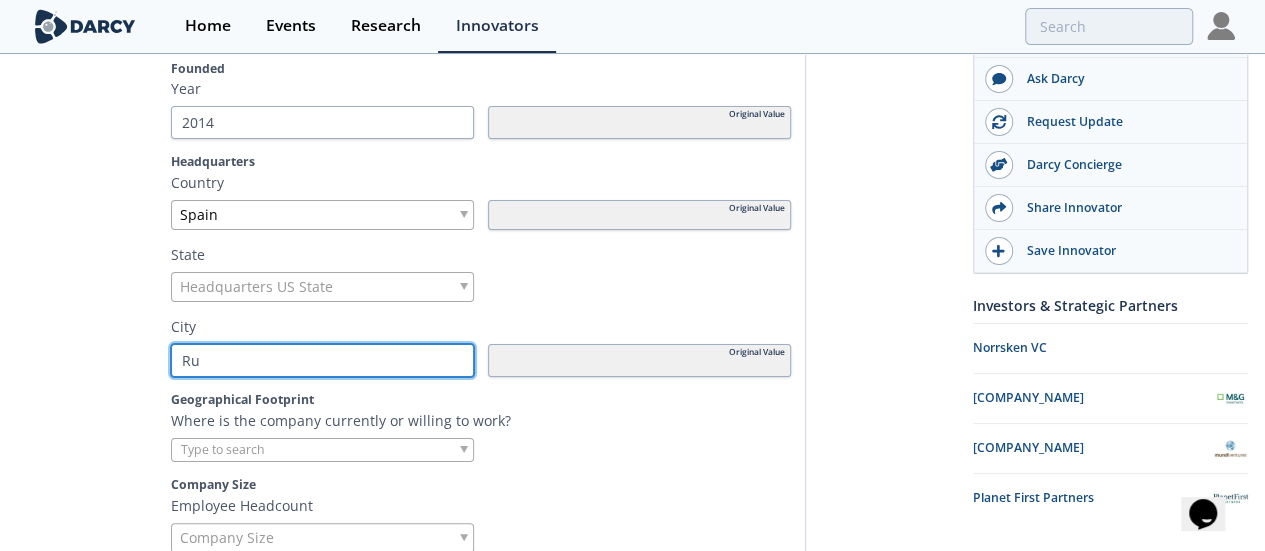 type on "[CITY]" 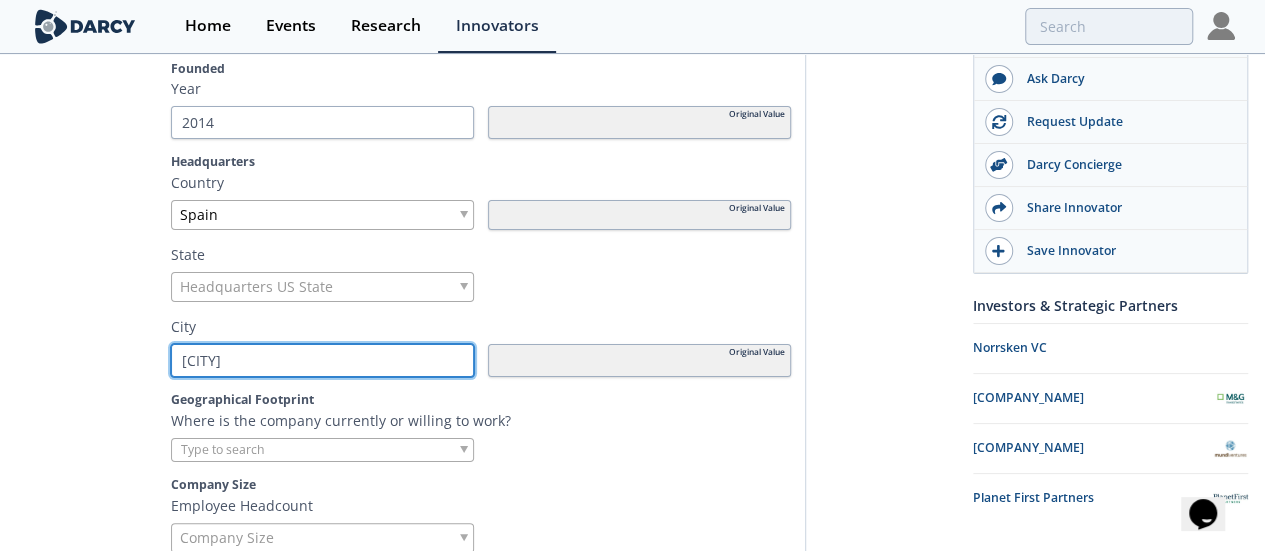 type 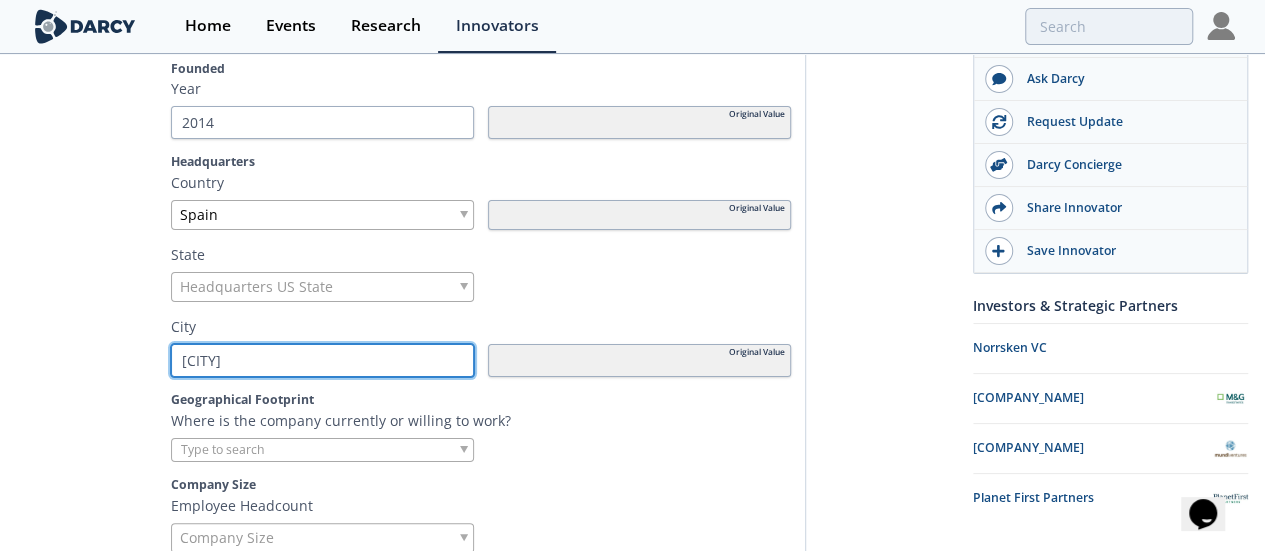 type on "Rubí" 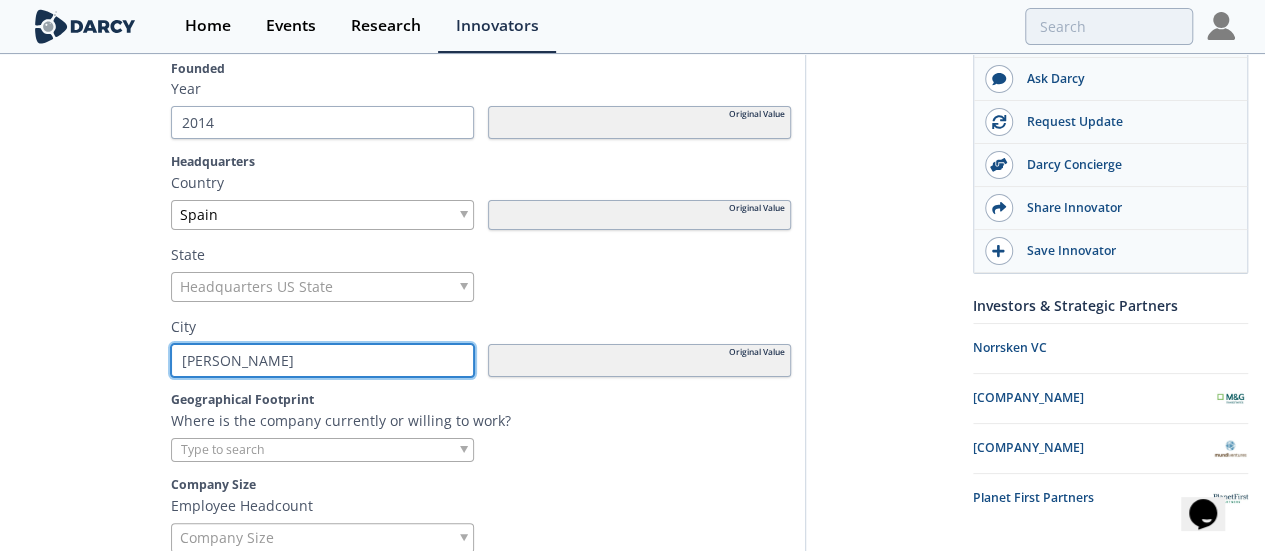type 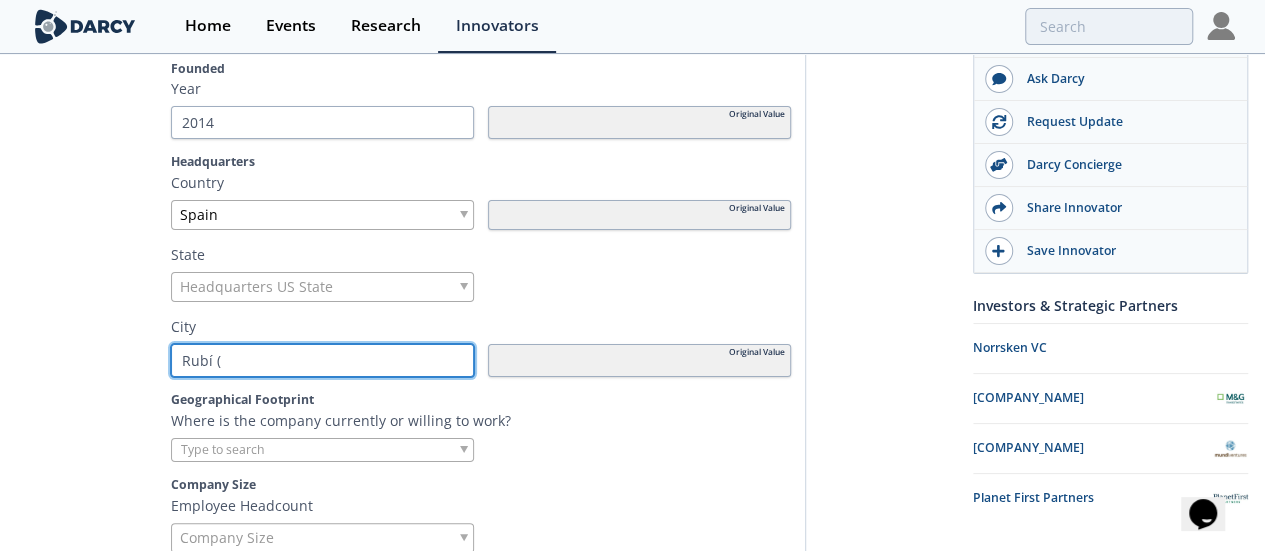 type on "Rubí (C" 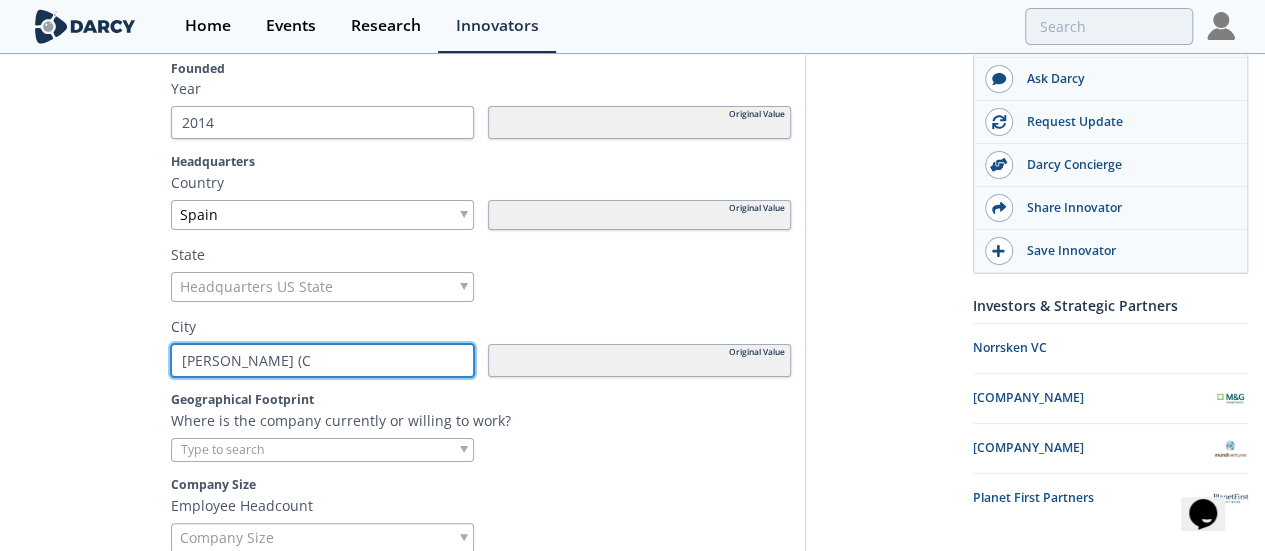 type on "Rubí (" 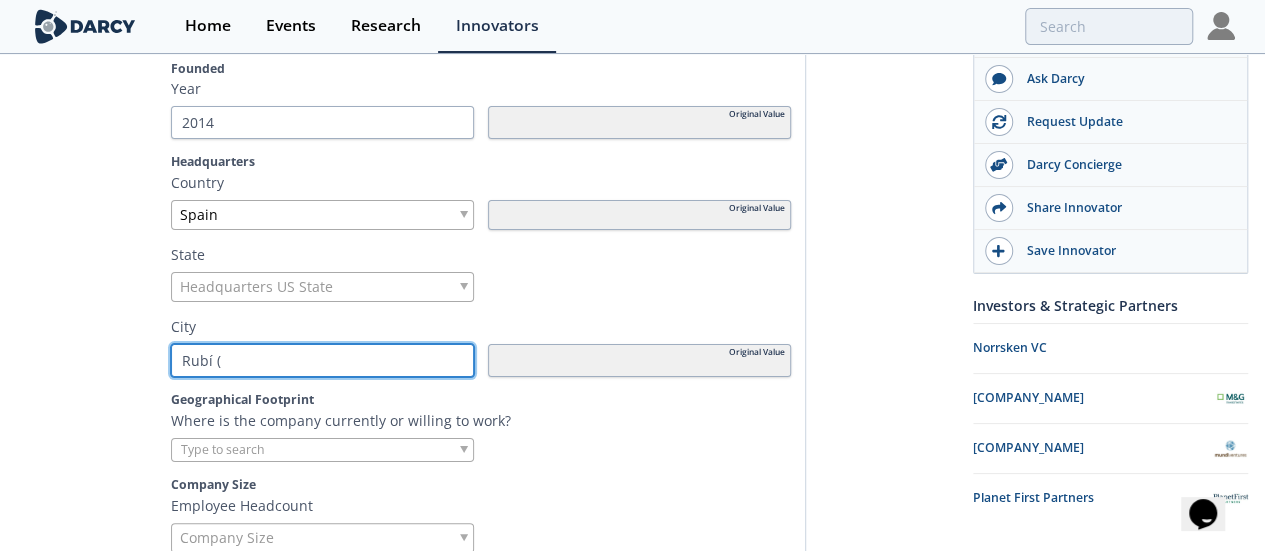 type on "Rubí (a" 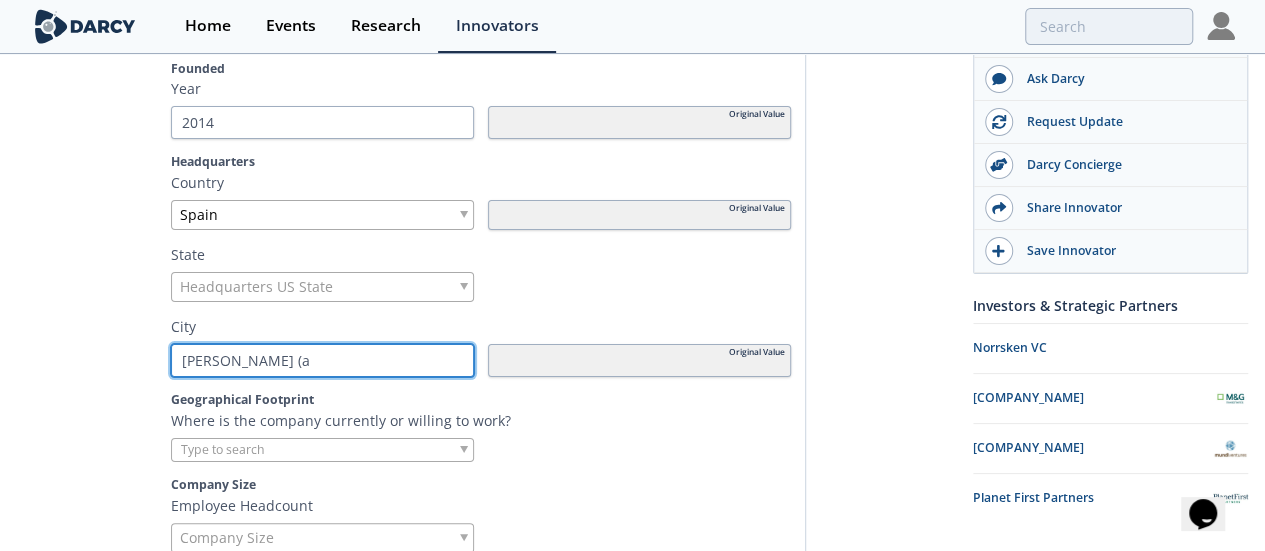 type on "Rubí (" 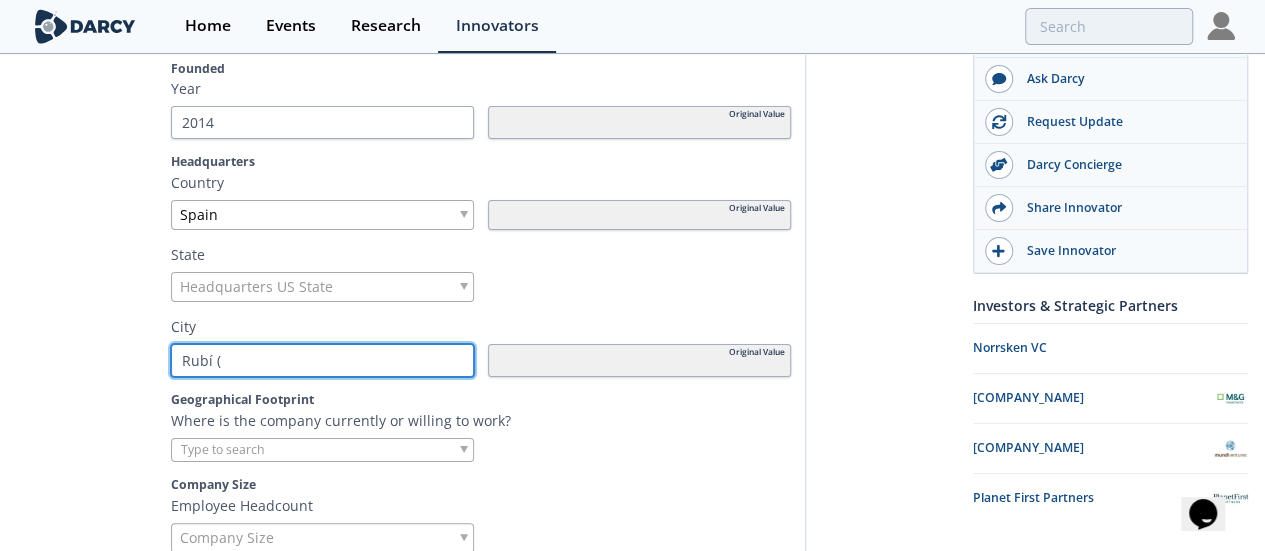 type on "Rubí (B" 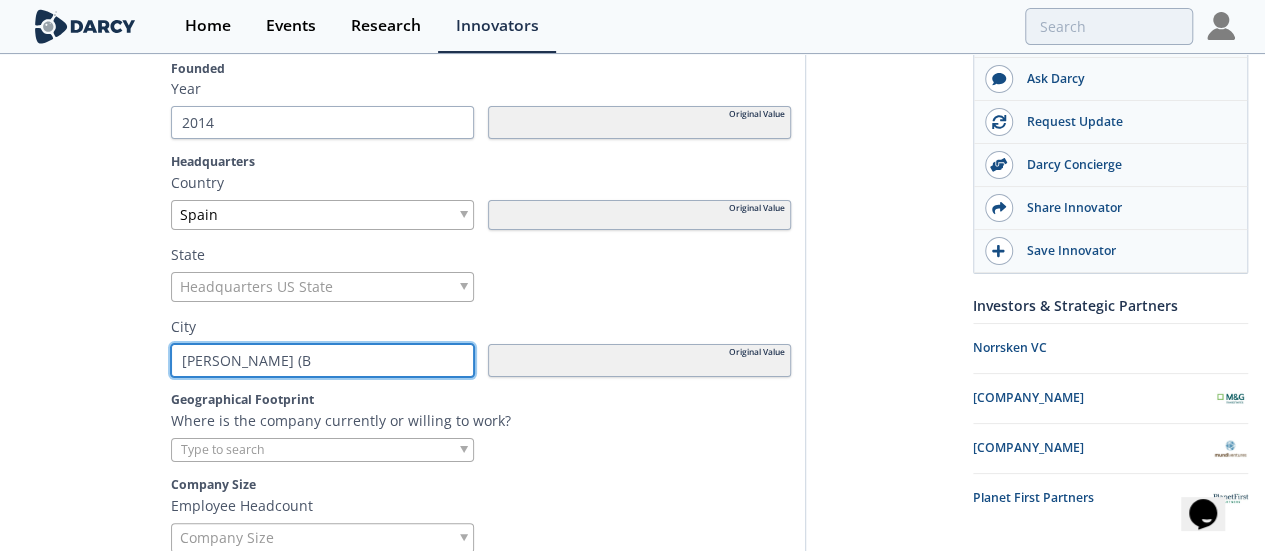 type on "Rubí (Ba" 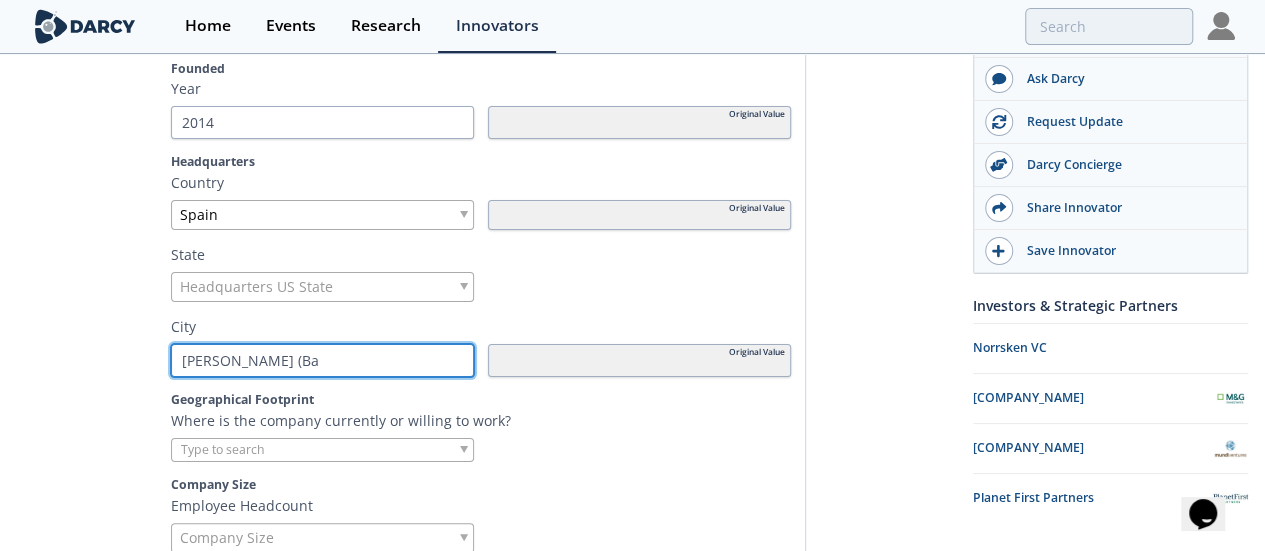 type on "Rubí (Bar" 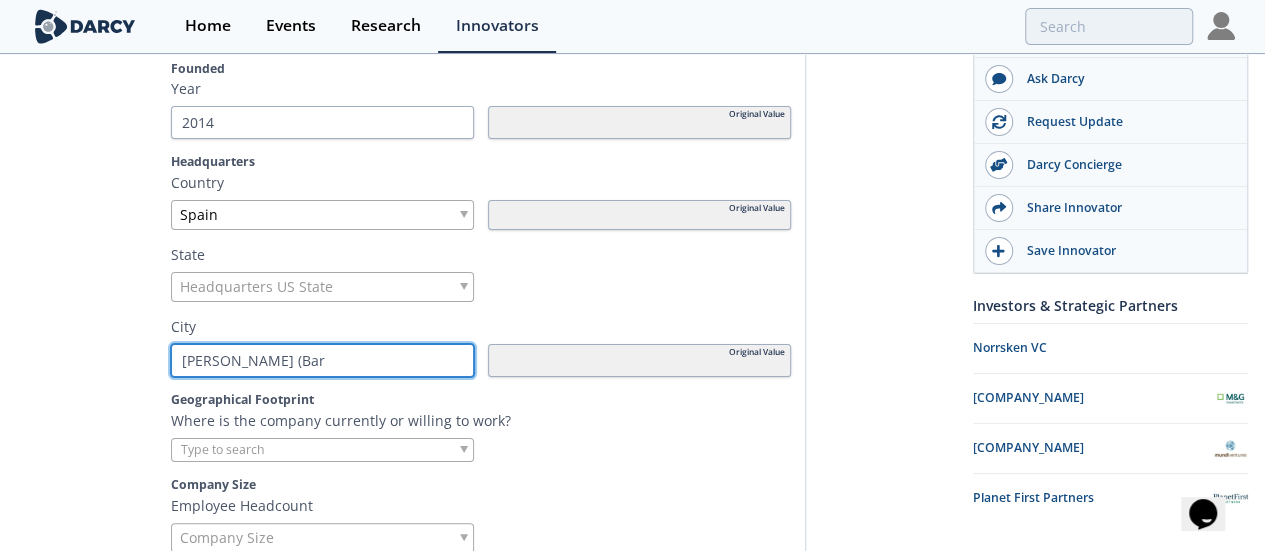 type on "Rubí (Barc" 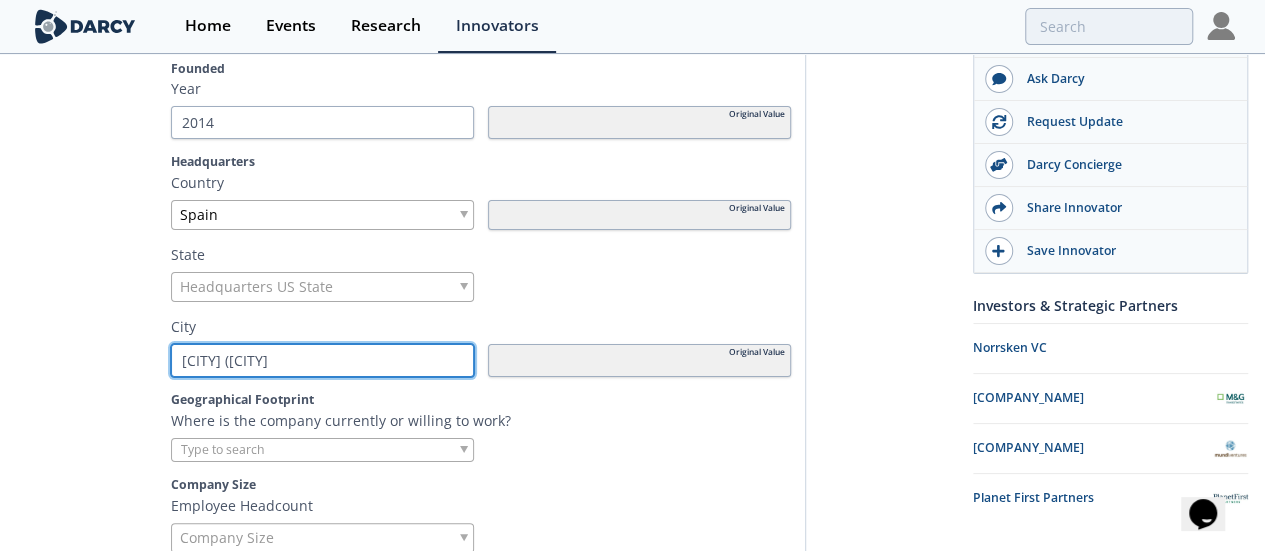 type on "Rubí (Barce" 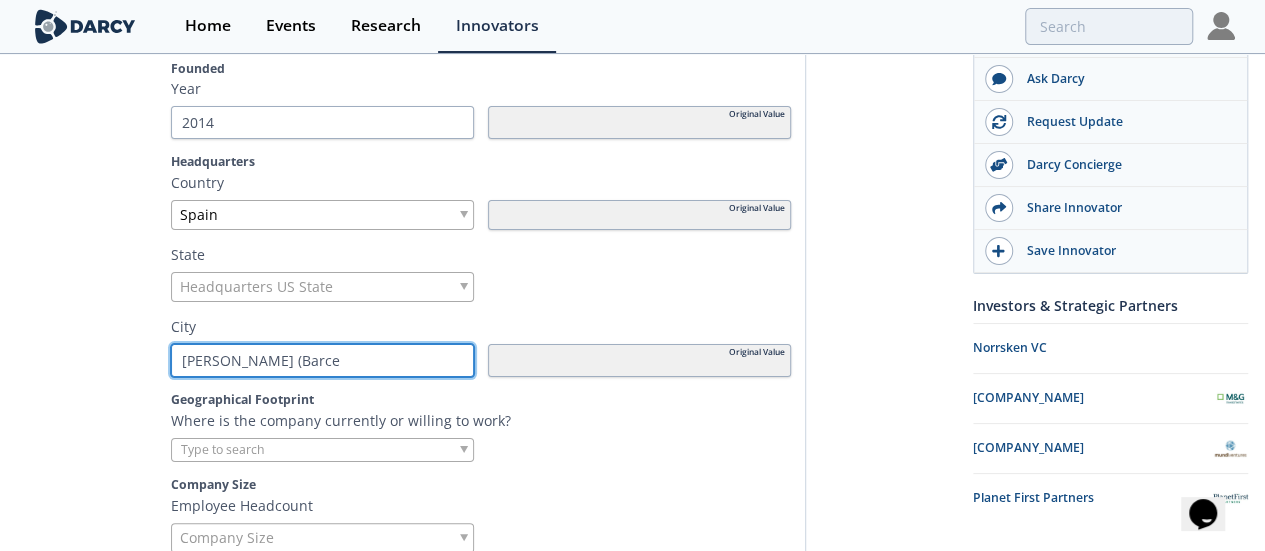 type on "Rubí (Barcel" 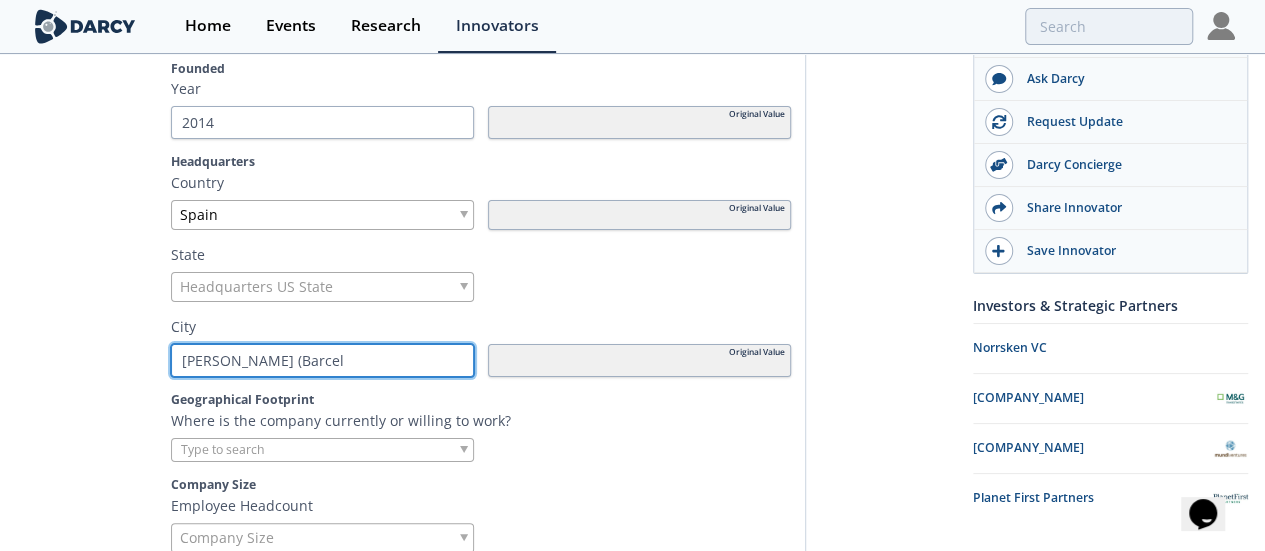 type on "Rubí (Barcelo" 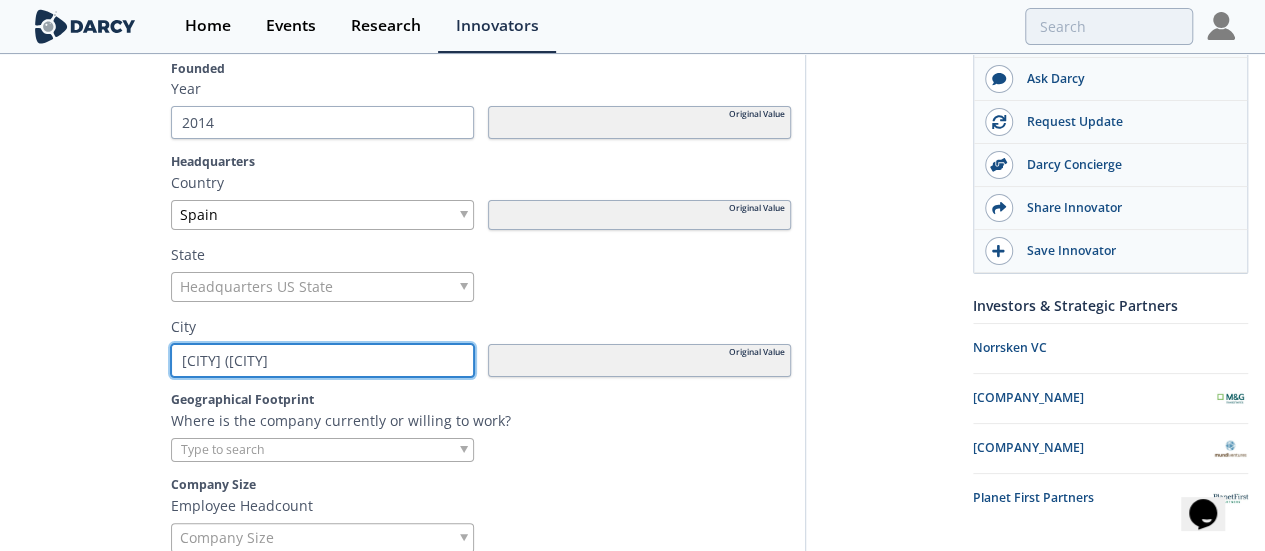 type on "Rubí (Barcelon" 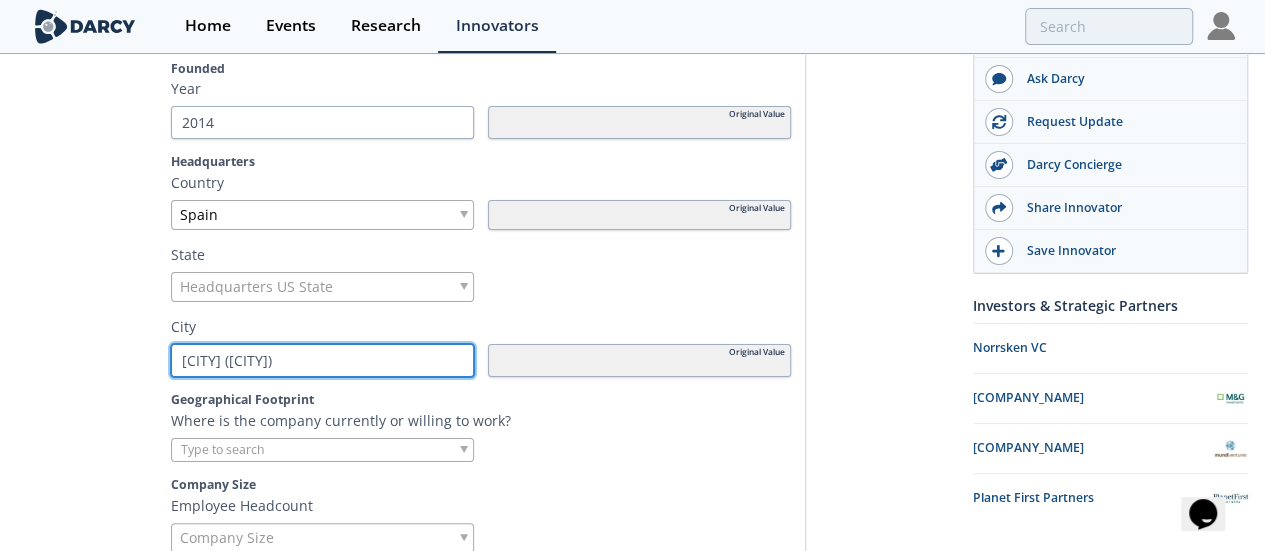 type on "Rubí (Barcelona" 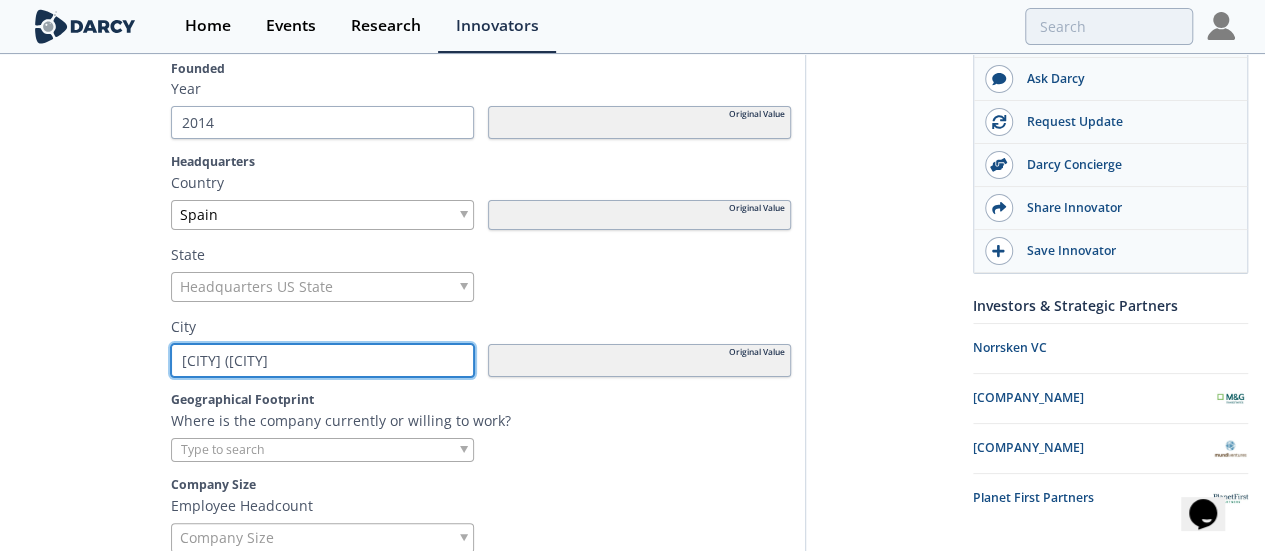type on "[CITY] ([CITY])" 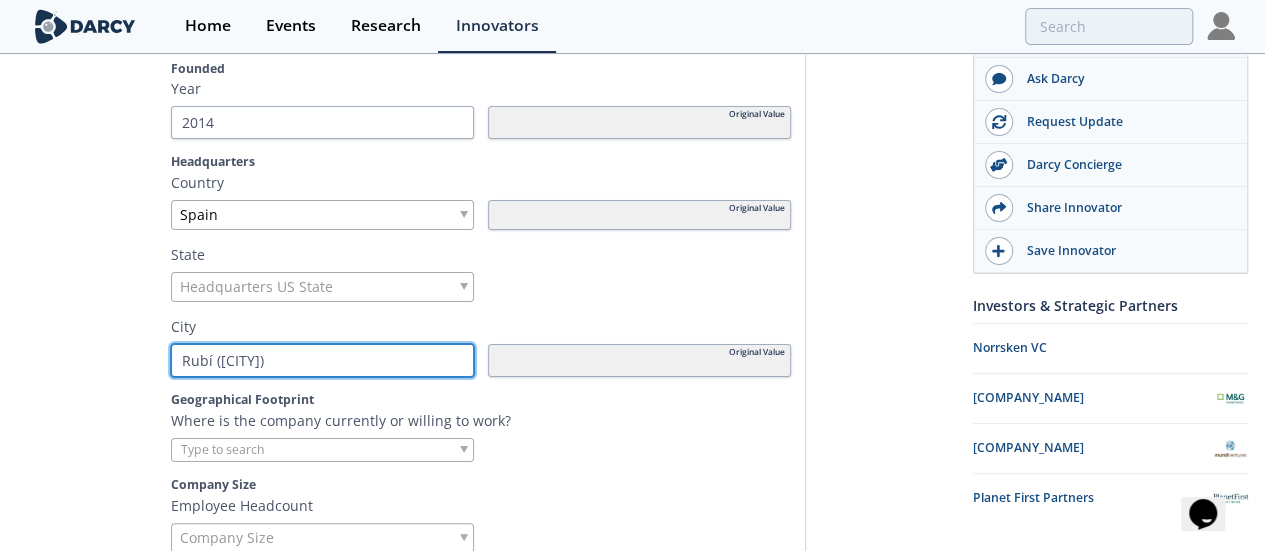 scroll, scrollTop: 0, scrollLeft: 0, axis: both 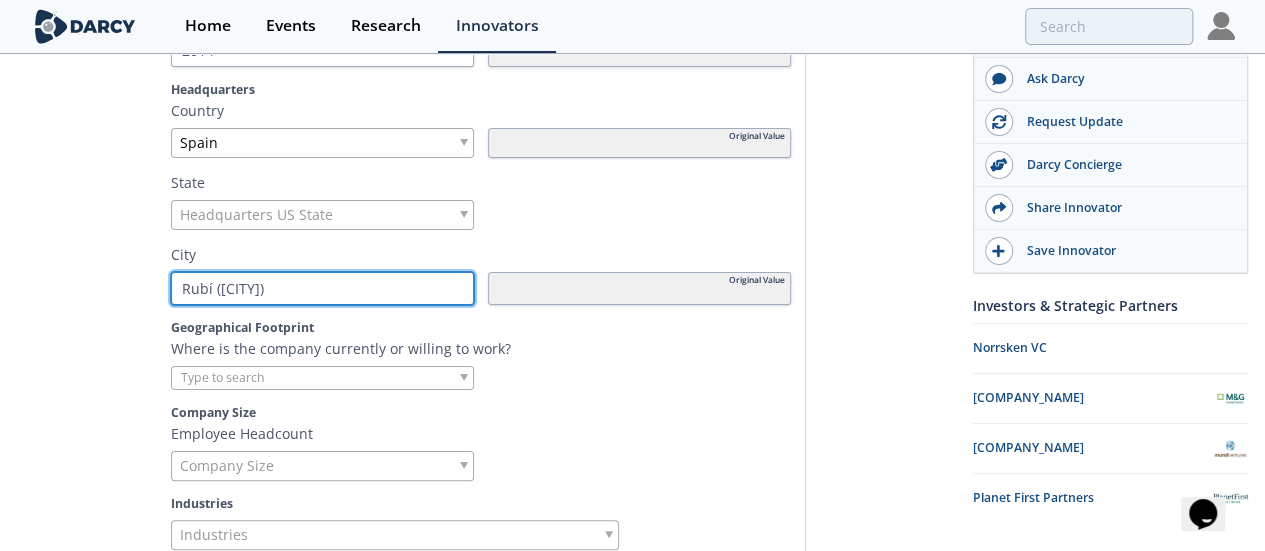 type on "[CITY] ([CITY])" 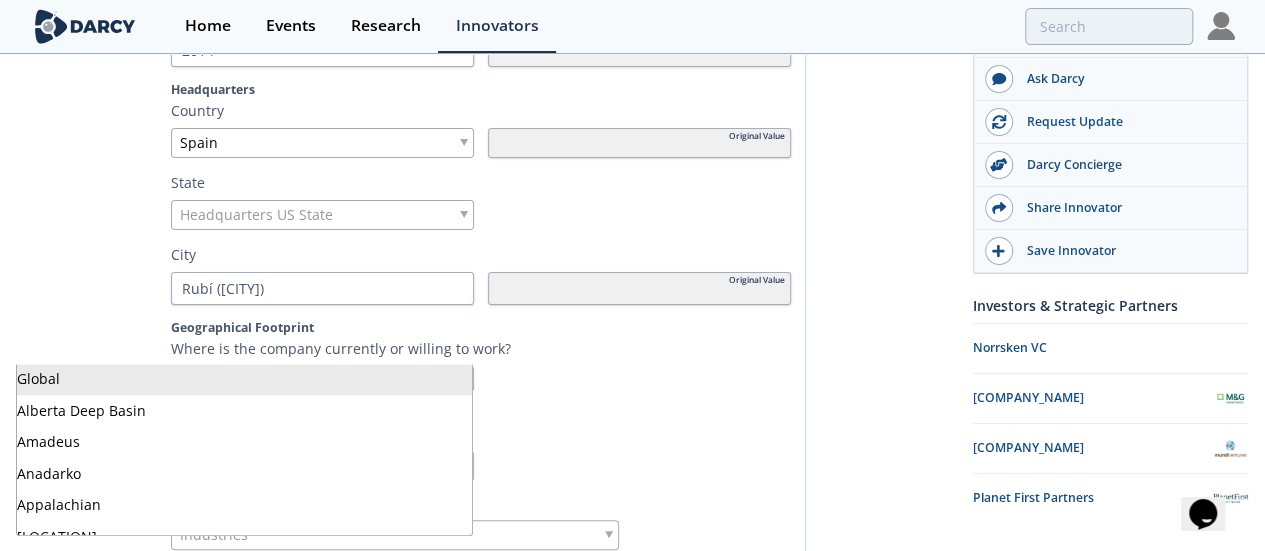 click at bounding box center (322, 378) 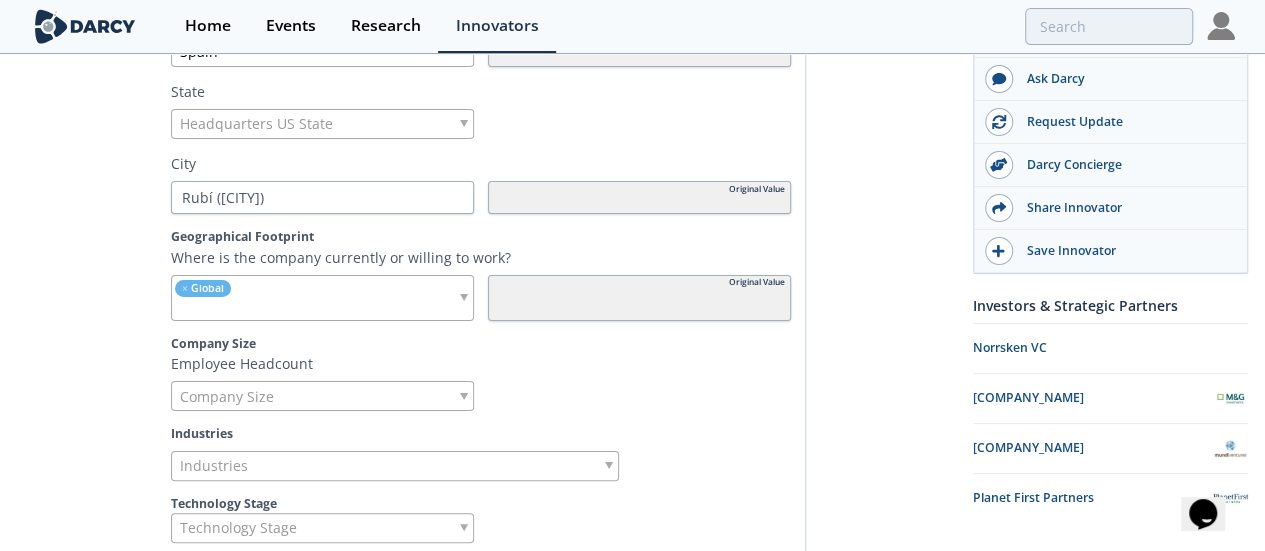scroll, scrollTop: 765, scrollLeft: 0, axis: vertical 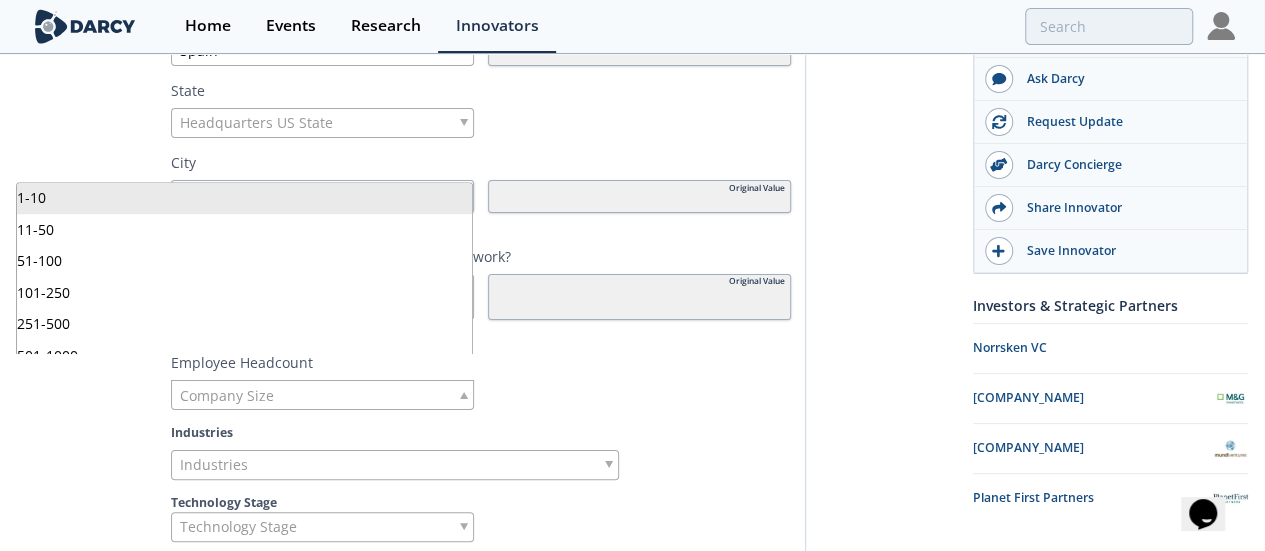 click on "Company Size" at bounding box center (322, 395) 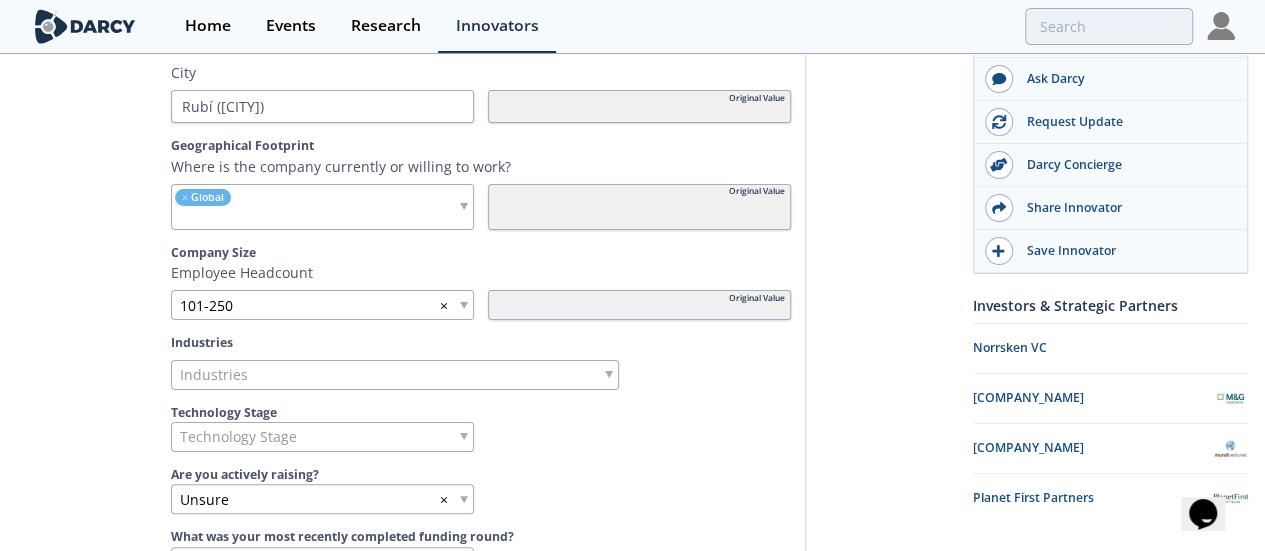 scroll, scrollTop: 858, scrollLeft: 0, axis: vertical 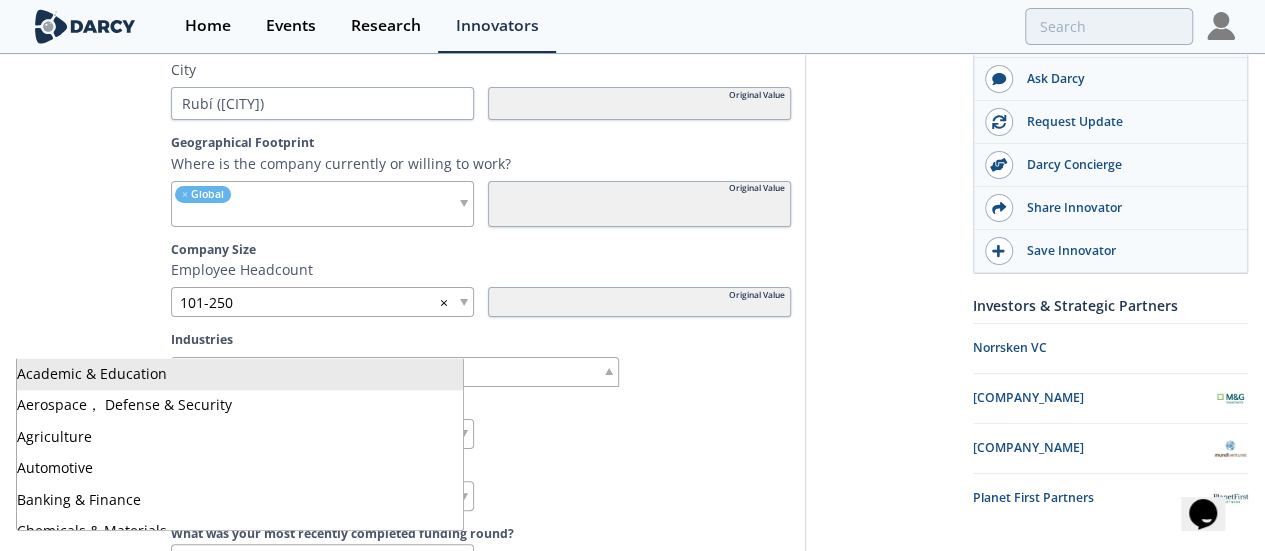 click on "Industries" at bounding box center (395, 372) 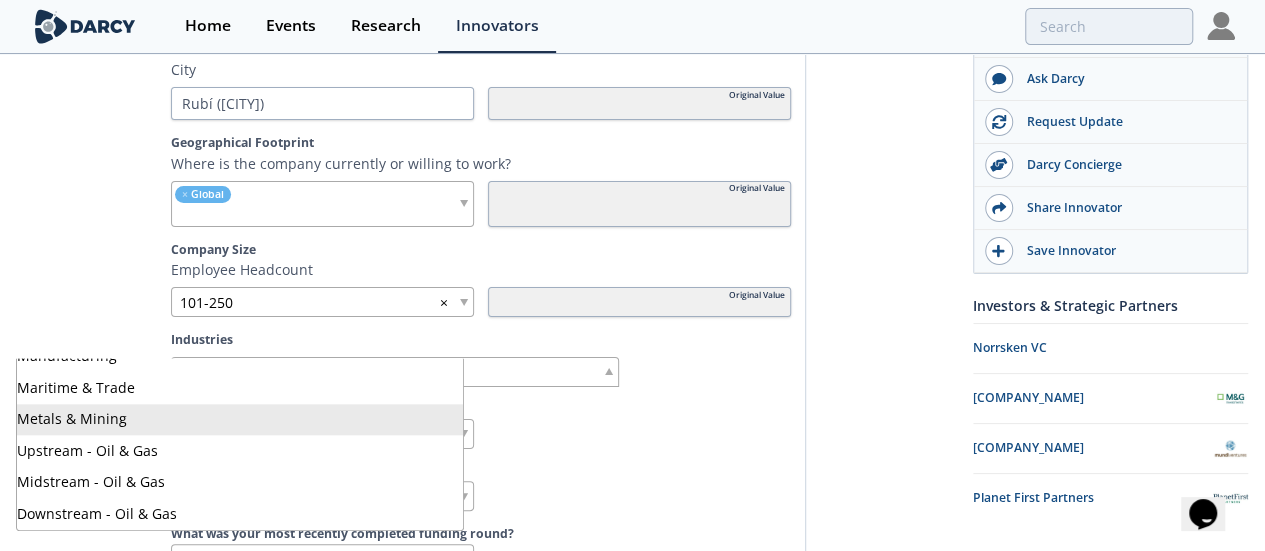scroll, scrollTop: 490, scrollLeft: 0, axis: vertical 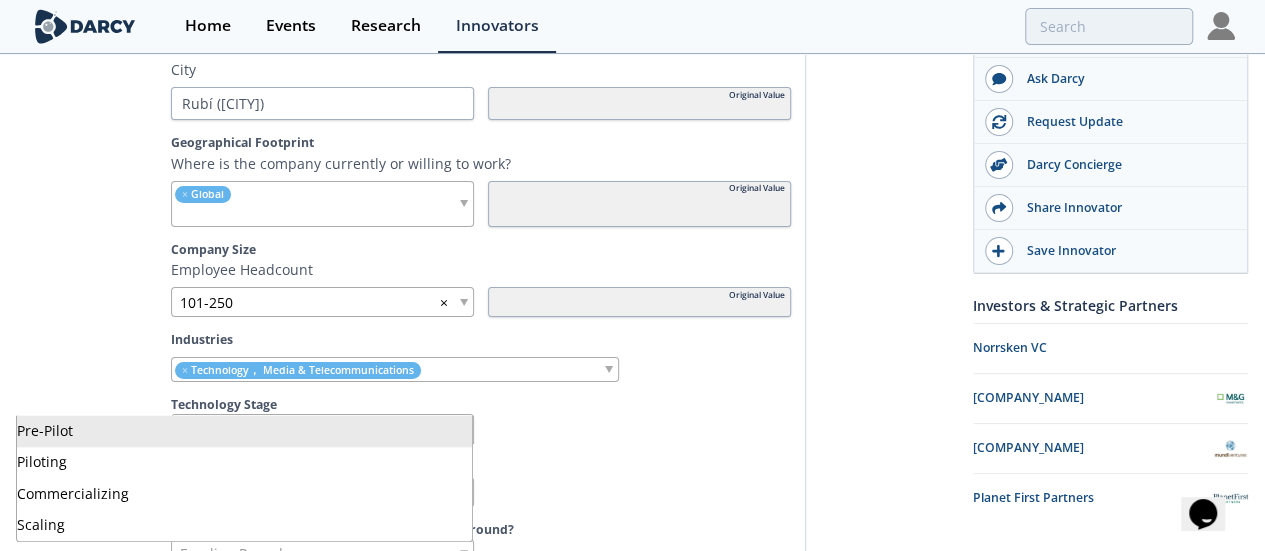click on "Technology Stage" at bounding box center (322, 429) 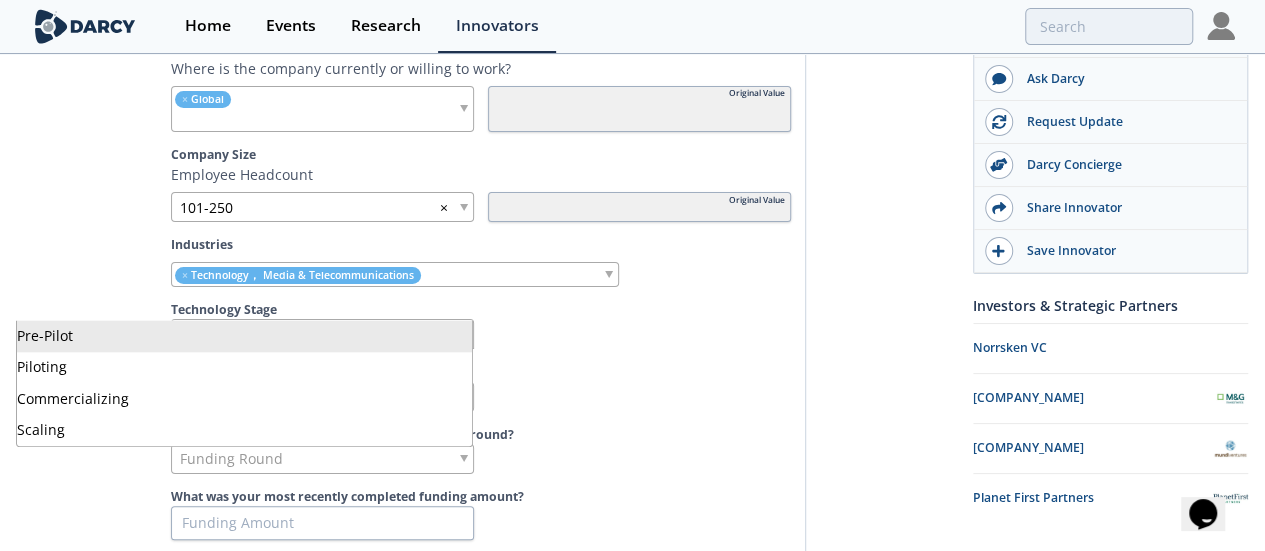 scroll, scrollTop: 959, scrollLeft: 0, axis: vertical 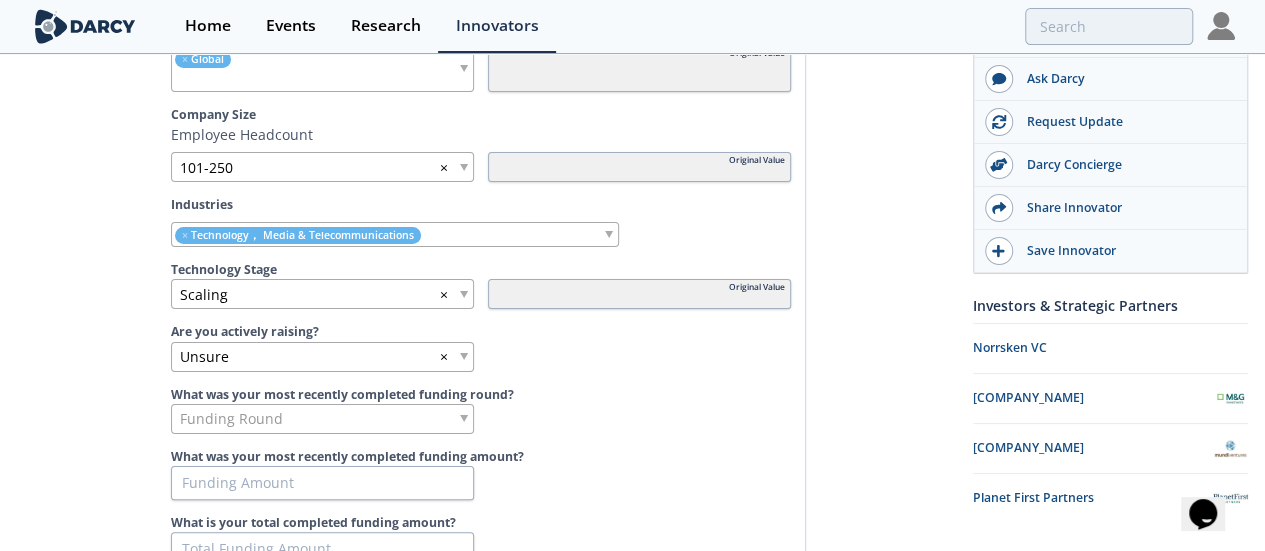 click on "Unsure
×" at bounding box center [322, 357] 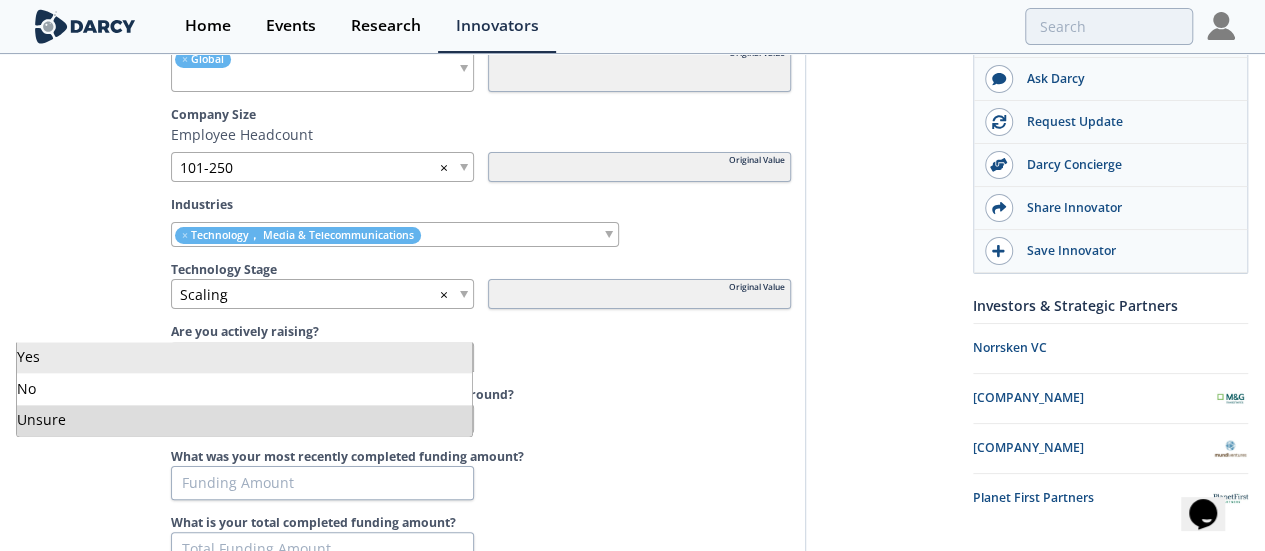 type 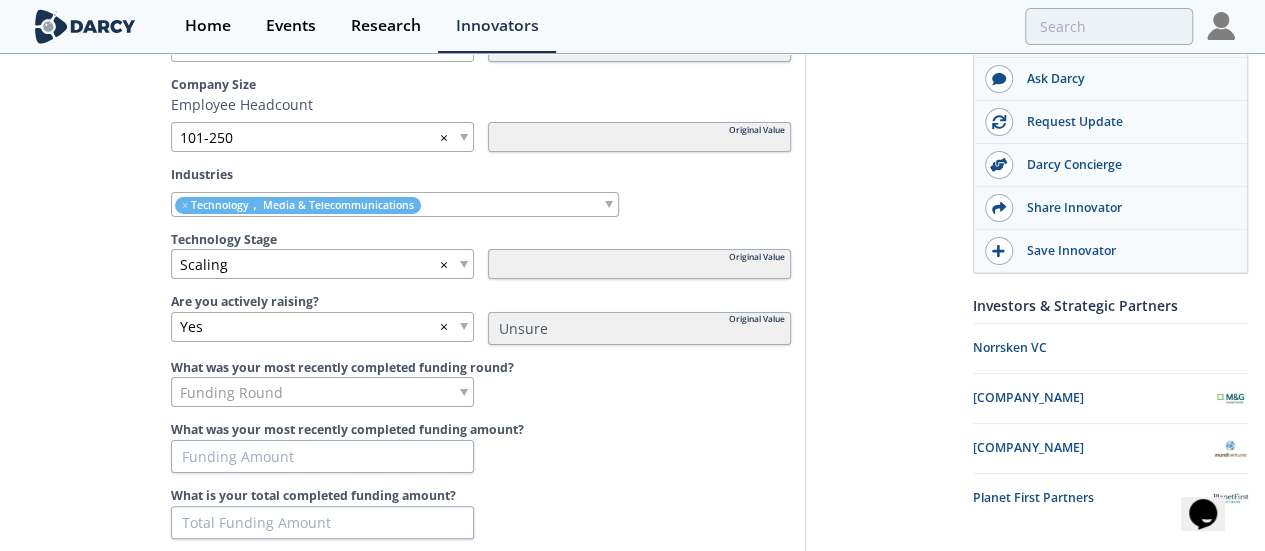 scroll, scrollTop: 1024, scrollLeft: 0, axis: vertical 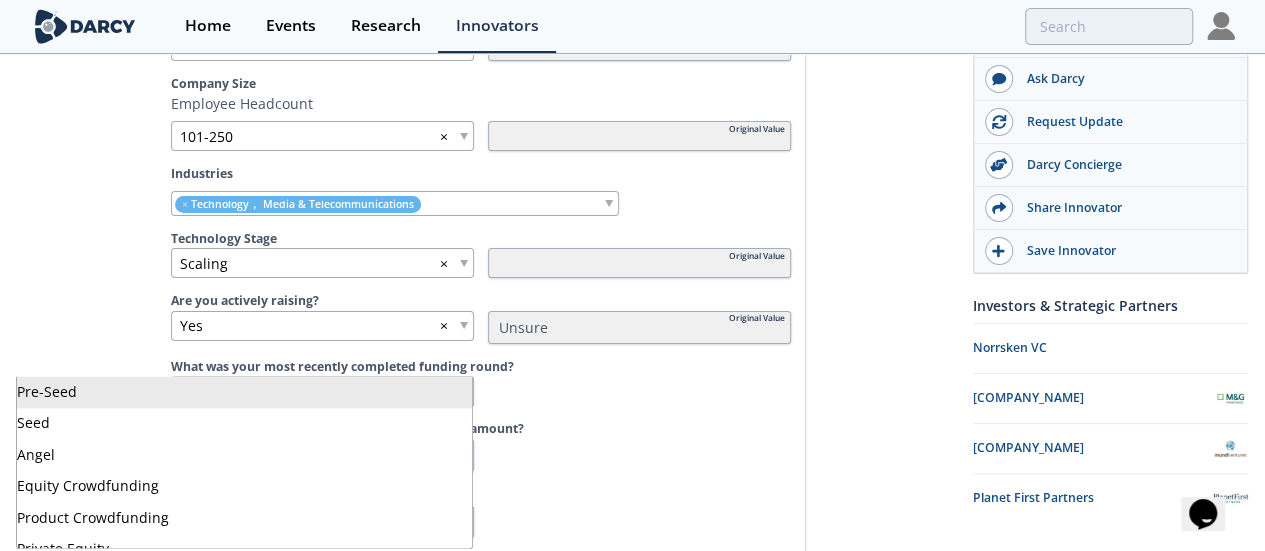 click on "Funding Round" at bounding box center (322, 391) 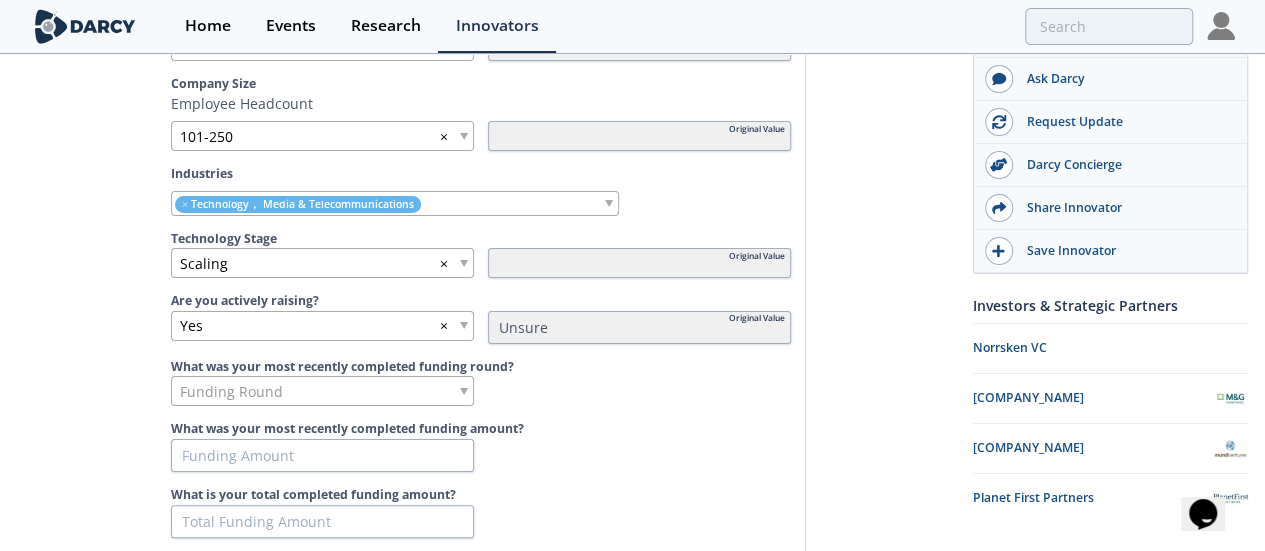 click on "Funding Round" at bounding box center (322, 391) 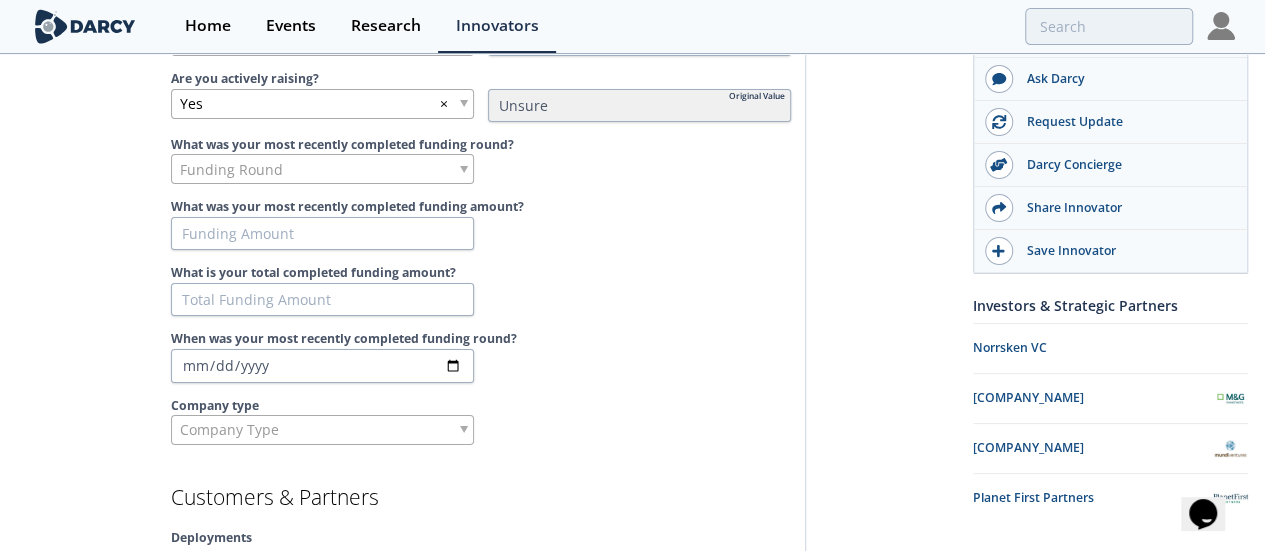 scroll, scrollTop: 1248, scrollLeft: 0, axis: vertical 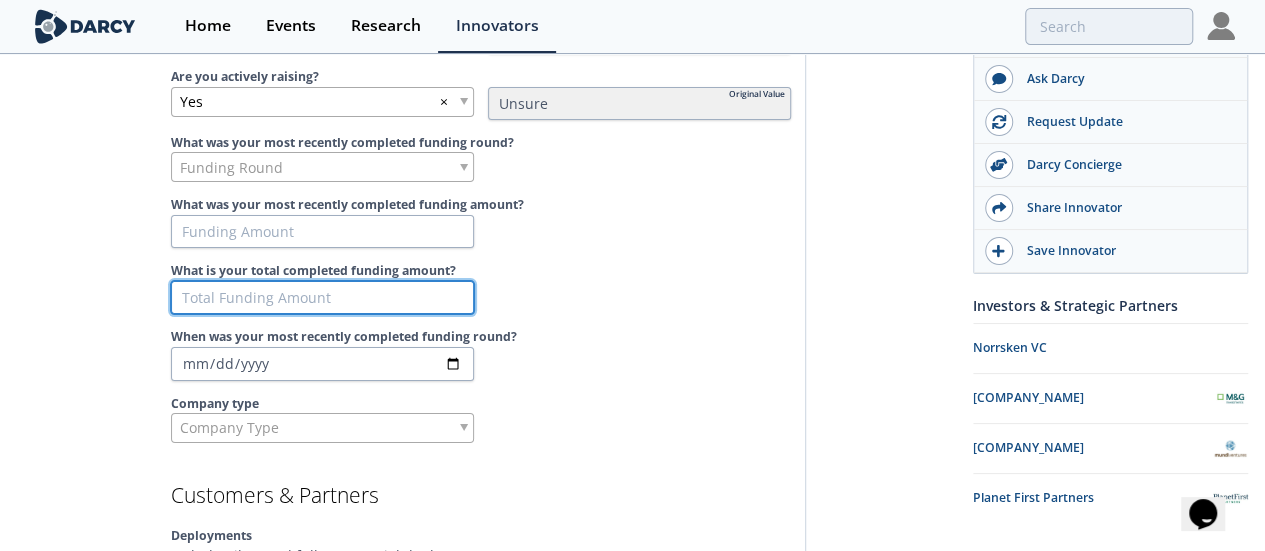 click on "What is your total completed funding amount?" at bounding box center [322, 298] 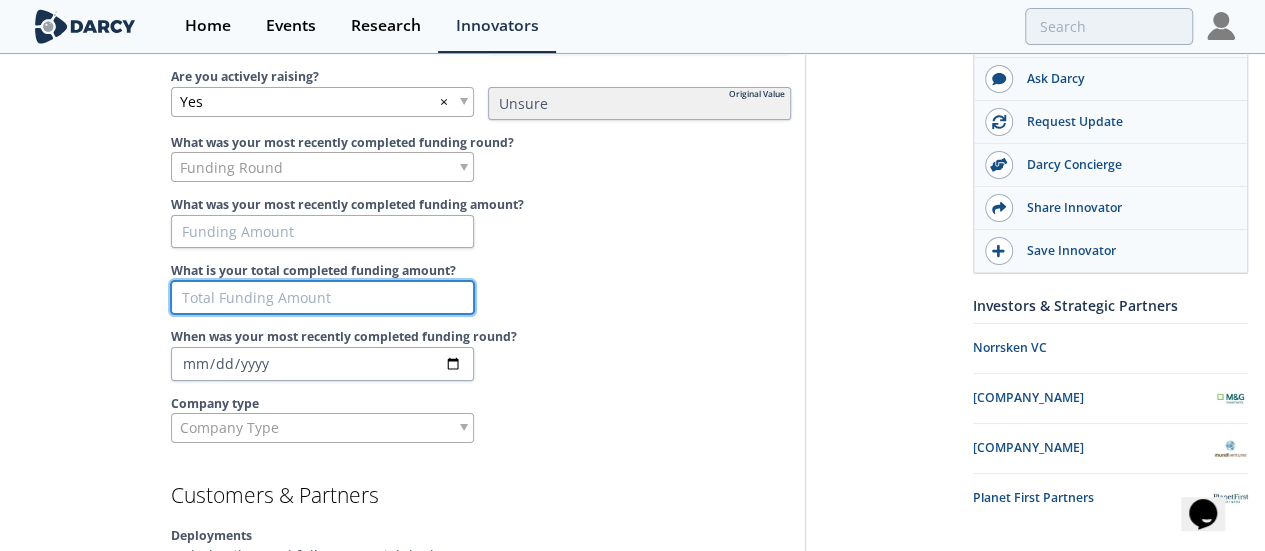 type on "1" 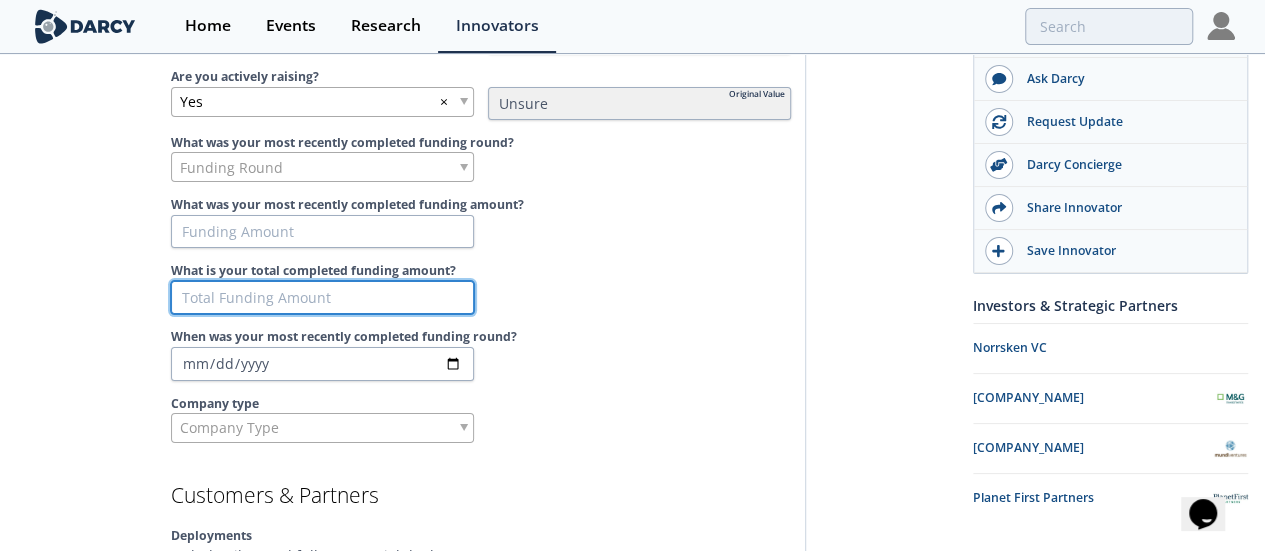 type 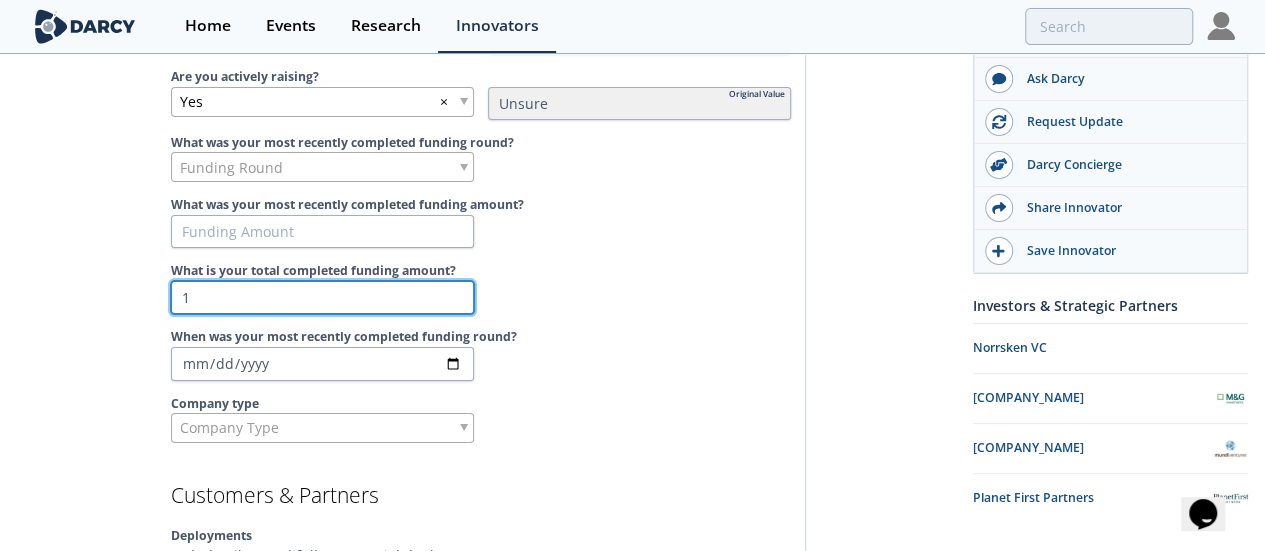 type on "10" 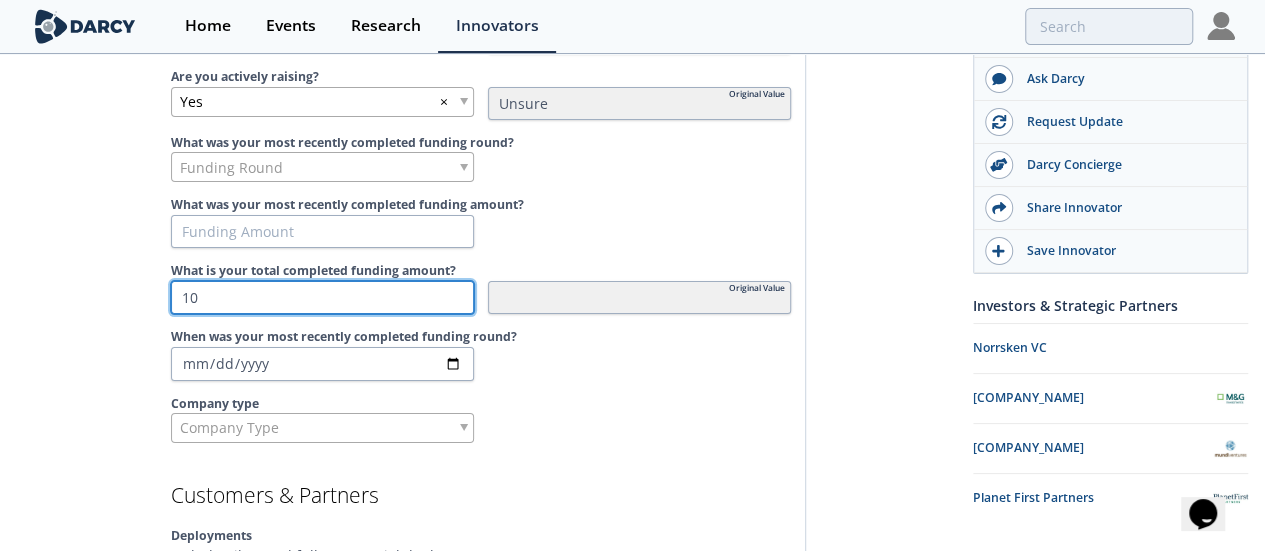 type on "100" 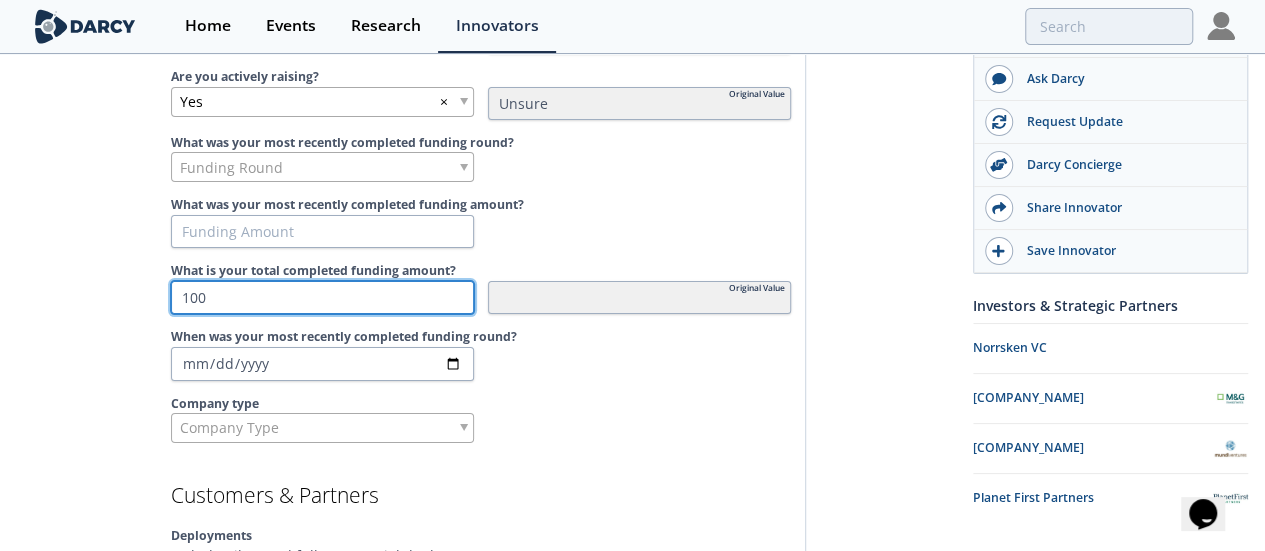 type on "10" 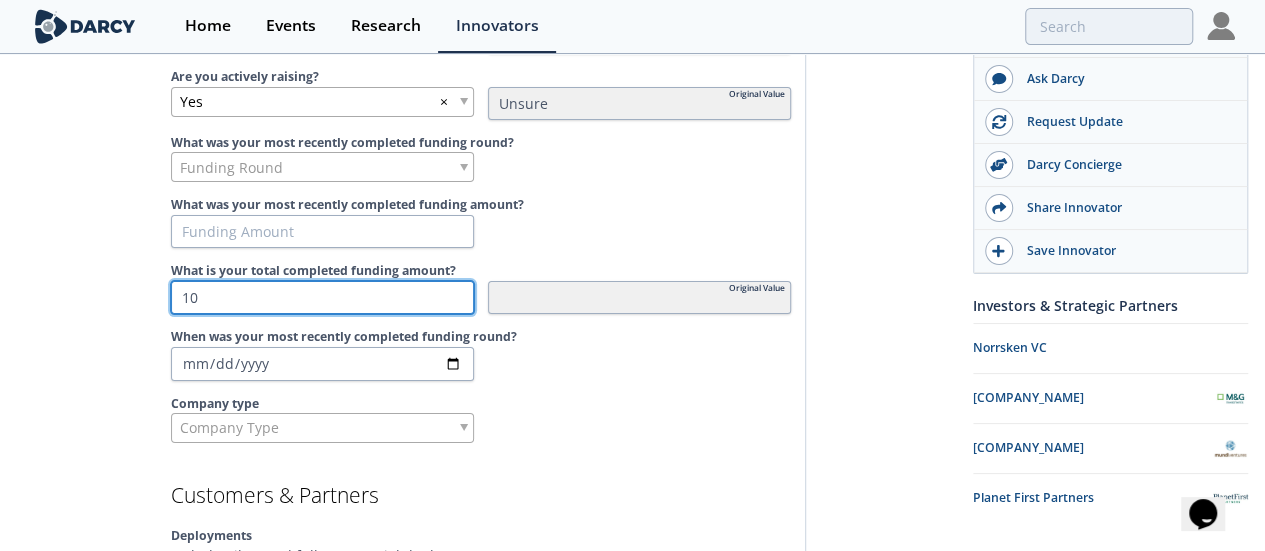 type on "1" 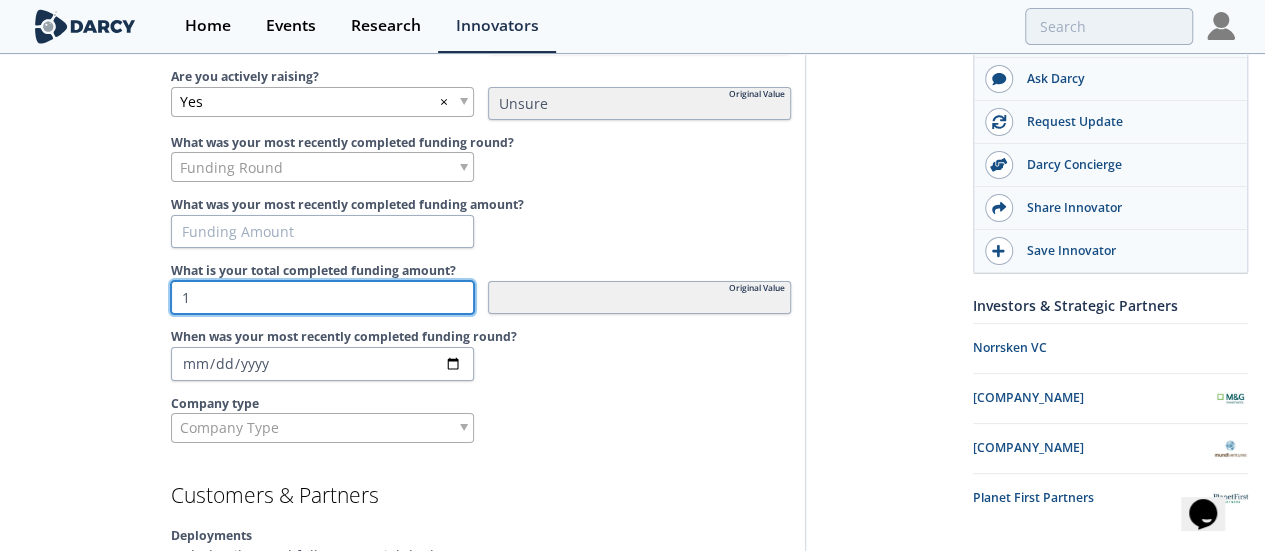 type 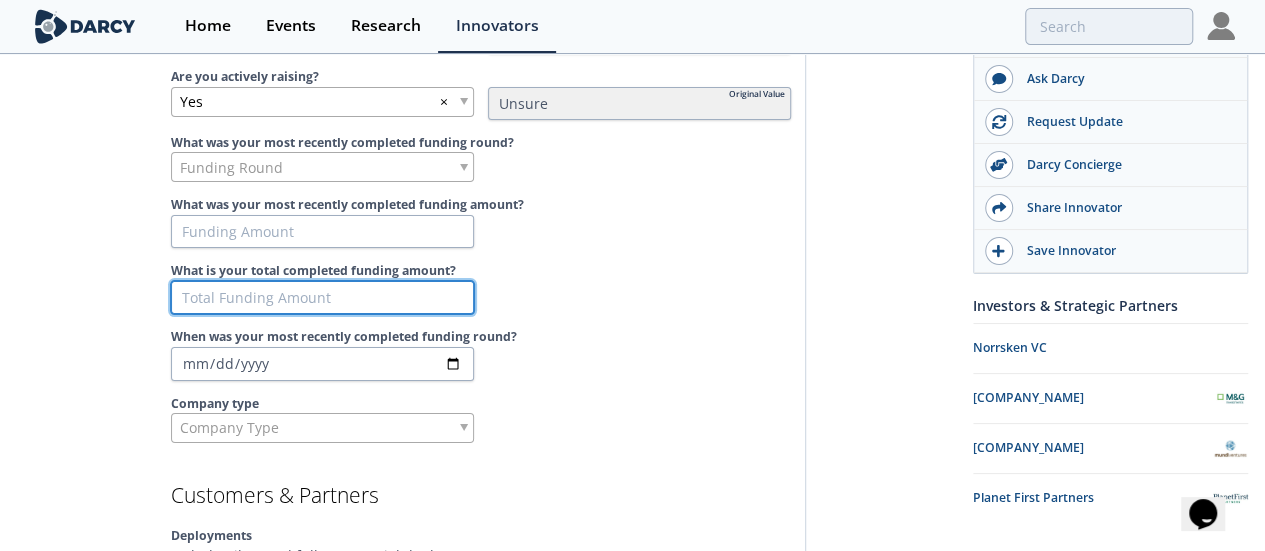 type on "2" 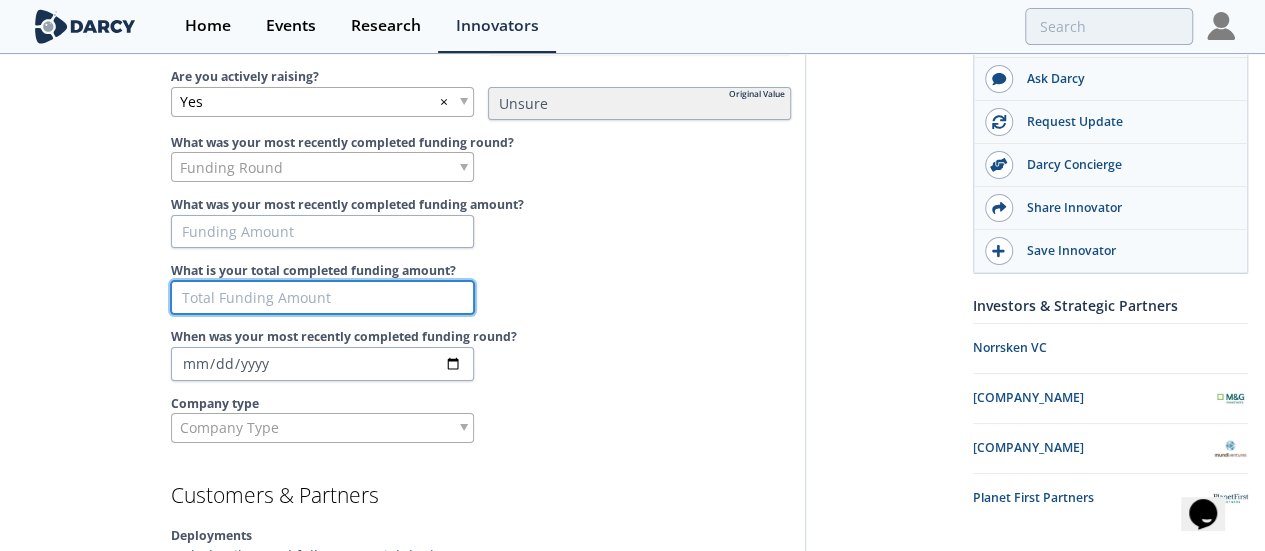 type 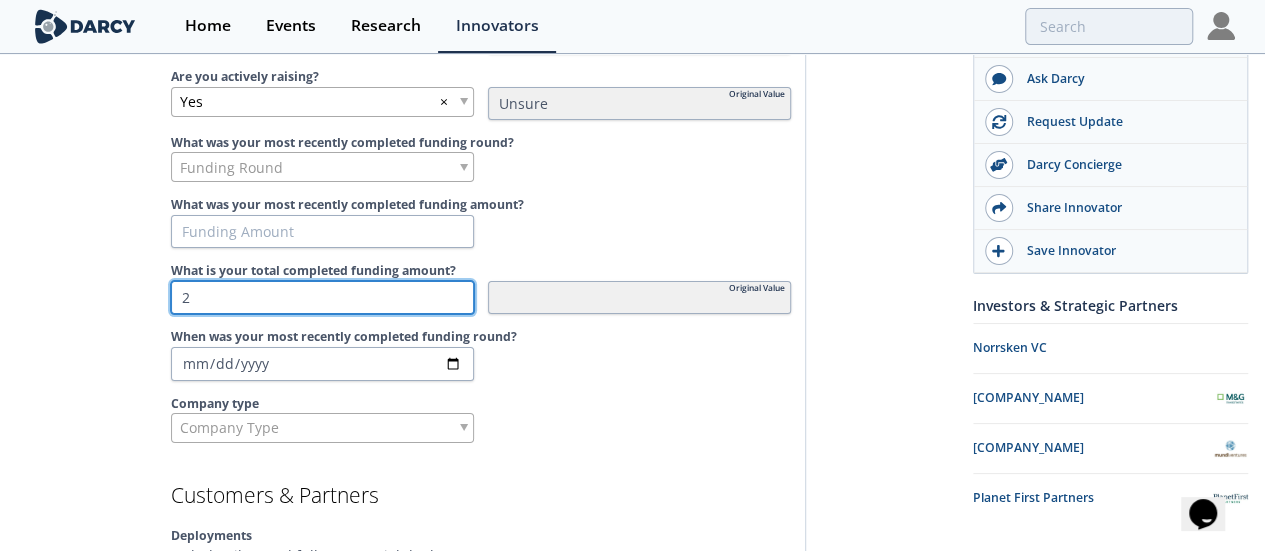 type 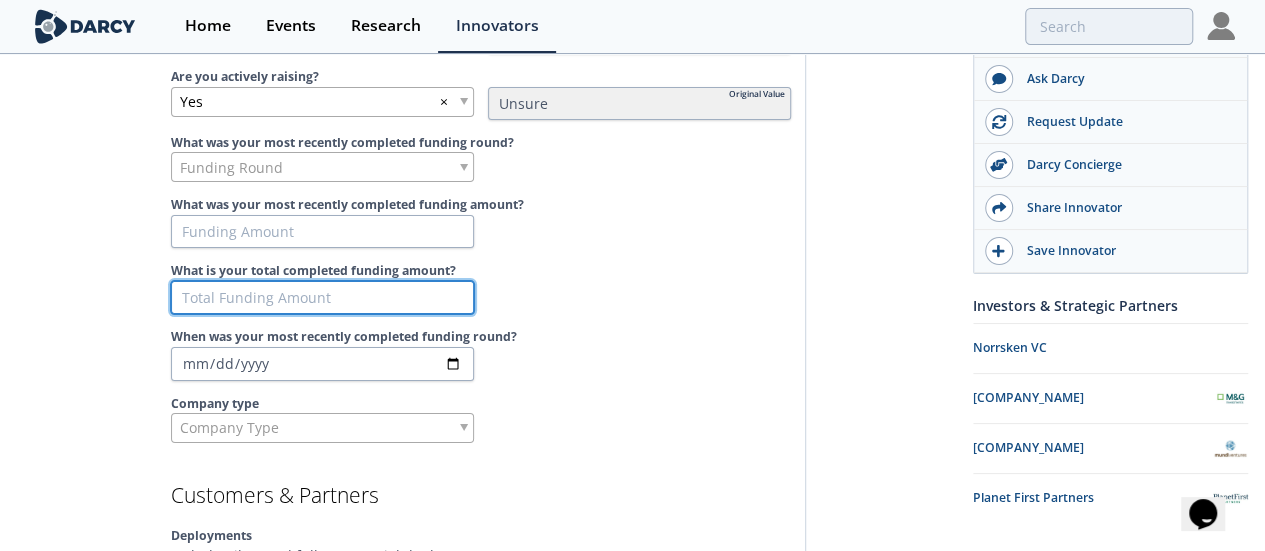 type on "1" 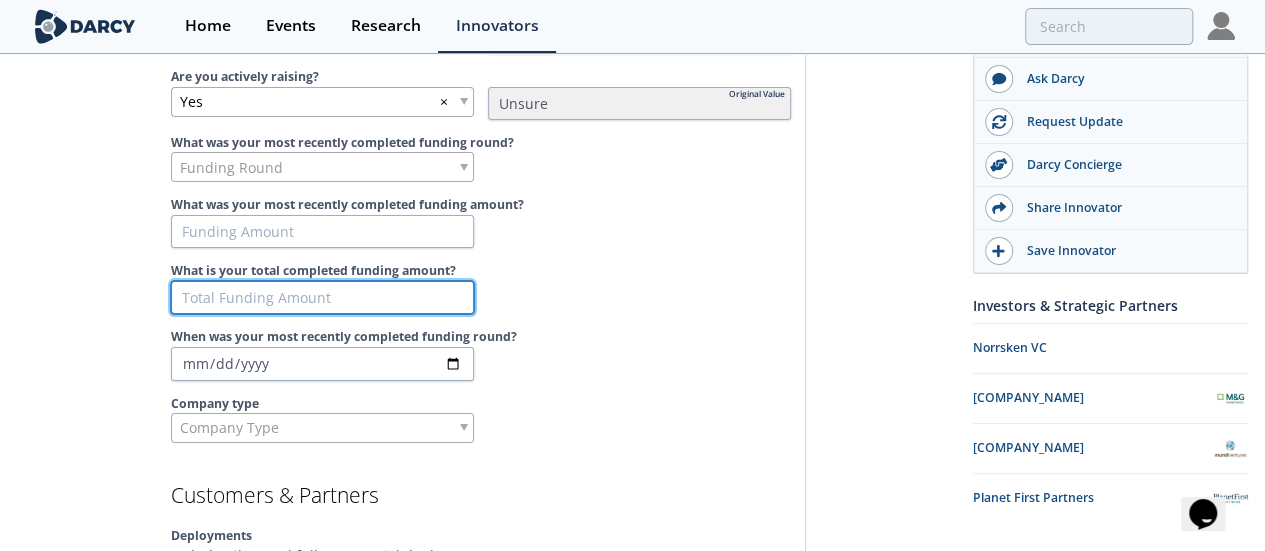 type 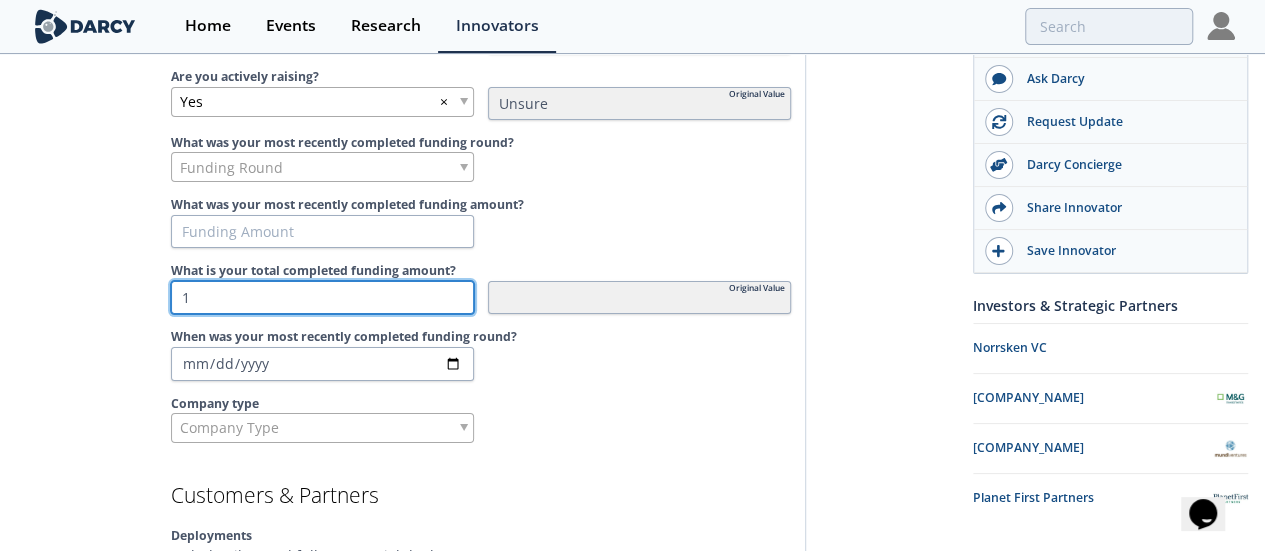 type on "10" 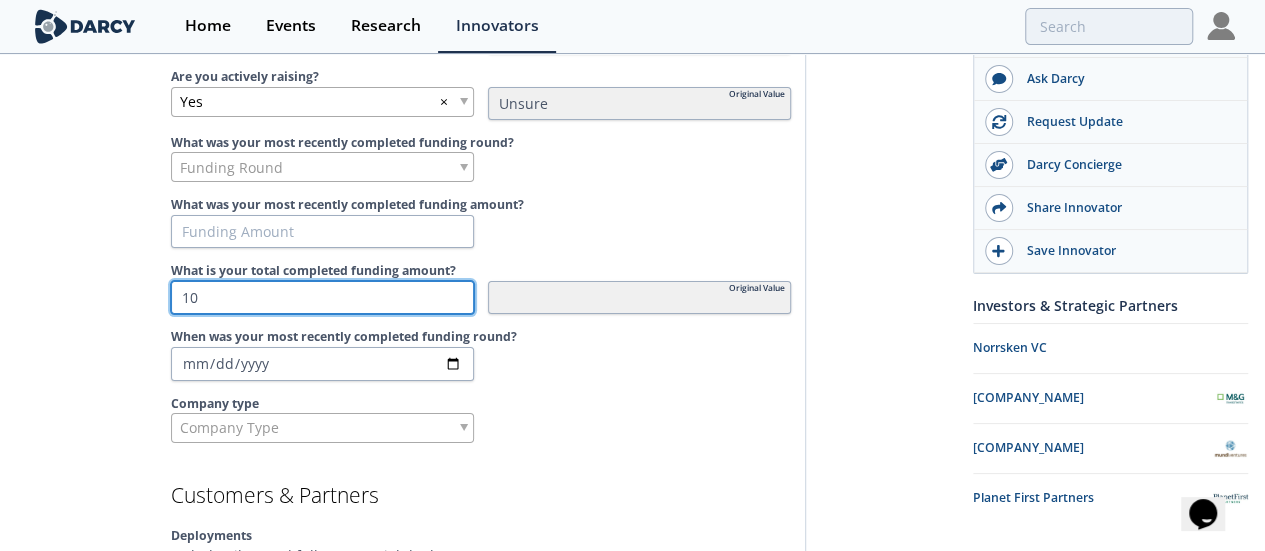 type on "100" 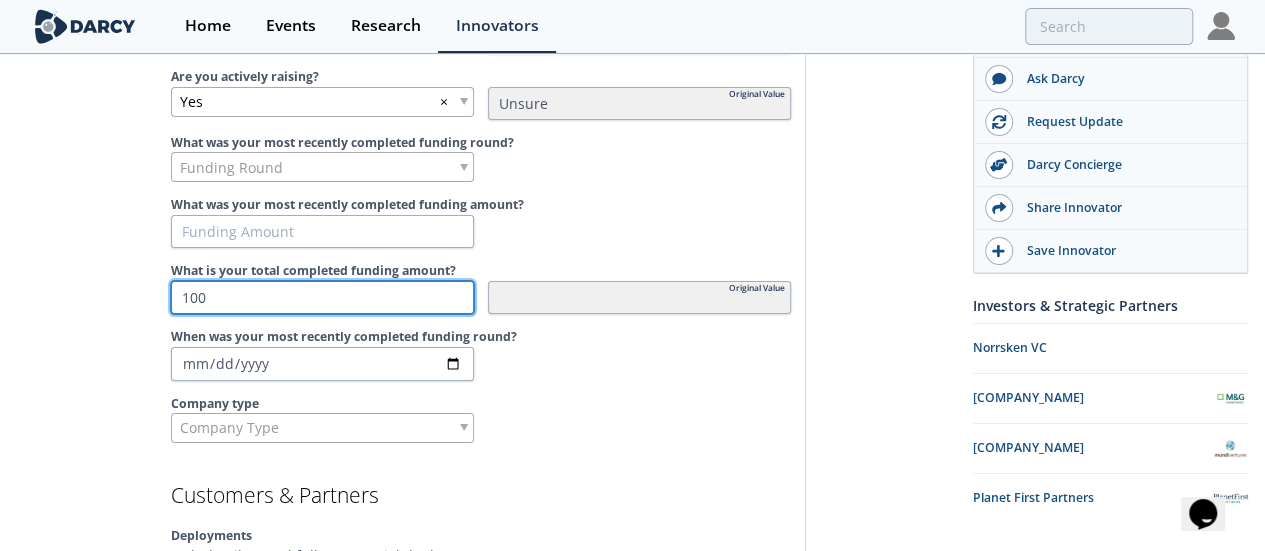 click on "100" at bounding box center (322, 298) 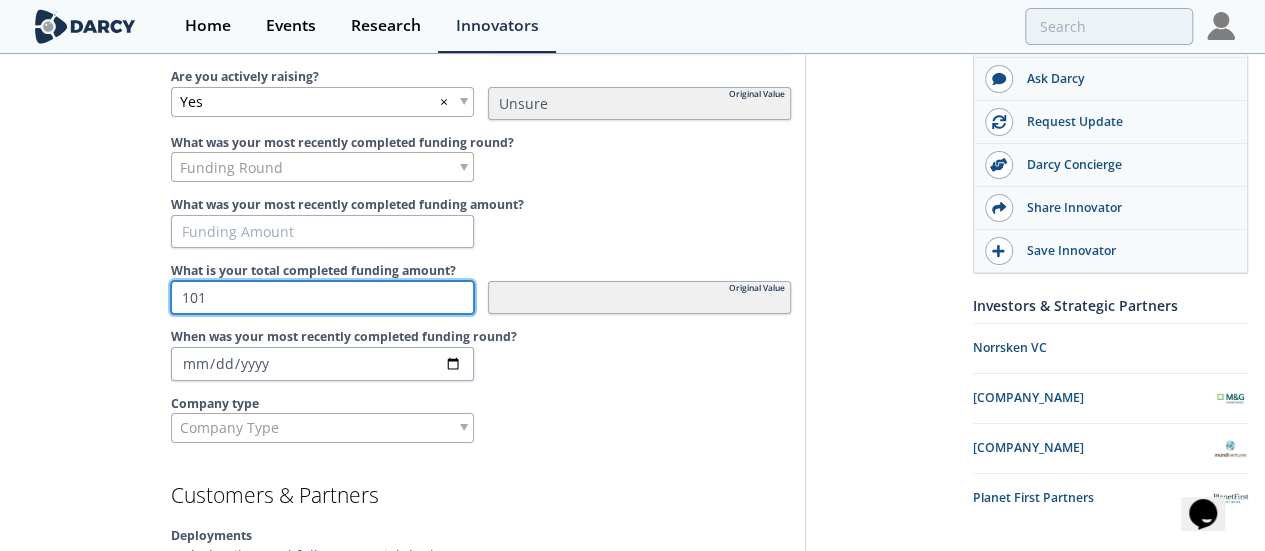 type on "101" 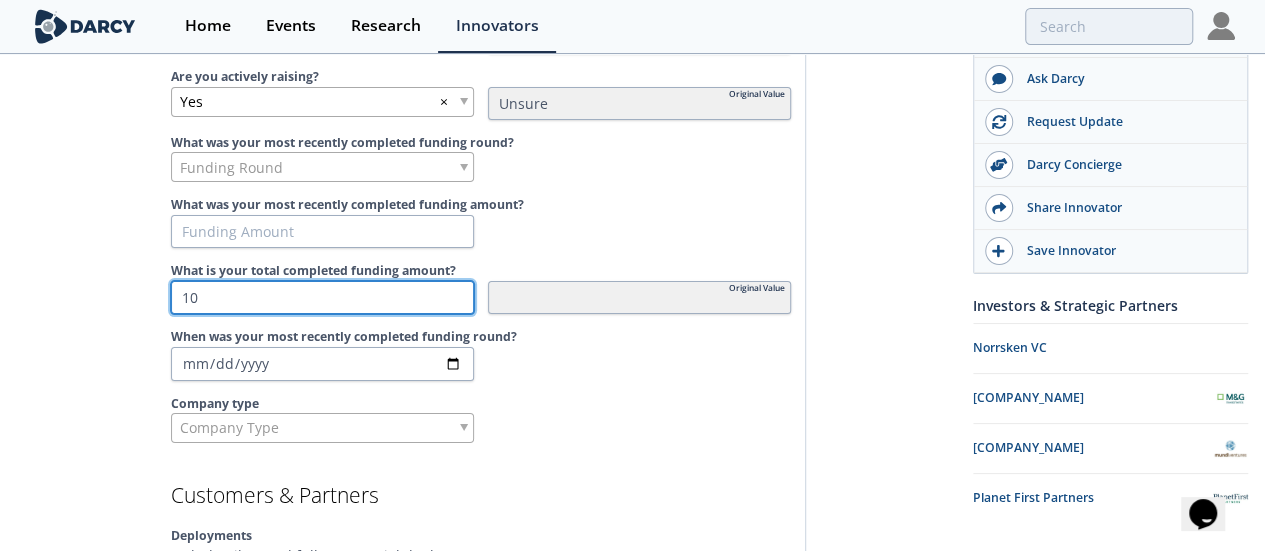 type on "100" 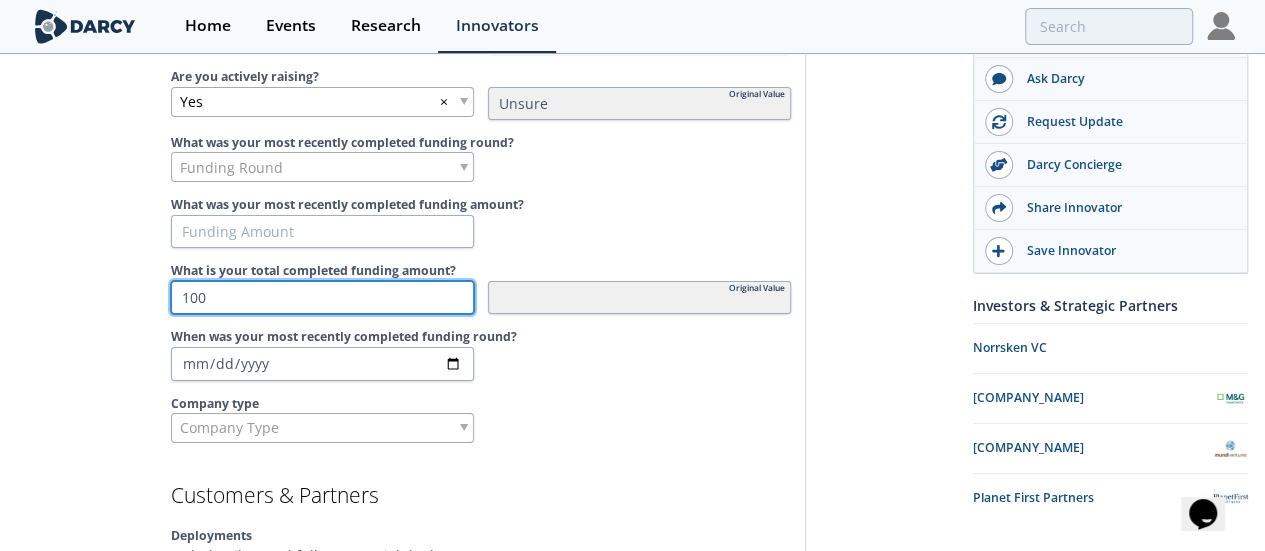 type on "1000" 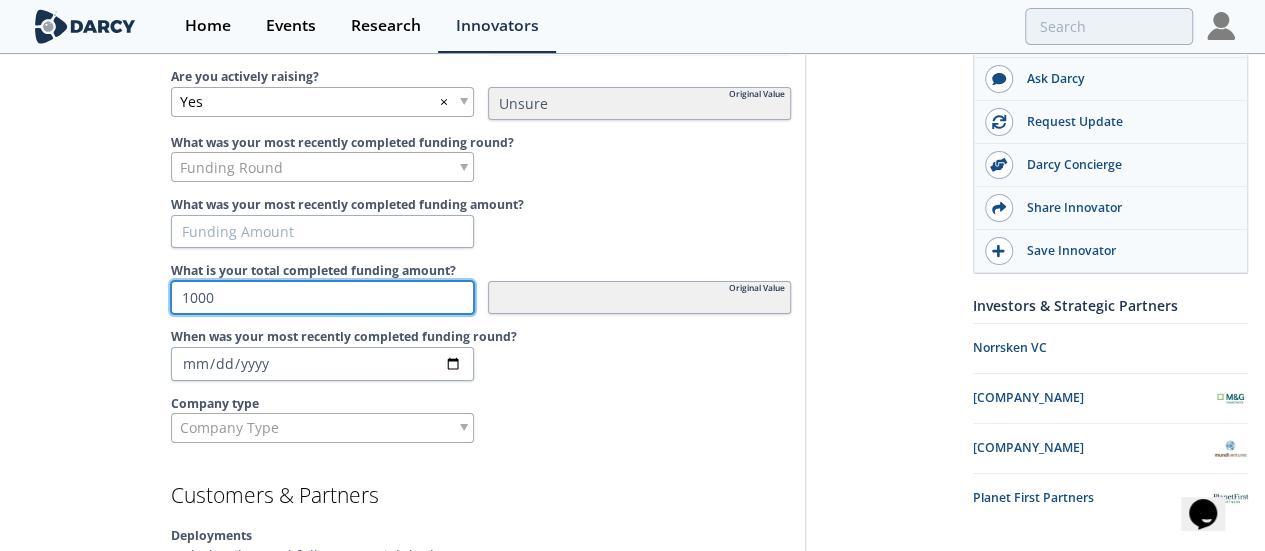 type on "10000" 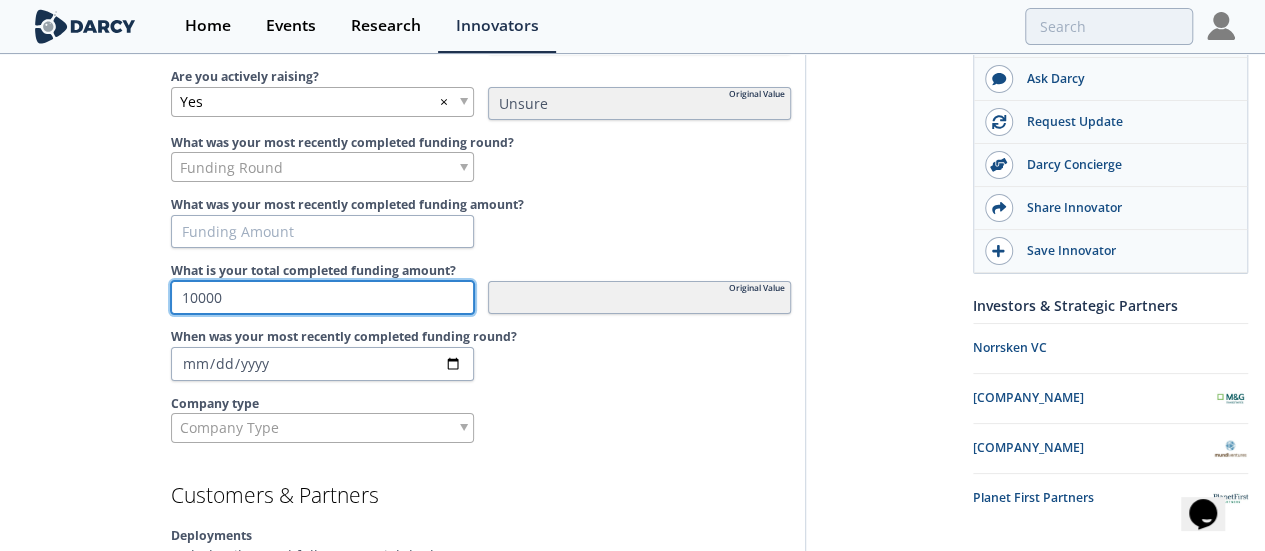 type on "100000" 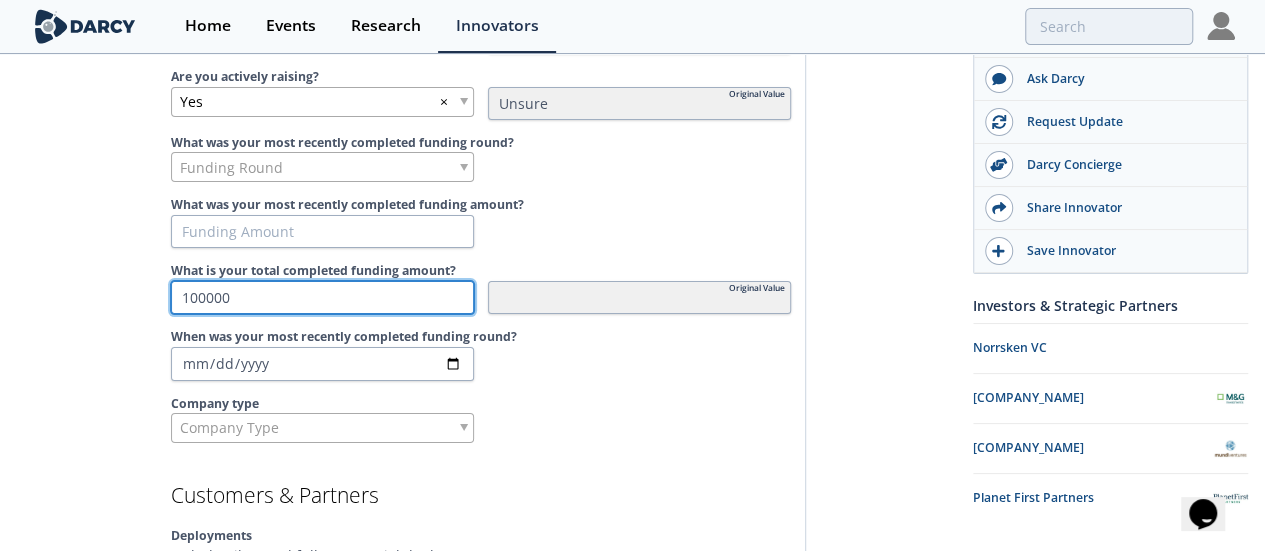 type on "1000000" 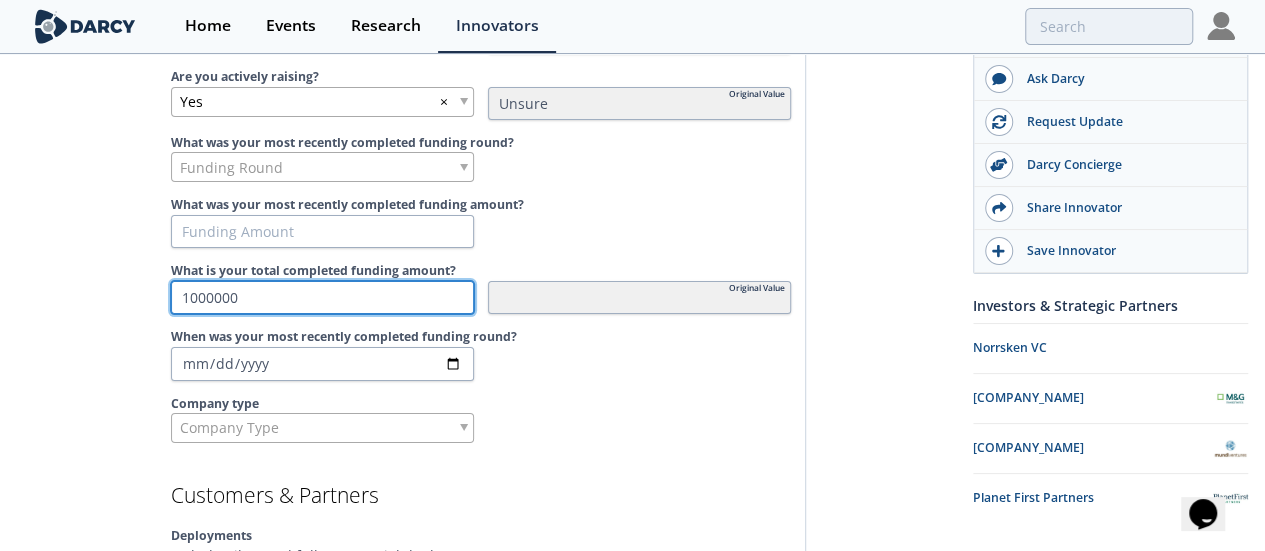 type on "10000000" 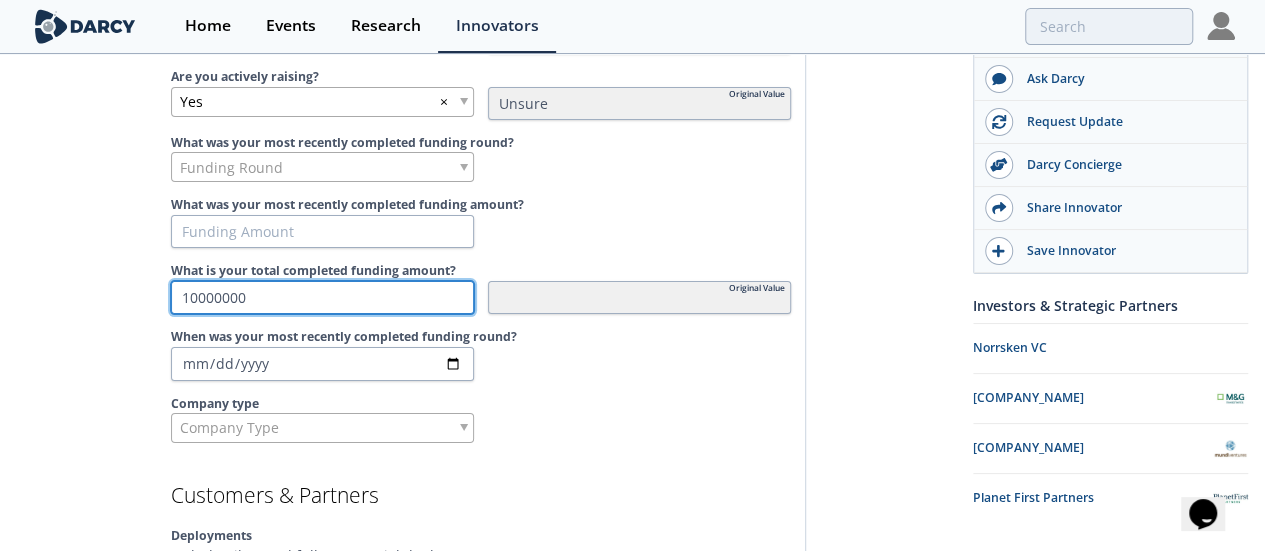 type on "100000000" 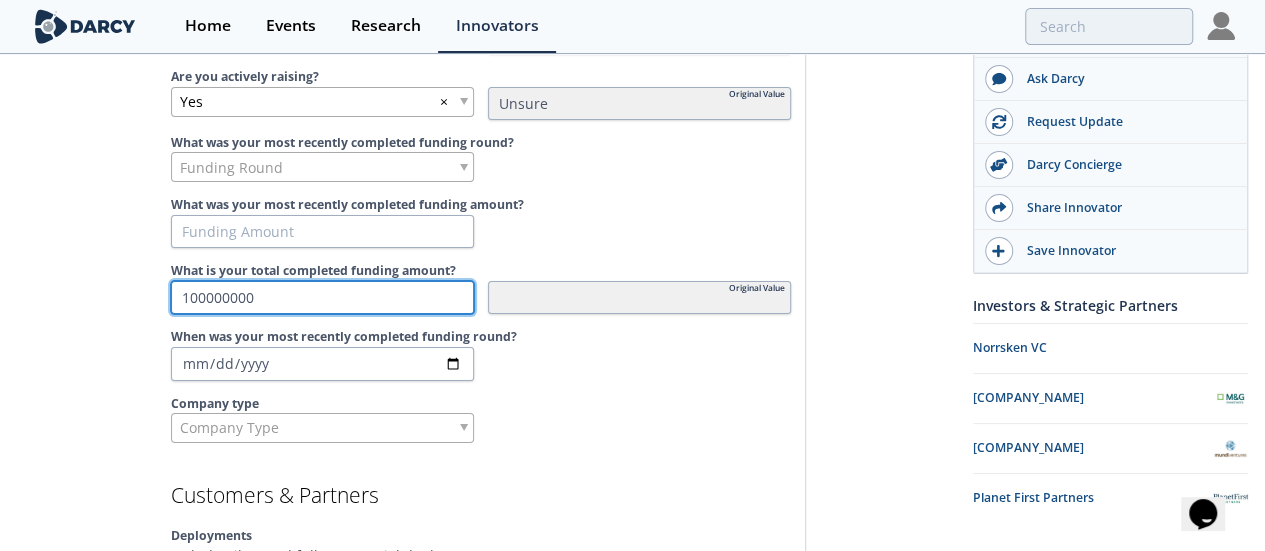 click on "100000000" at bounding box center (322, 298) 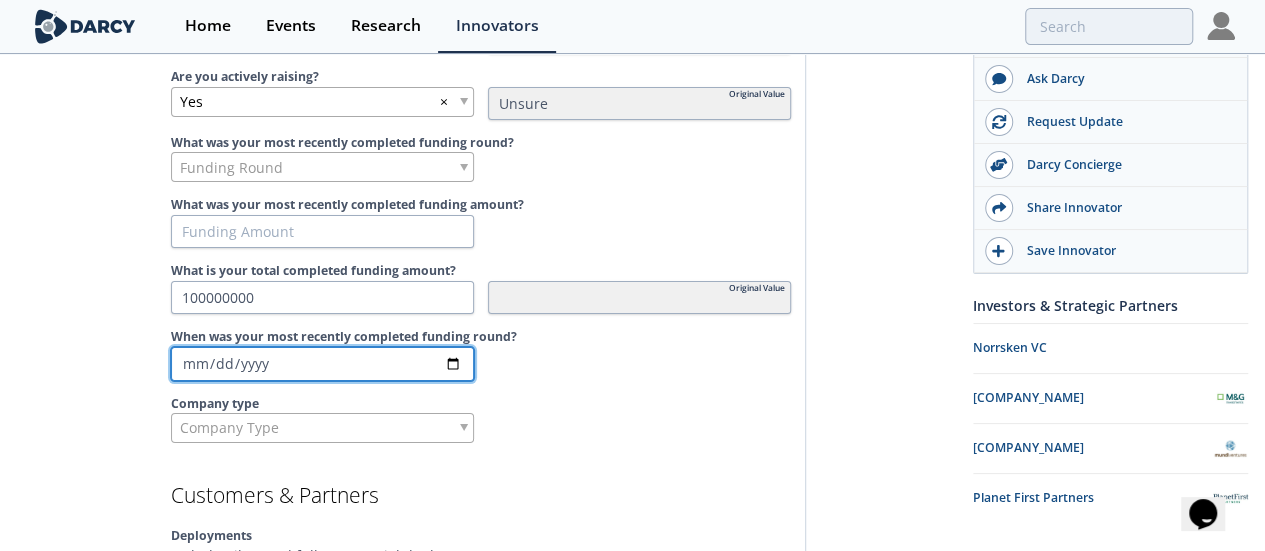 click on "When was your most recently completed funding round?" at bounding box center (322, 364) 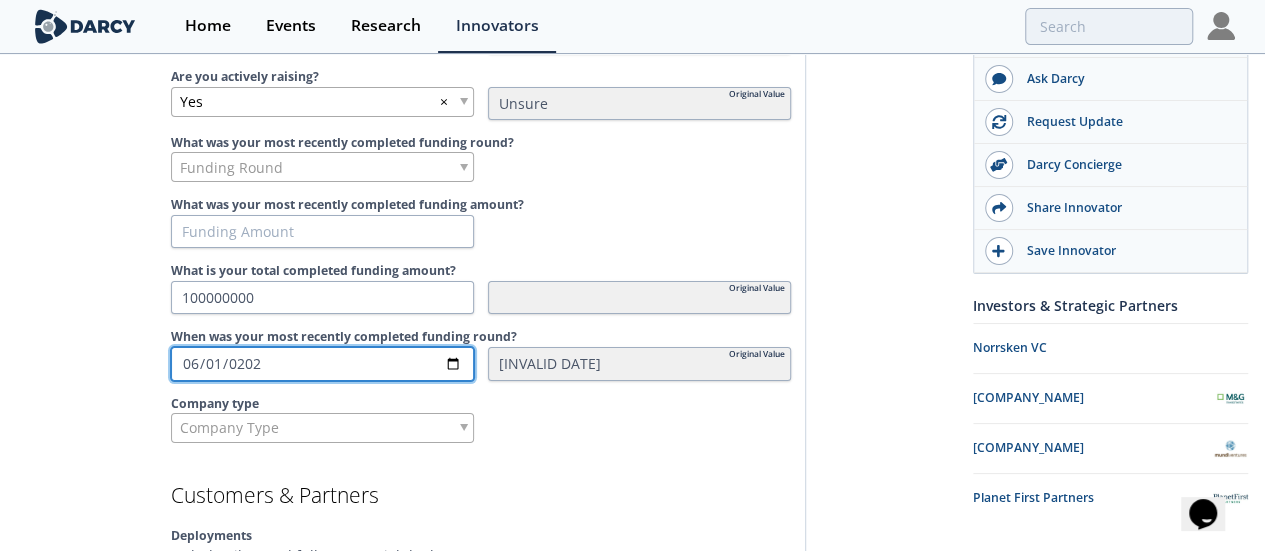 type on "[DATE]" 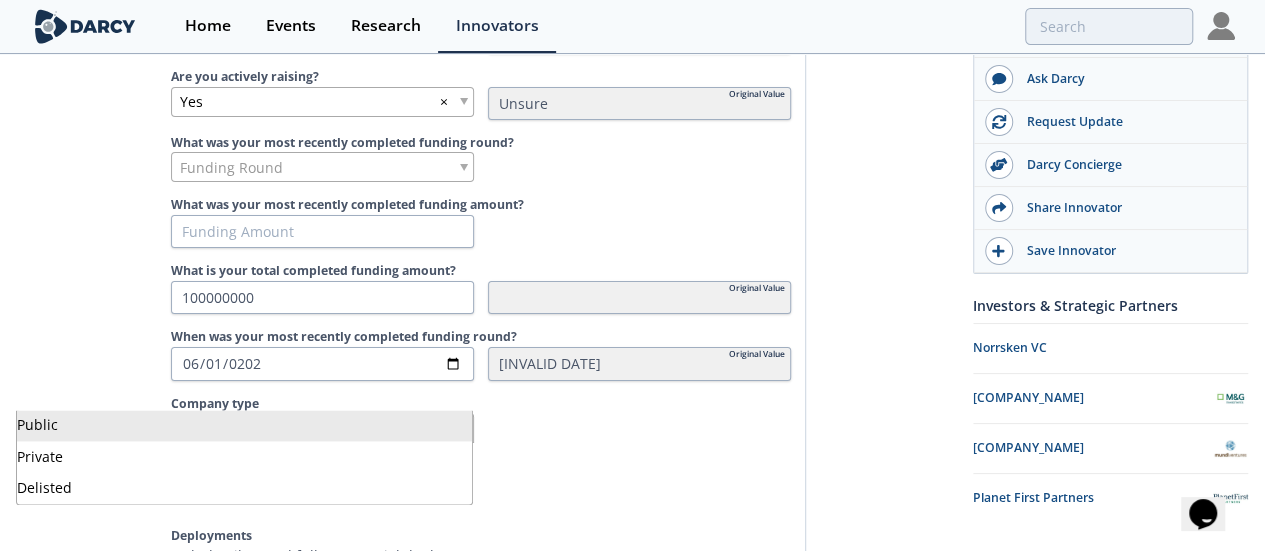 click on "Company Type" at bounding box center (322, 428) 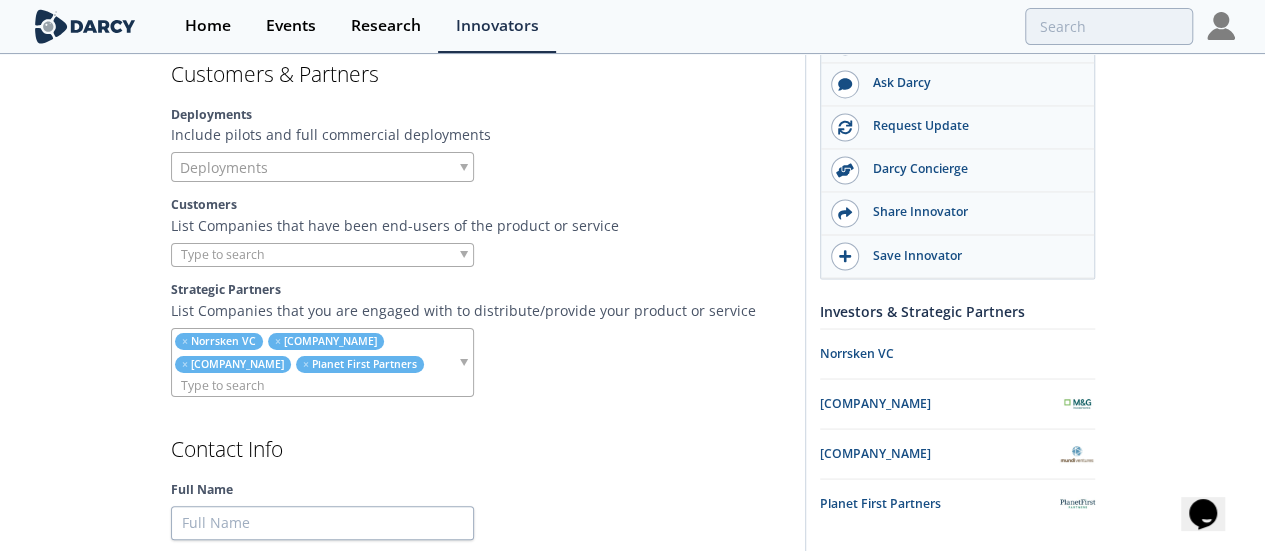 scroll, scrollTop: 1605, scrollLeft: 0, axis: vertical 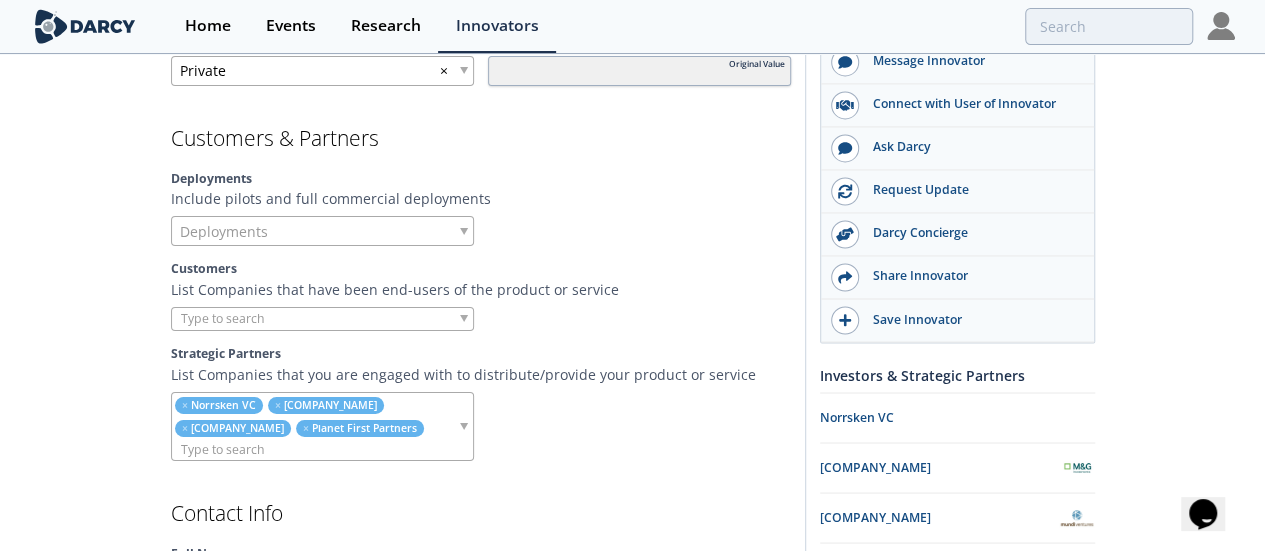 click on "Deployments" at bounding box center [322, 231] 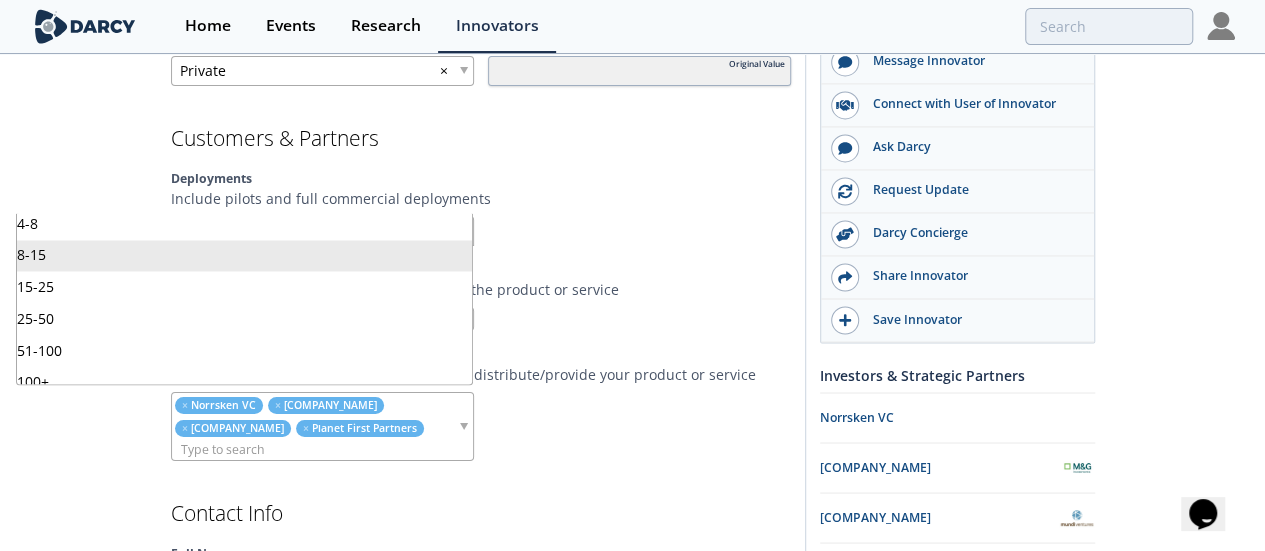 scroll, scrollTop: 112, scrollLeft: 0, axis: vertical 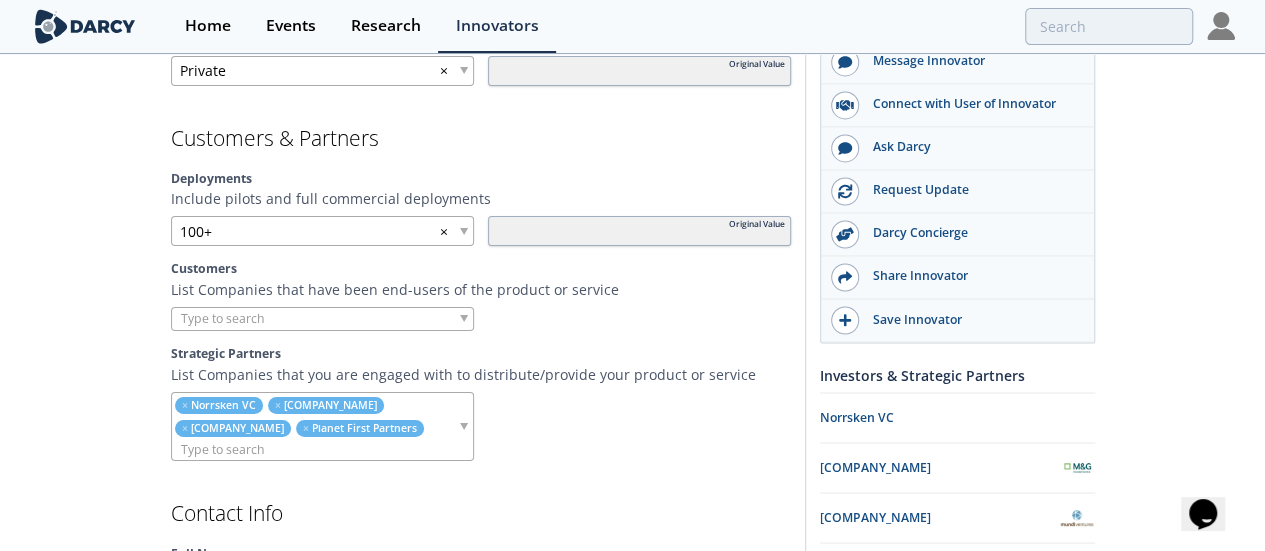 click at bounding box center (322, 319) 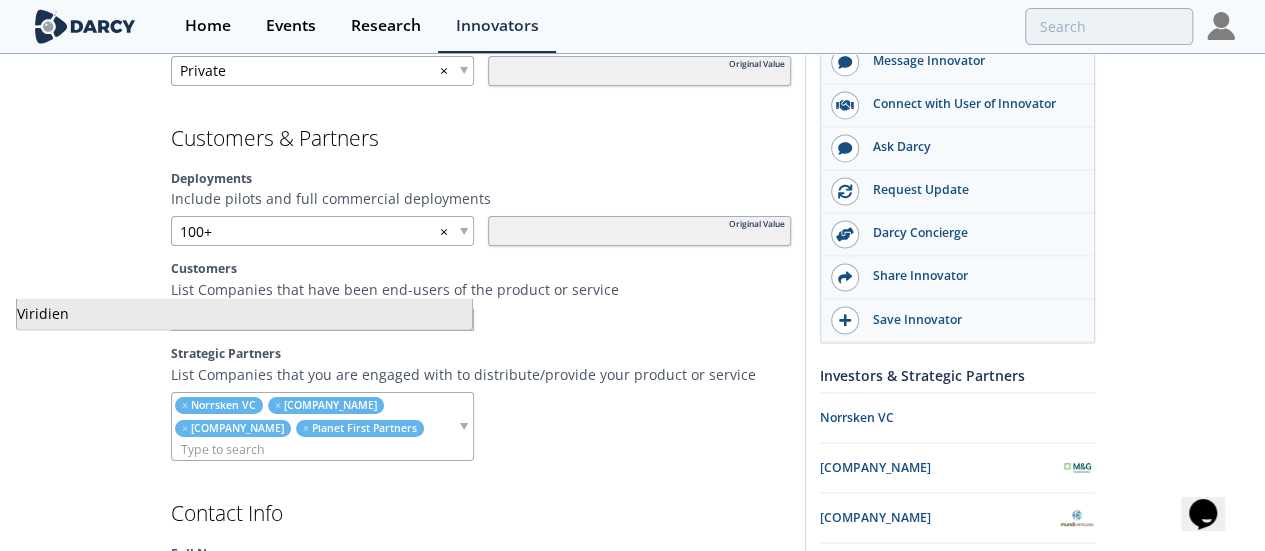 type on "Viridien" 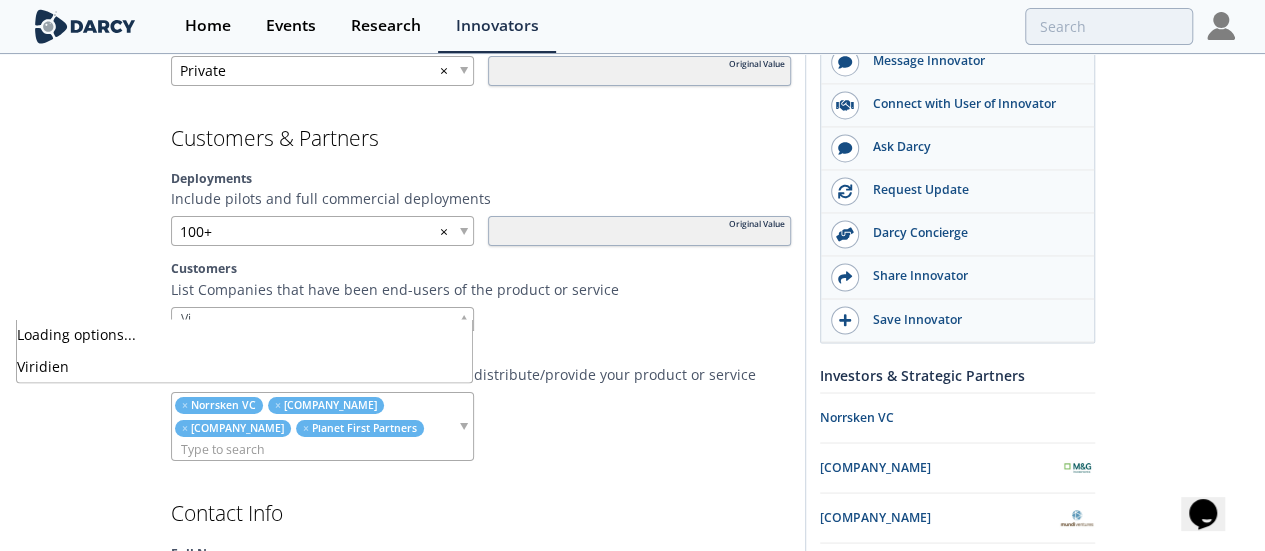 type on "V" 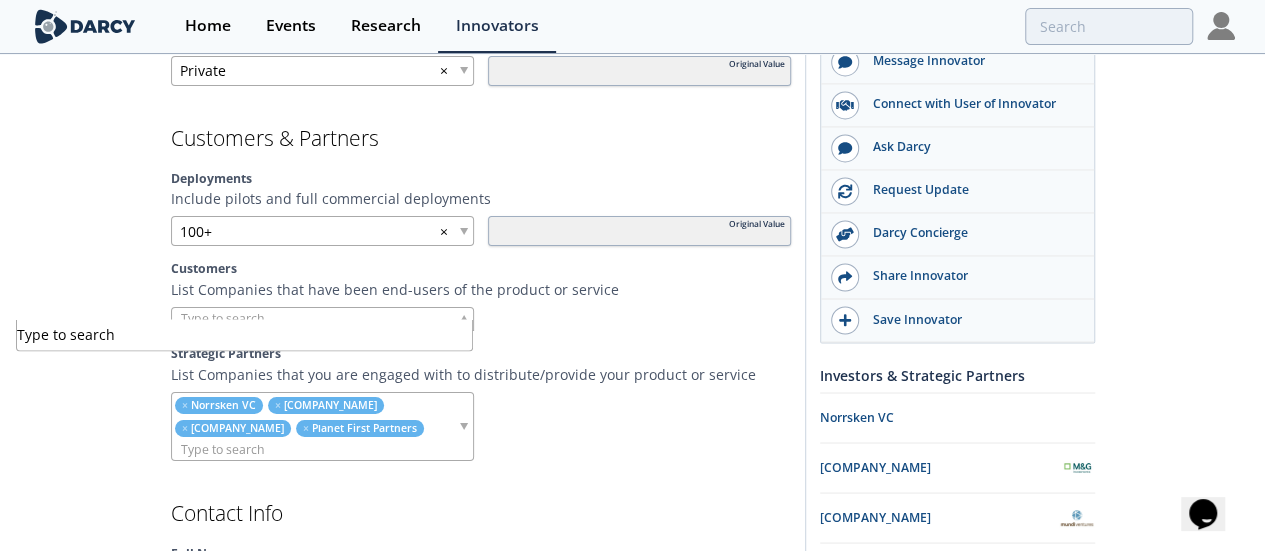 type 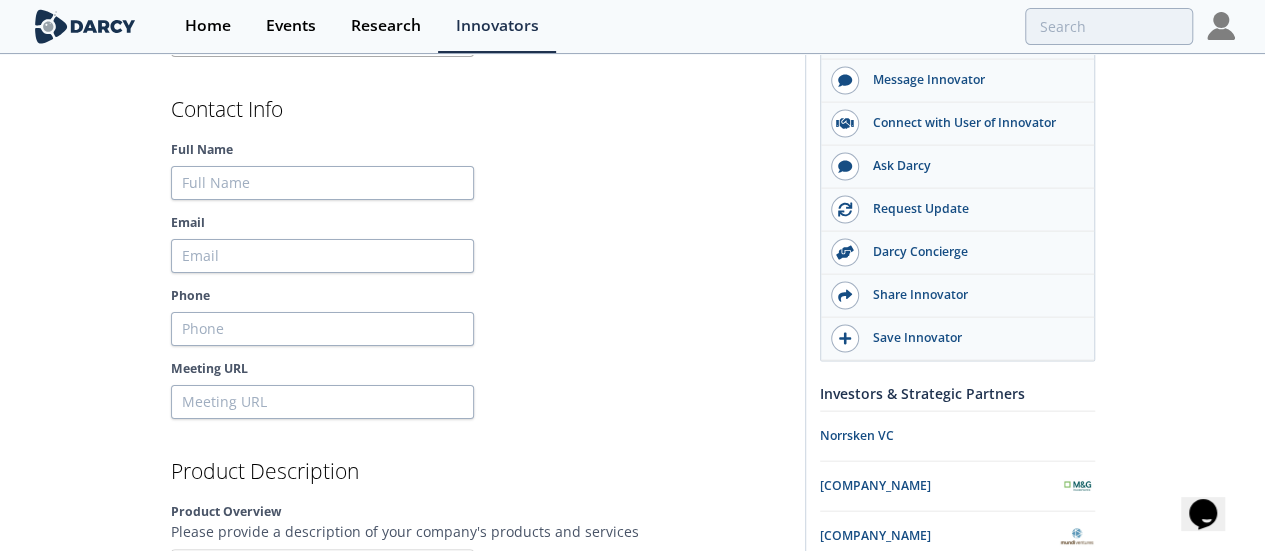 scroll, scrollTop: 2006, scrollLeft: 0, axis: vertical 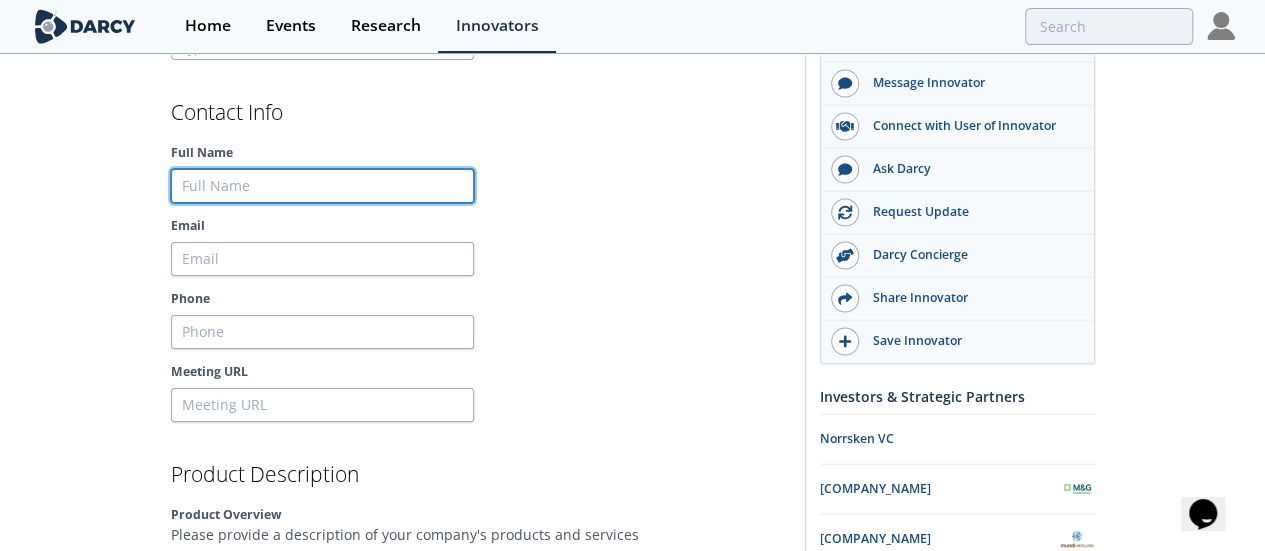 click on "Full Name" at bounding box center (322, 186) 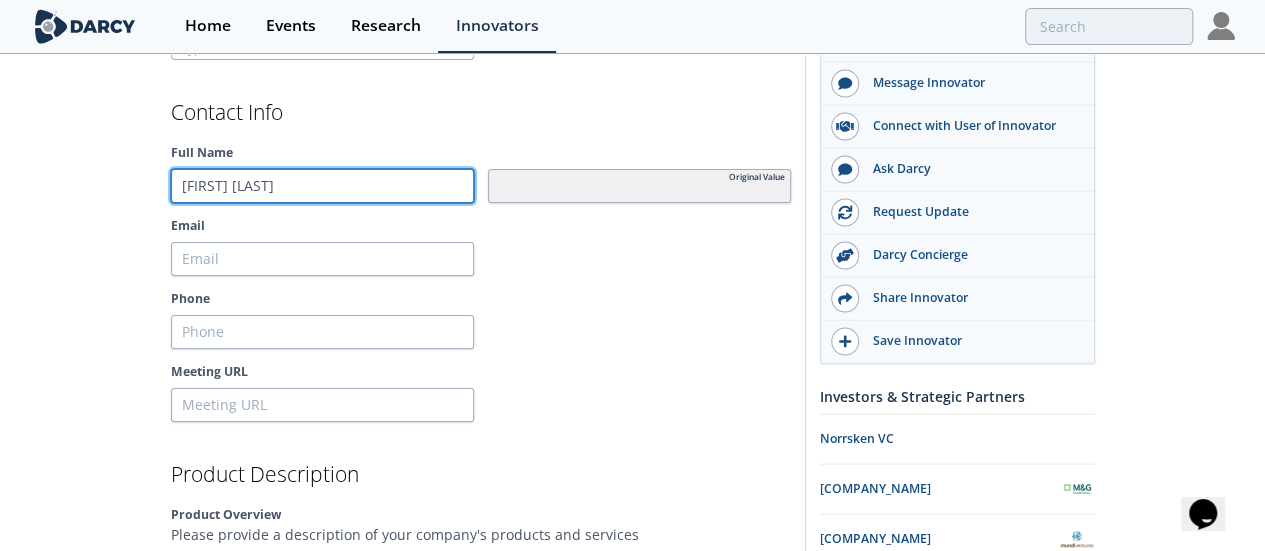 type on "[FIRST] [LAST]" 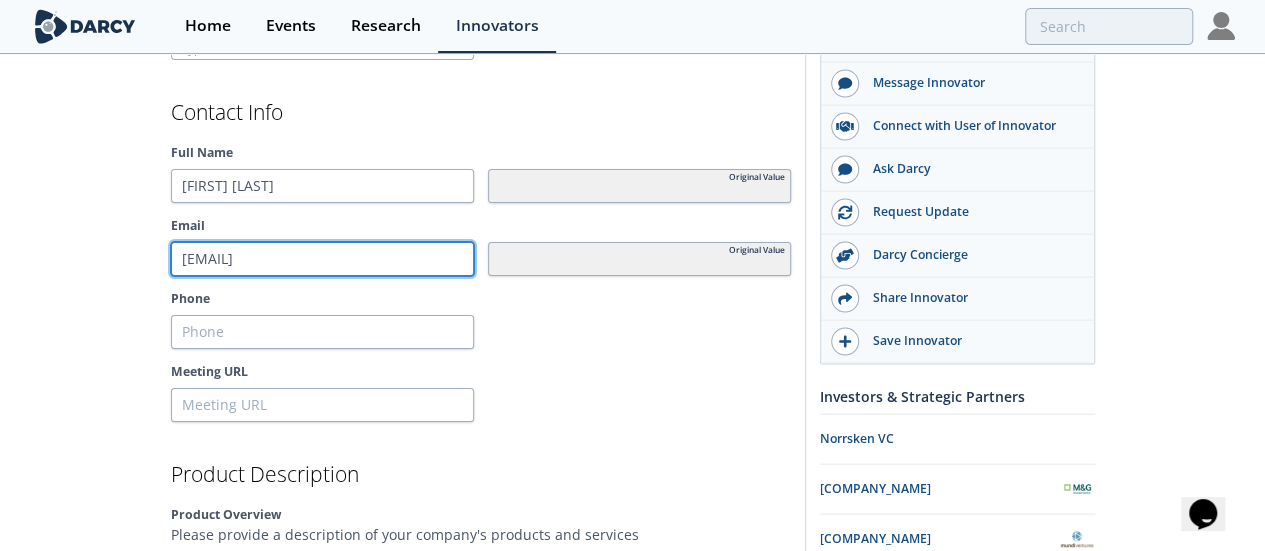 scroll, scrollTop: 0, scrollLeft: 0, axis: both 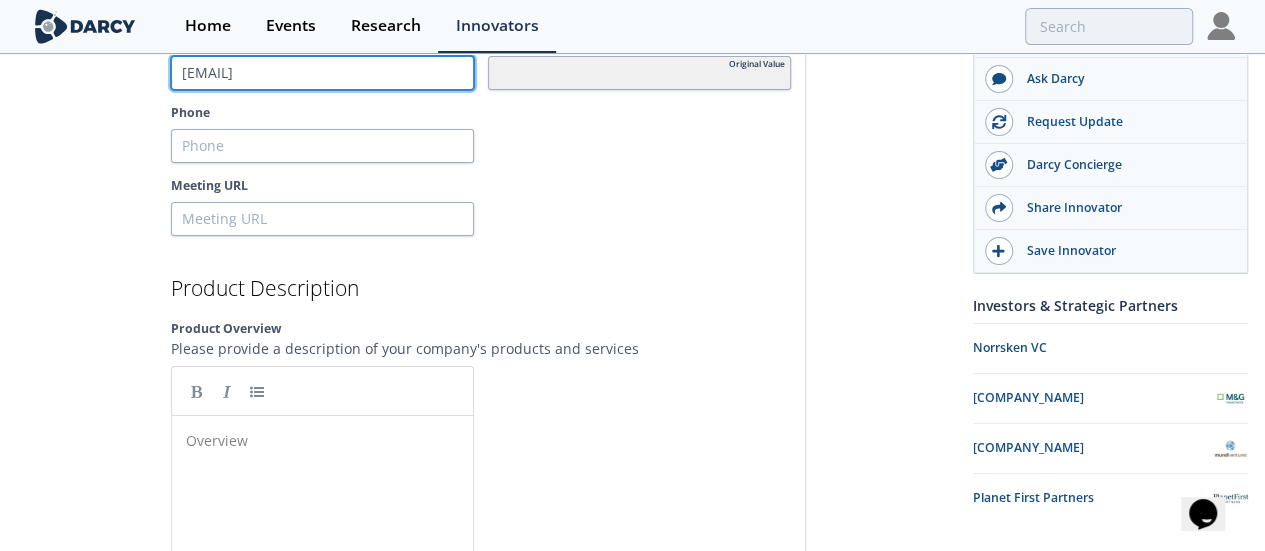 type on "[EMAIL]" 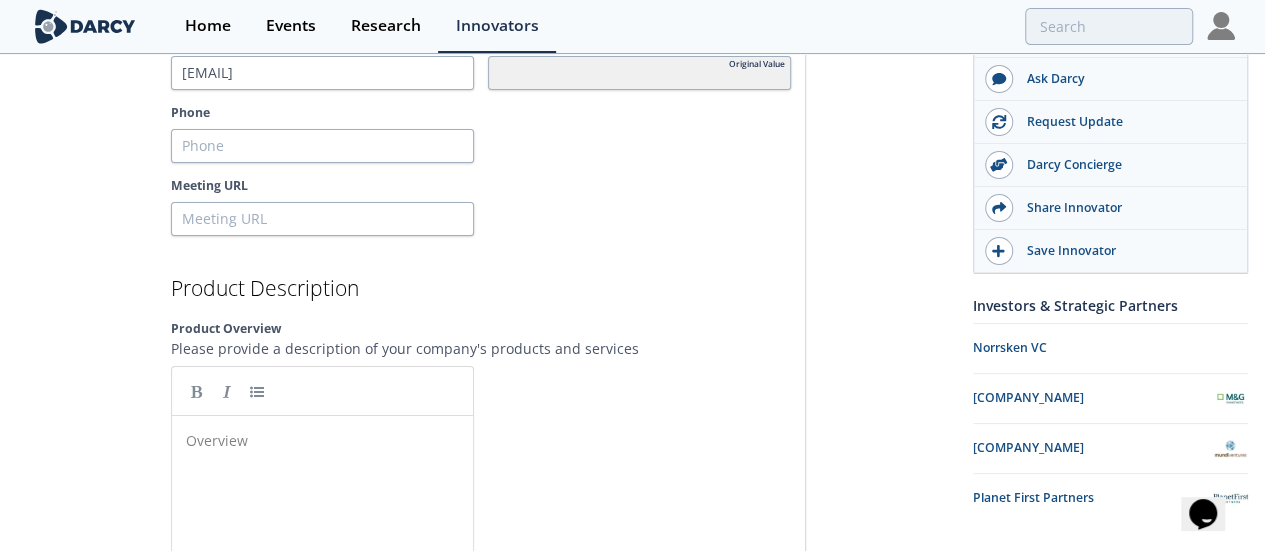 click at bounding box center (639, 551) 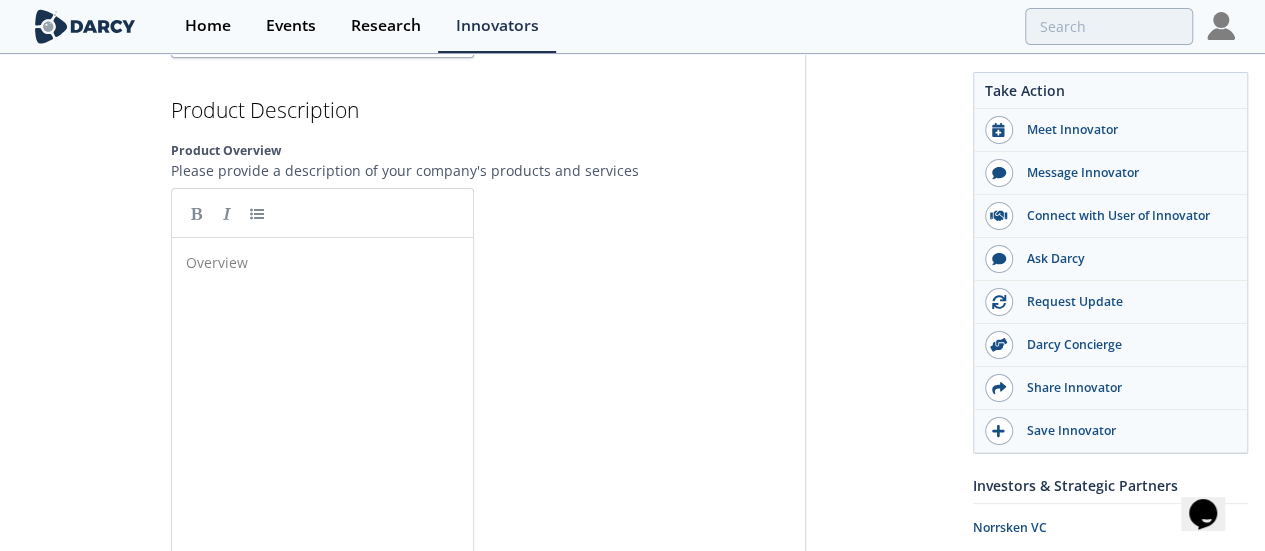 scroll, scrollTop: 2369, scrollLeft: 0, axis: vertical 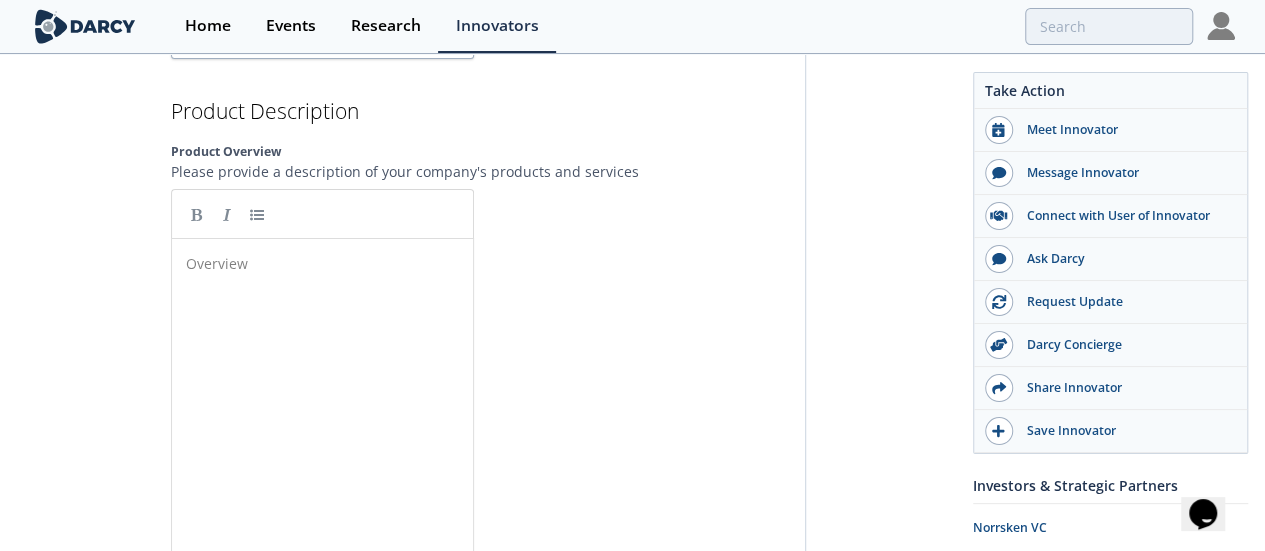 click on "Overview   ​" at bounding box center [330, 263] 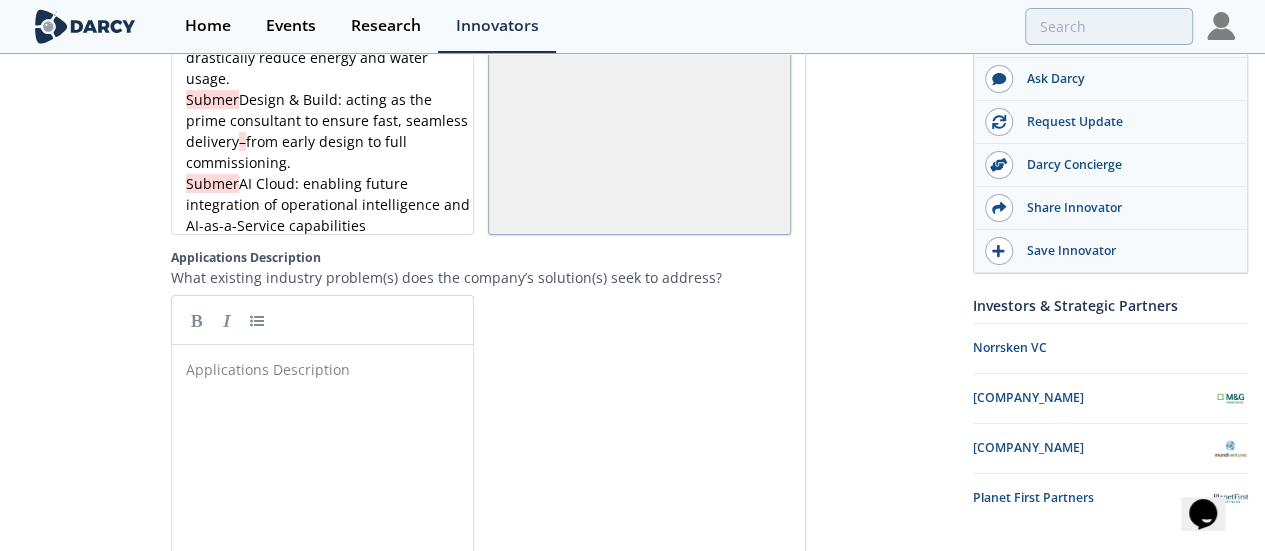 scroll, scrollTop: 2702, scrollLeft: 0, axis: vertical 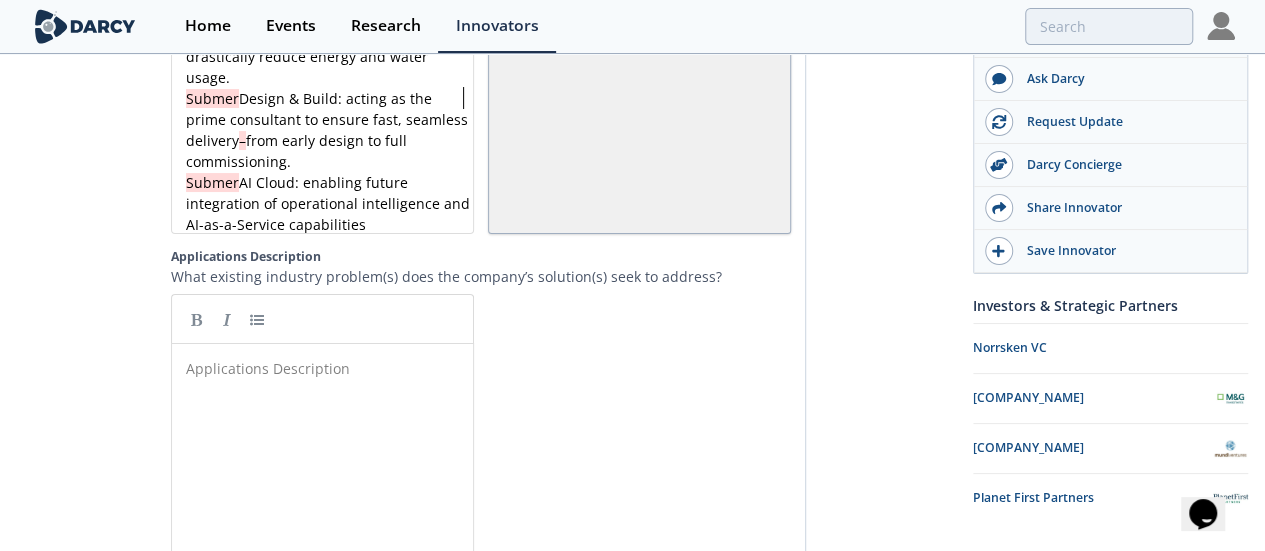click on "​" at bounding box center [330, 368] 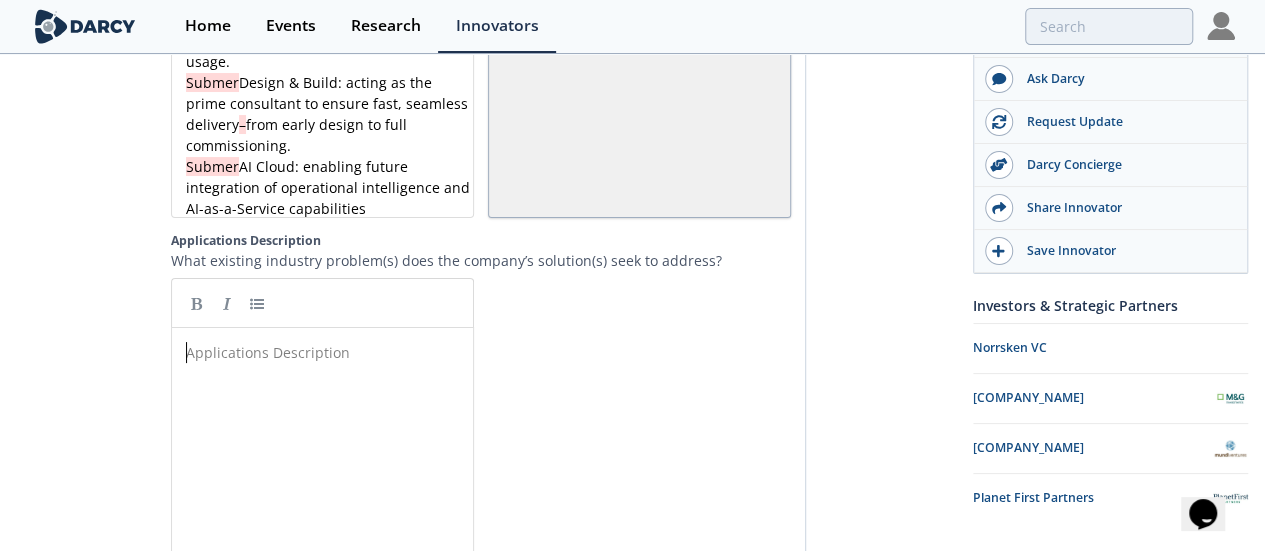 scroll, scrollTop: 2719, scrollLeft: 0, axis: vertical 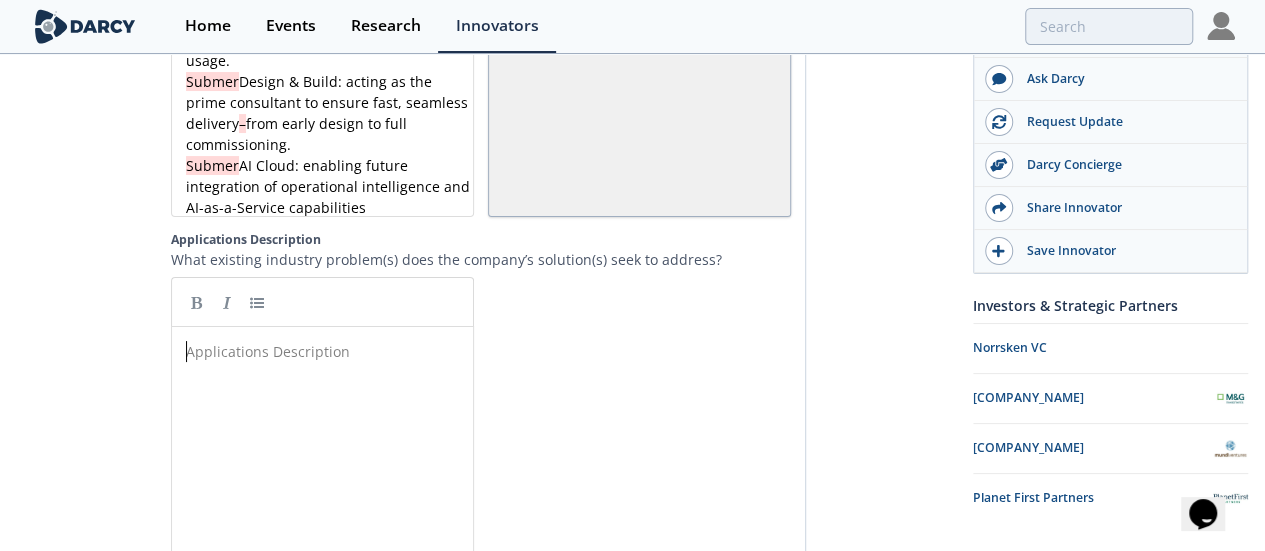 click on "Applications Description   ​" at bounding box center [330, 351] 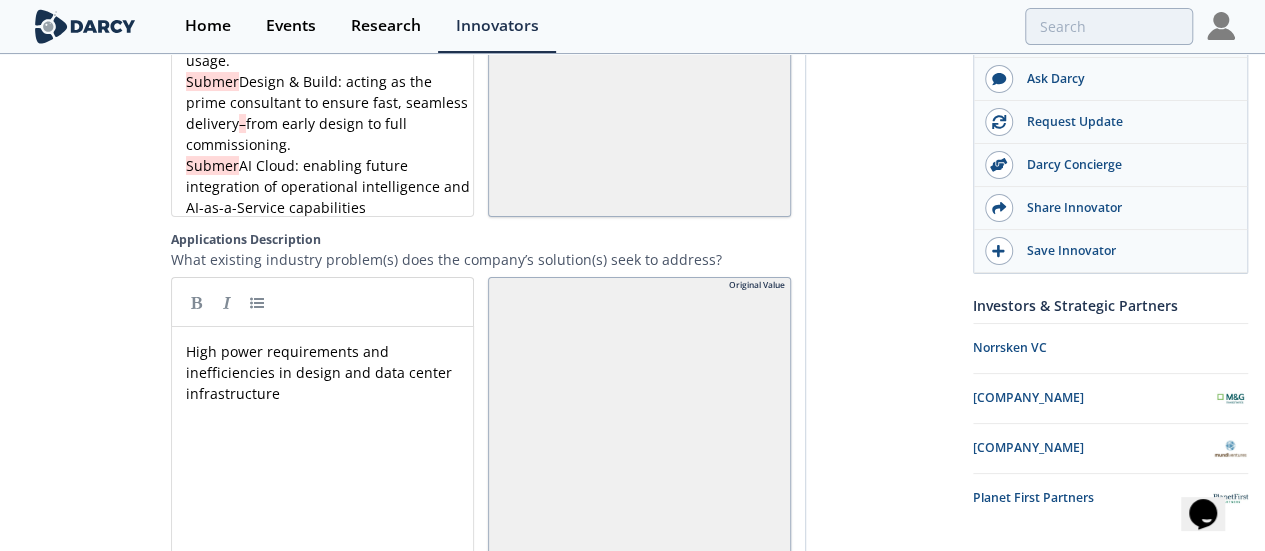 click on "xxxxxxxxxx   High power requirements and inefficiencies in design and data center infrastructure" at bounding box center [330, 372] 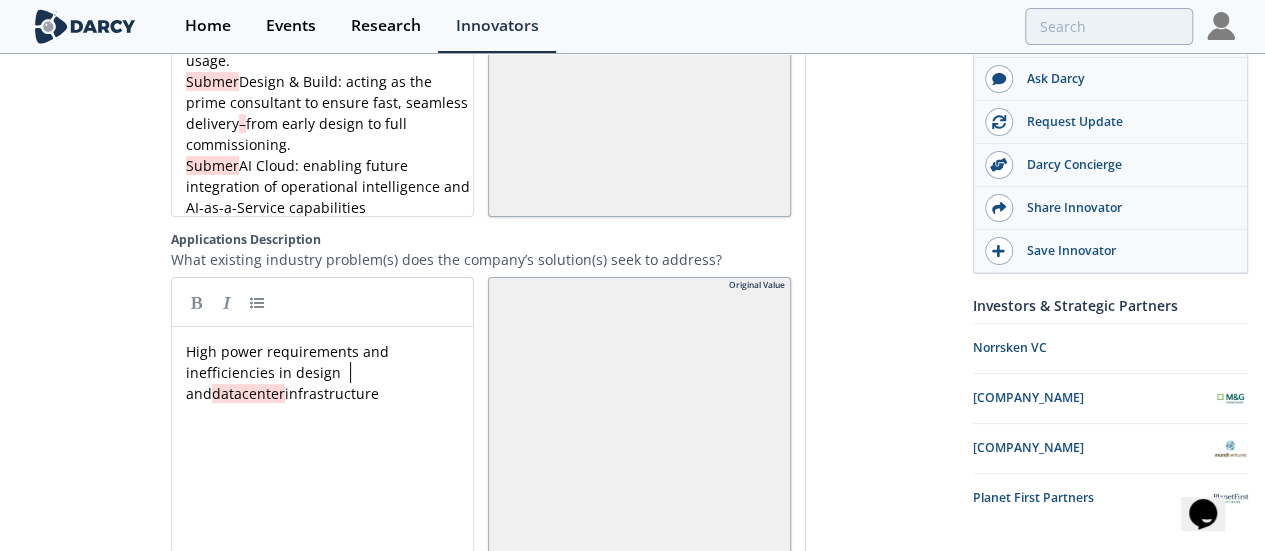 click on "High power requirements and inefficiencies in design and  datacenter  infrastructure" at bounding box center (330, 372) 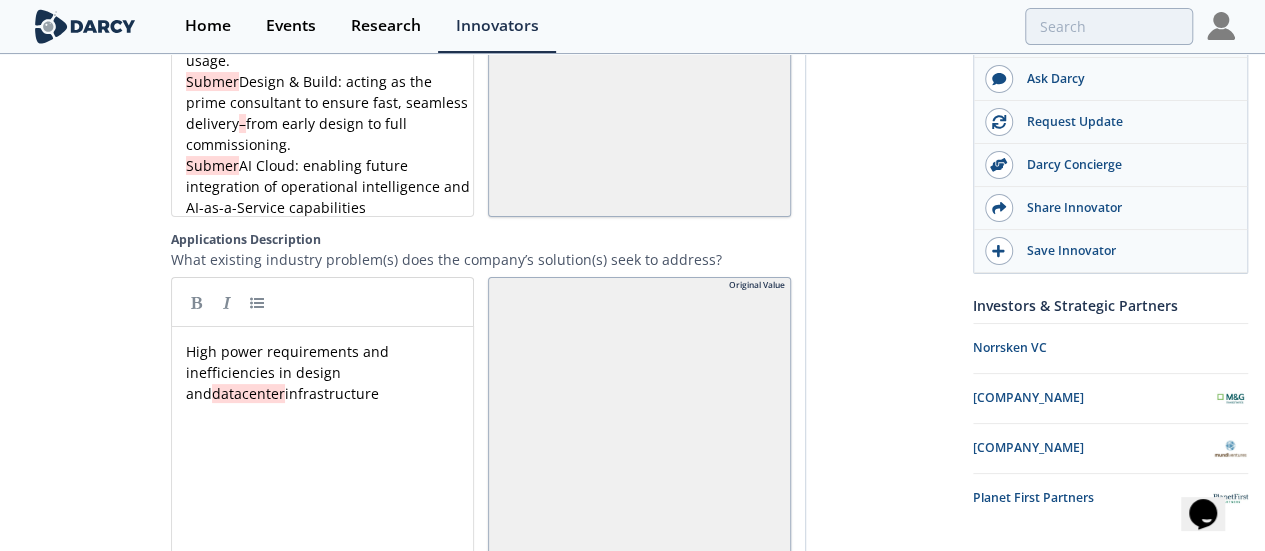type 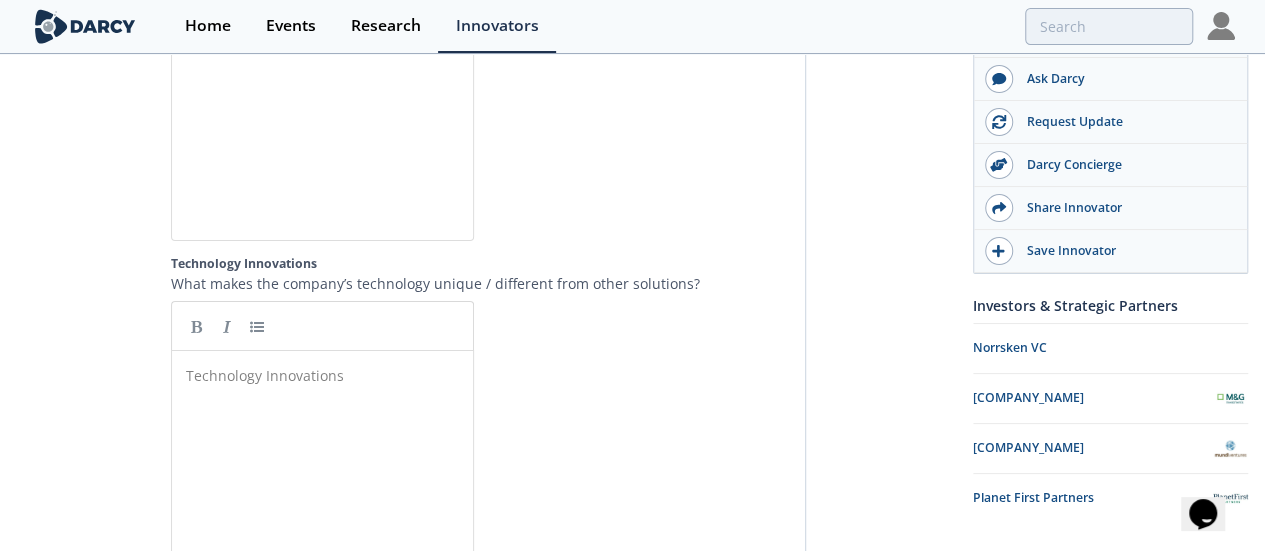 scroll, scrollTop: 3559, scrollLeft: 0, axis: vertical 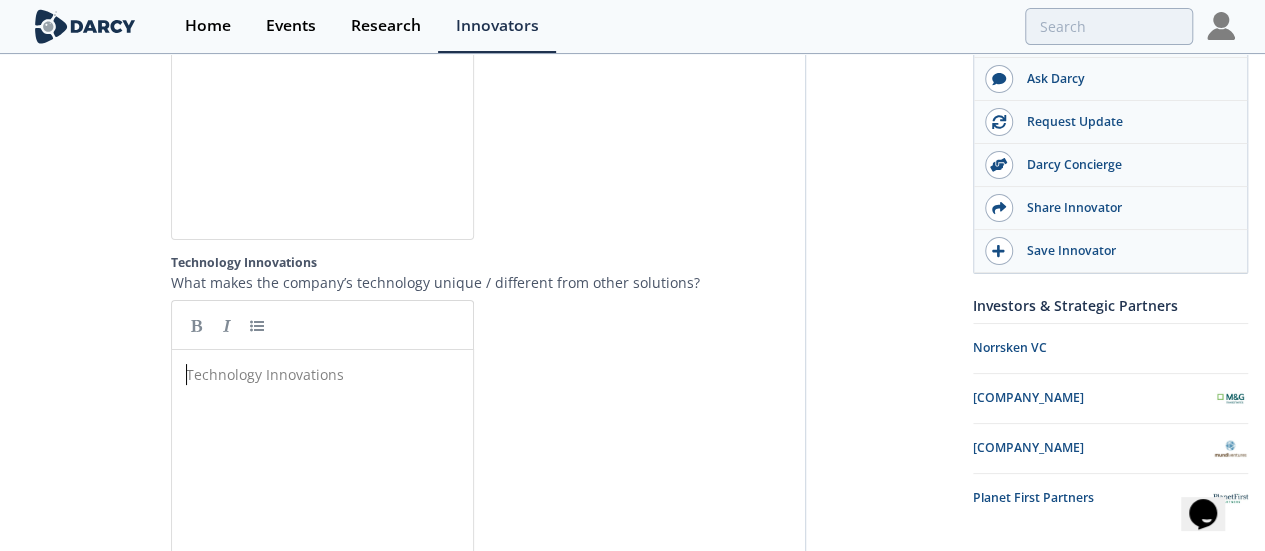 click on "Technology Innovations   ​" at bounding box center (330, 374) 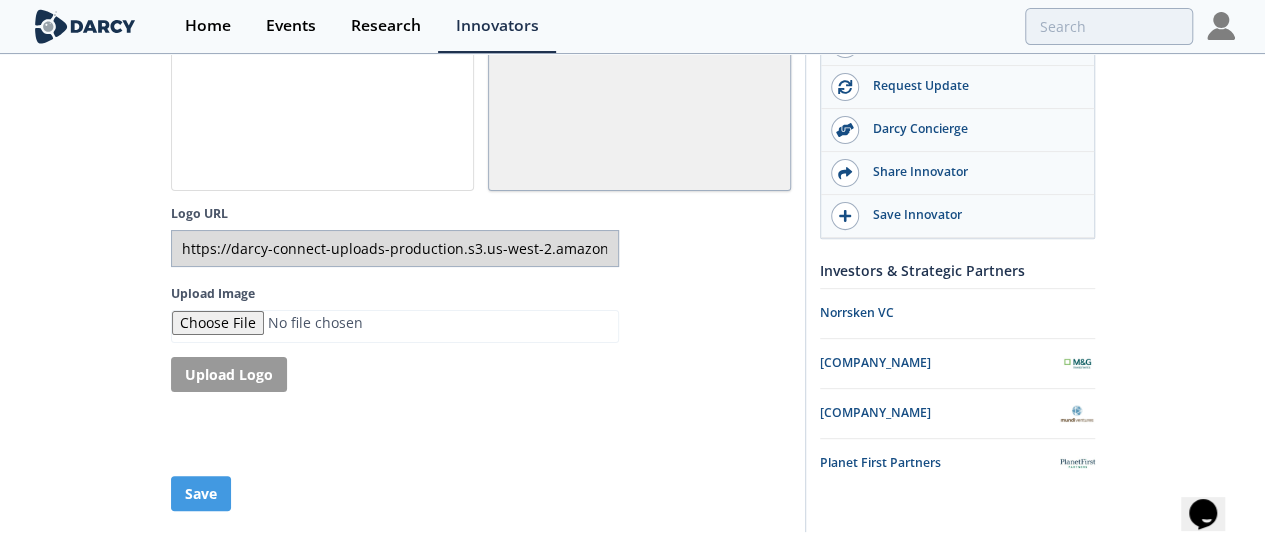 scroll, scrollTop: 4041, scrollLeft: 0, axis: vertical 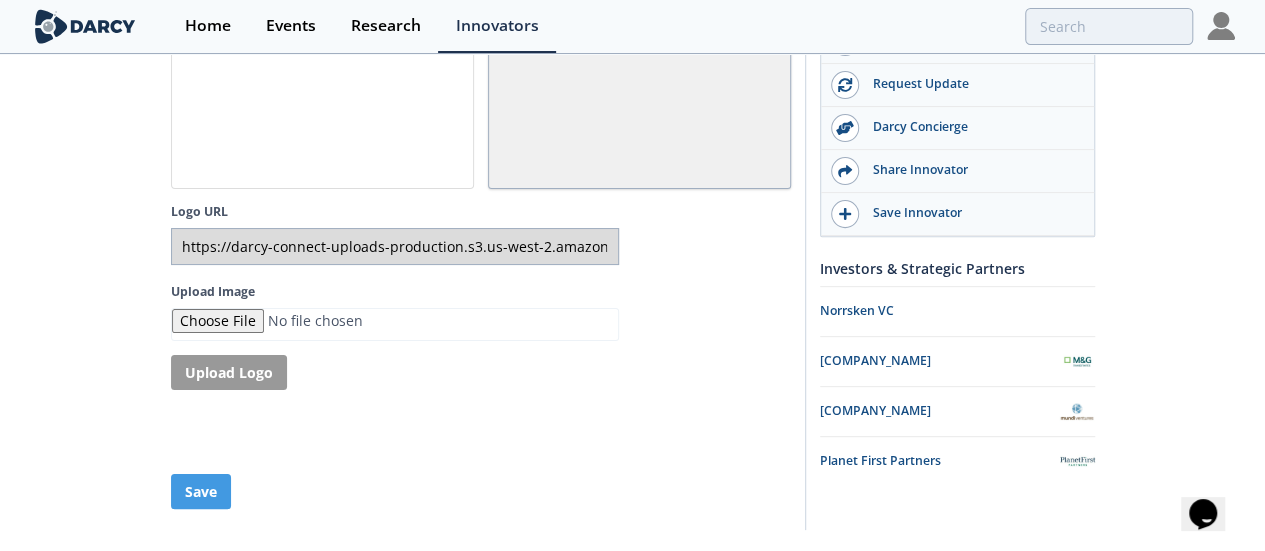 click on "Company Info
Introductory Video
Please provide an intro video to your company that is 3mins or less in length
Website URL
https://submer.com/
Original Value
Founded
Year
2014
Original Value
Headquarters
Country
Spain
Original Value
State" 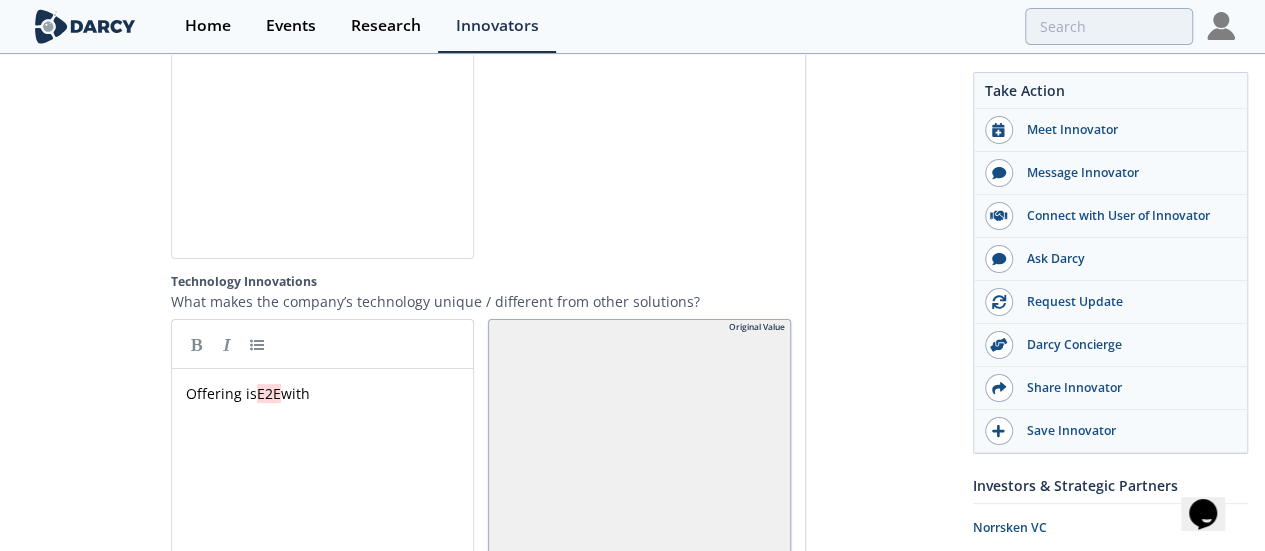 scroll, scrollTop: 3534, scrollLeft: 0, axis: vertical 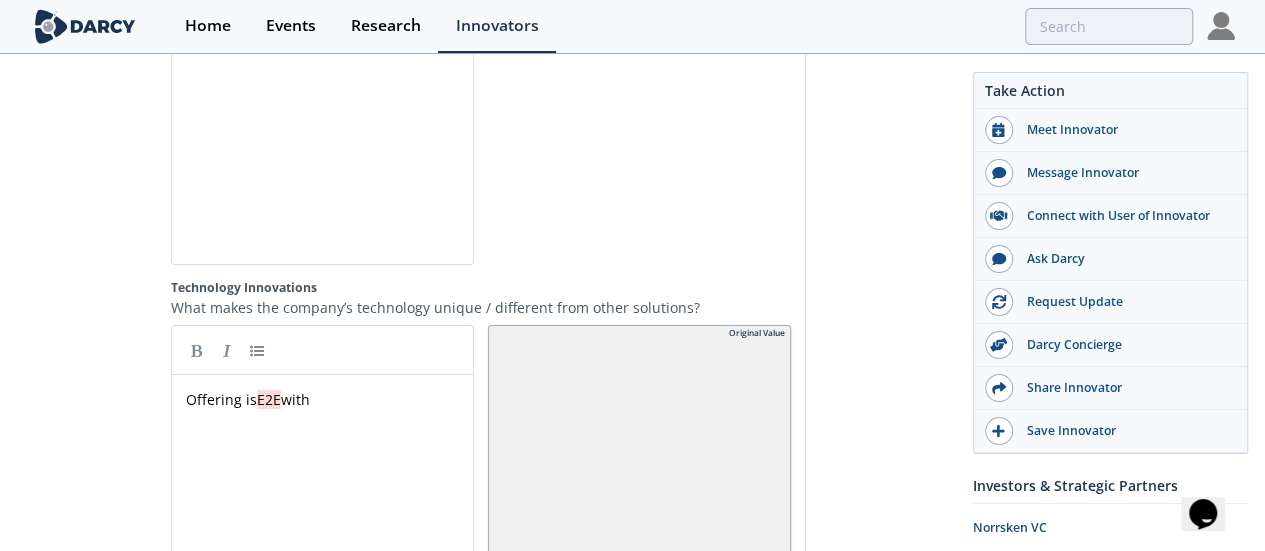 click on "Offering is  E2E  with" at bounding box center [330, 399] 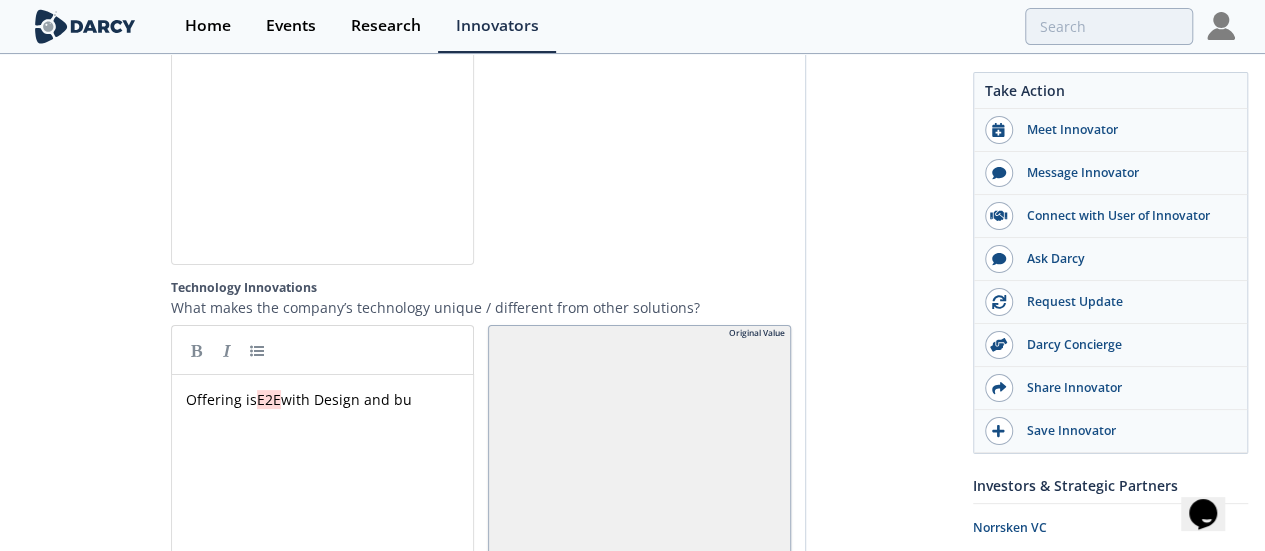 click on "Offering is  E2E  with Design and bu" at bounding box center (299, 399) 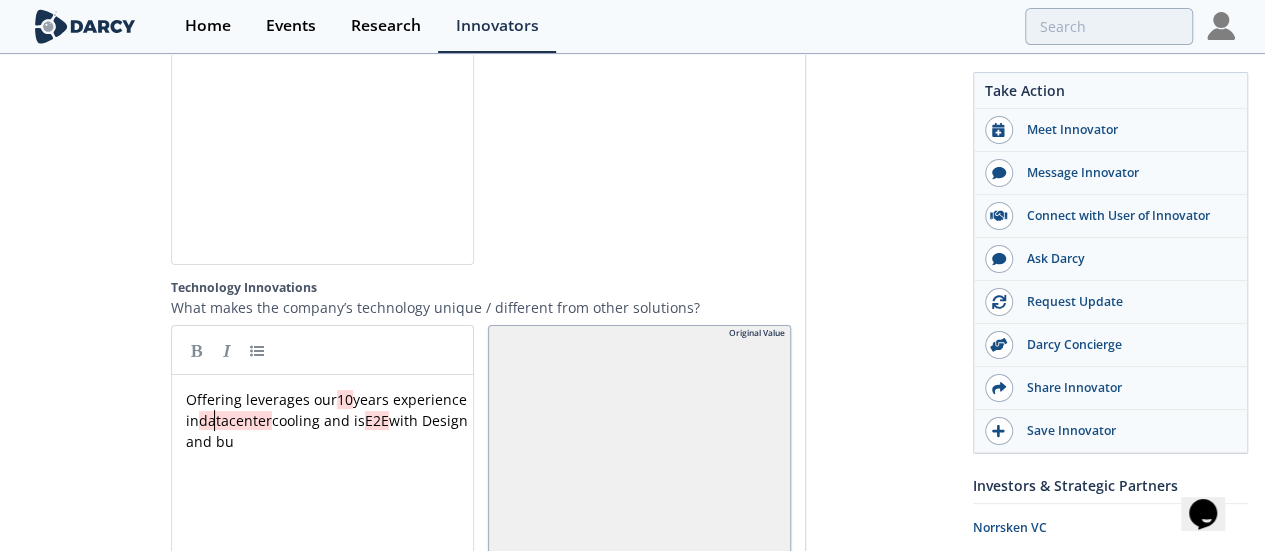 click on "Offering leverages our  10  years experience in  datacenter  cooling and is  E2E  with Design and bu" at bounding box center [330, 420] 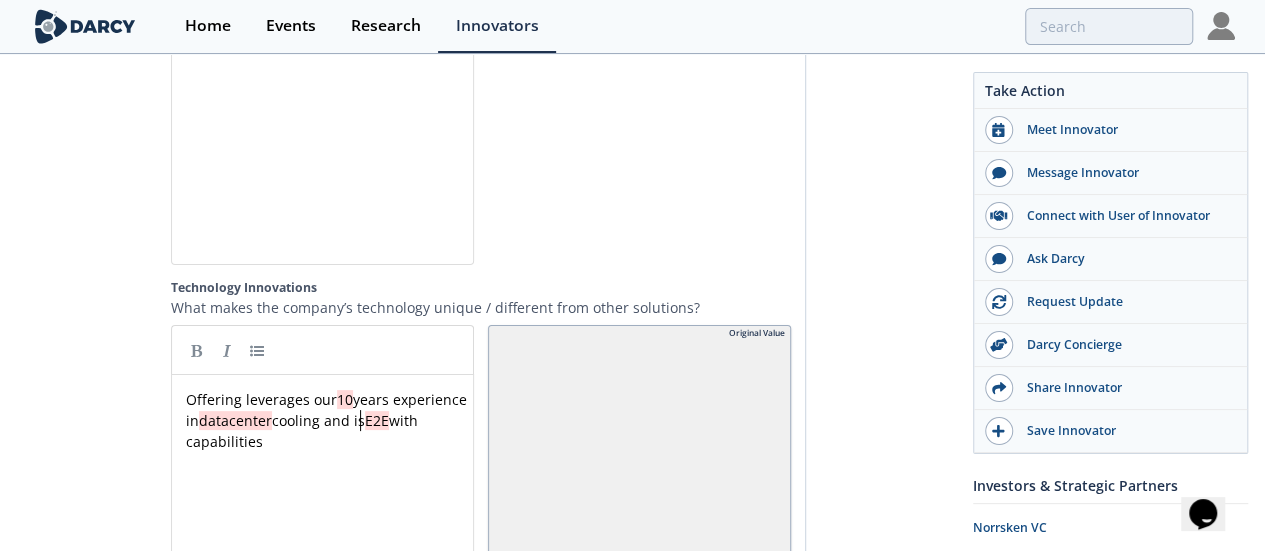 click on "xxxxxxxxxx   Offering leverages our  10  years experience in  datacenter  cooling and is  E2E  with capabilities" at bounding box center (330, 420) 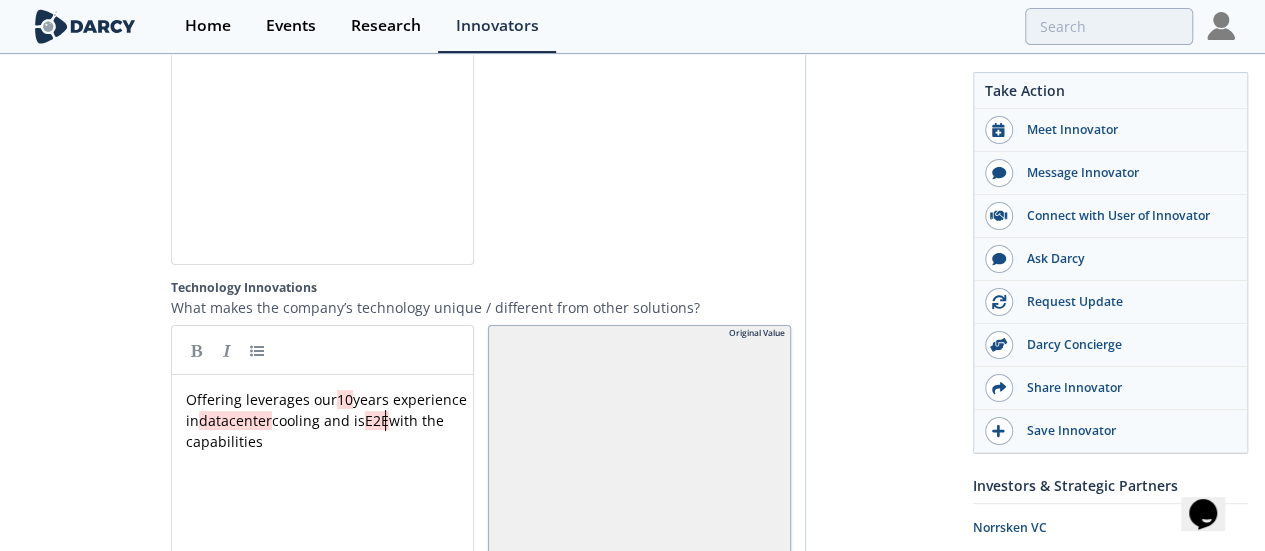 click on "Offering leverages our  10  years experience in  datacenter  cooling and is  E2E  with the capabilities" at bounding box center [330, 420] 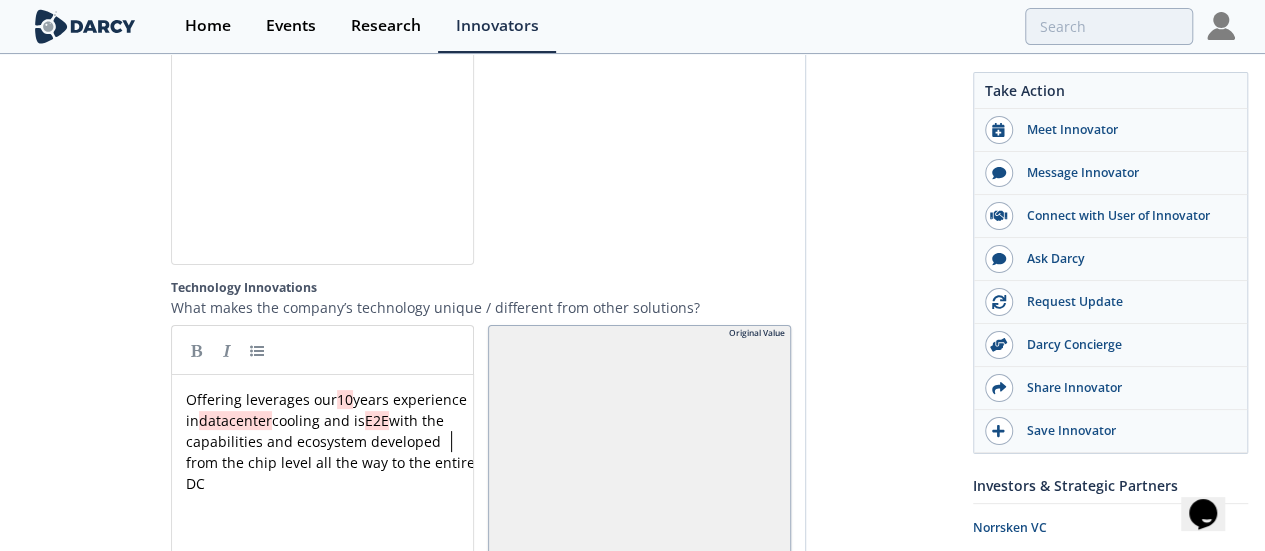 type 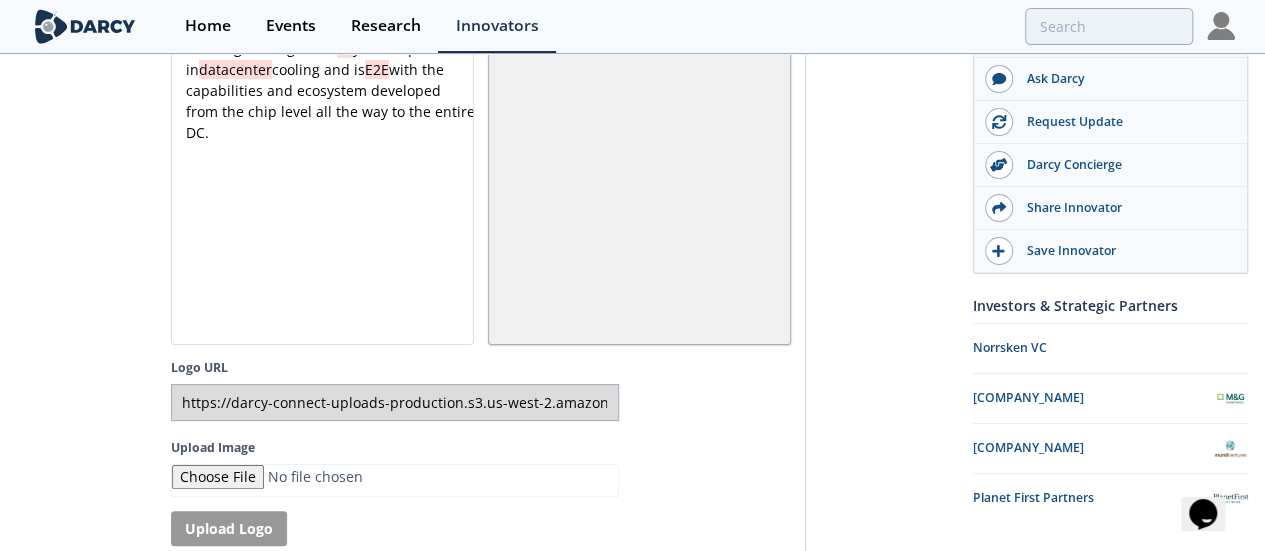 scroll, scrollTop: 3900, scrollLeft: 0, axis: vertical 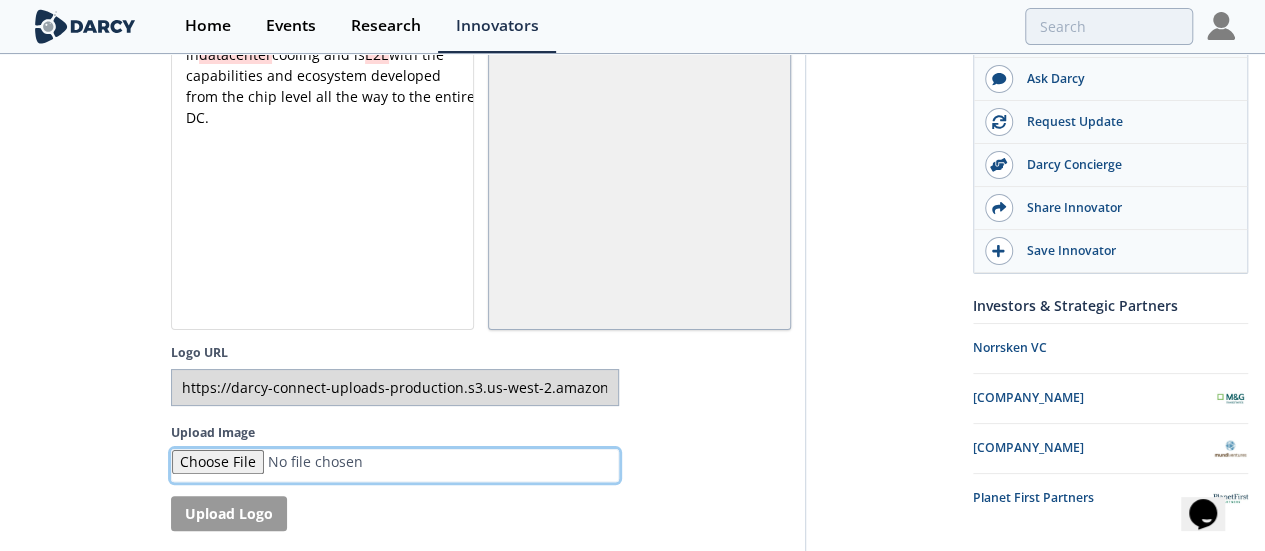 click on "Upload Image" at bounding box center [395, 465] 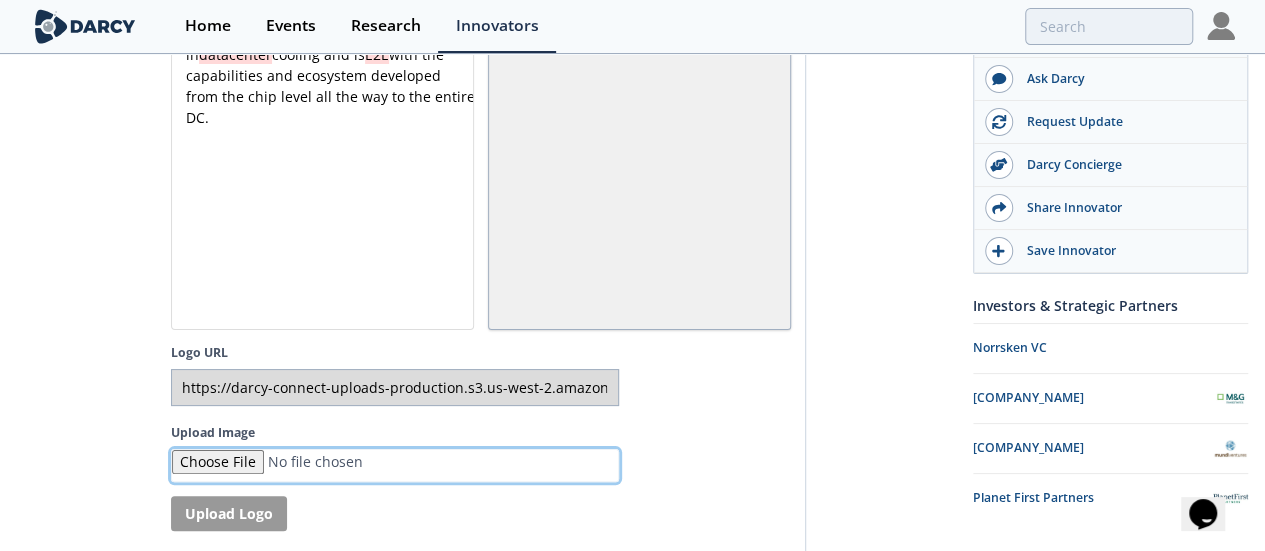 type on "C:\fakepath\Submer_Black.png" 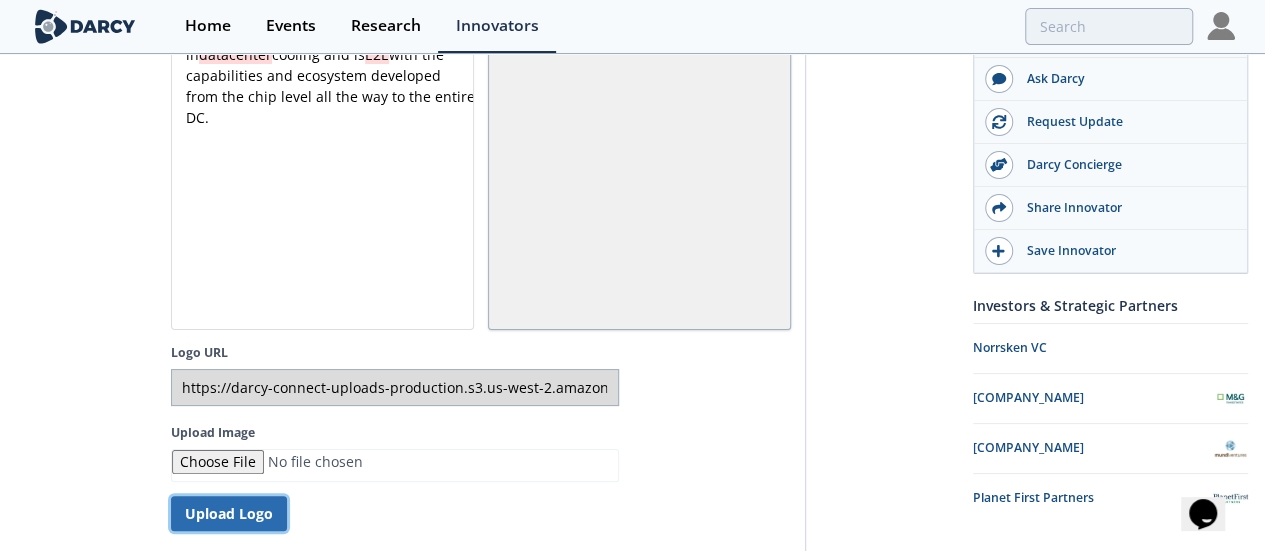 click on "Upload Logo" at bounding box center (229, 513) 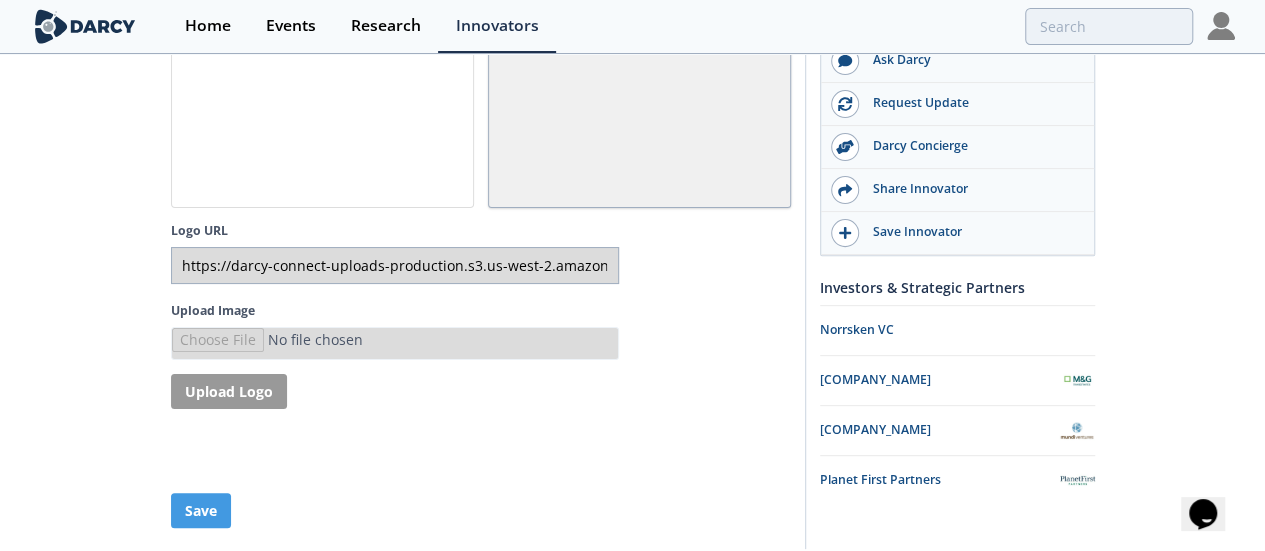 scroll, scrollTop: 4026, scrollLeft: 0, axis: vertical 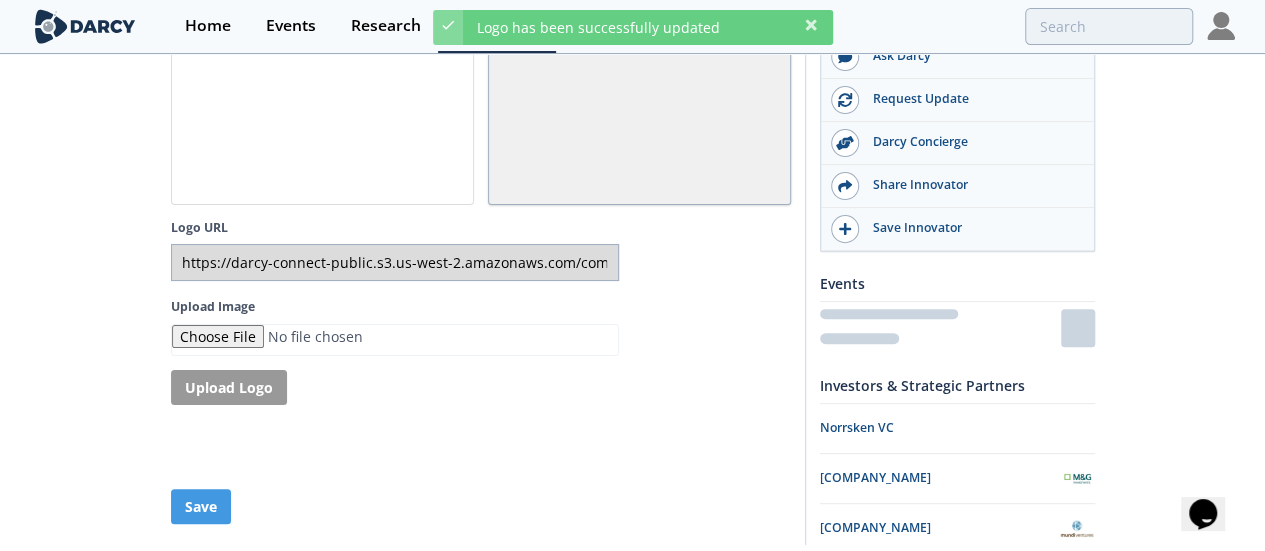 type on "https://darcy-connect-public.s3.us-west-2.amazonaws.com/company-logos/fe78614d-cefe-42a2-85cf-bf7a06ae3c82?h=5006e2733579" 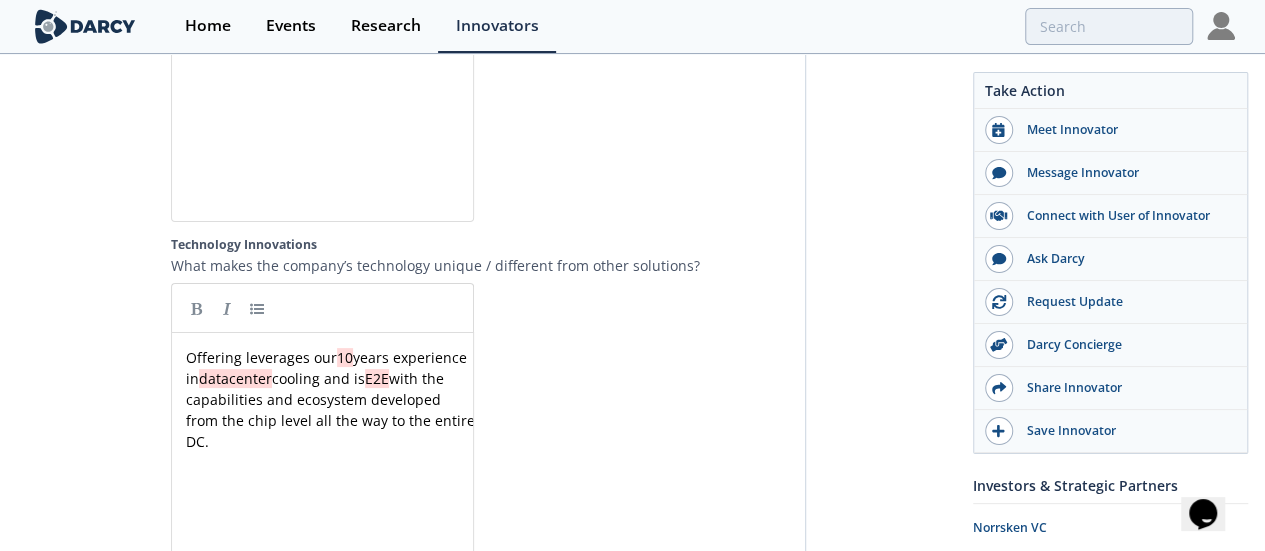 scroll, scrollTop: 3571, scrollLeft: 0, axis: vertical 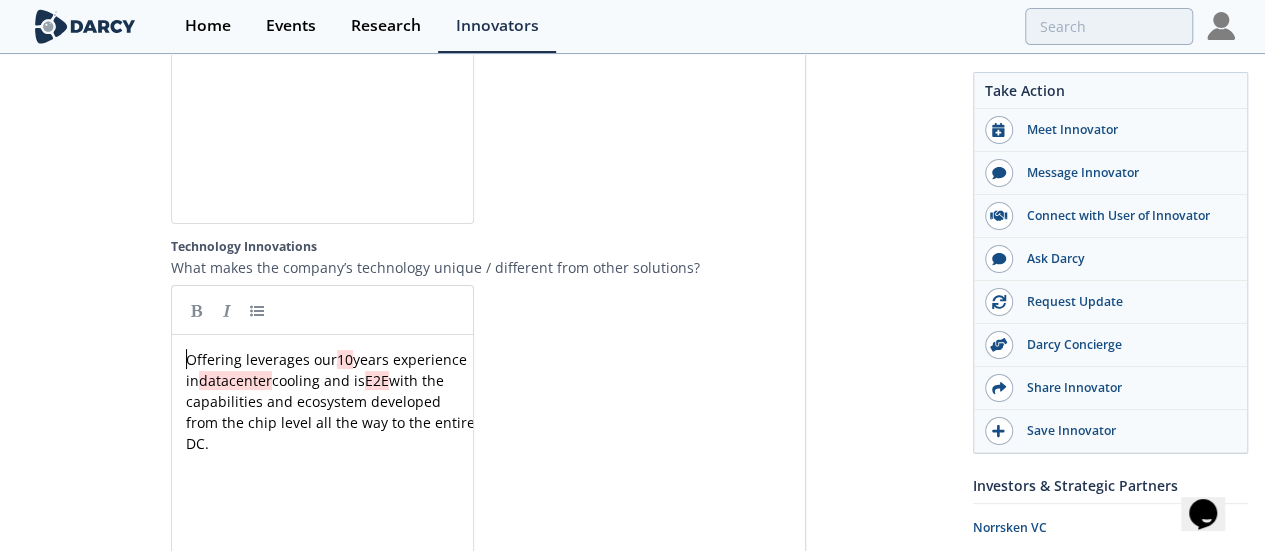 click on "xxxxxxxxxx   Offering leverages our  10  years experience in  datacenter  cooling and is  E2E  with the capabilities and ecosystem developed from the chip level all the way to the entire DC." at bounding box center (330, 401) 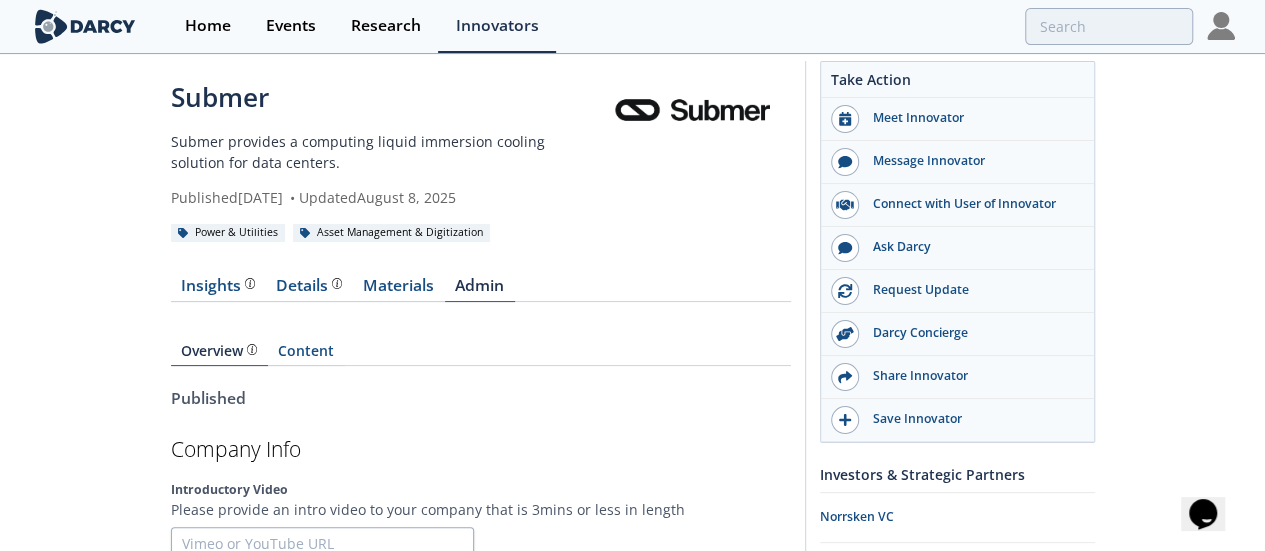 scroll, scrollTop: 14, scrollLeft: 0, axis: vertical 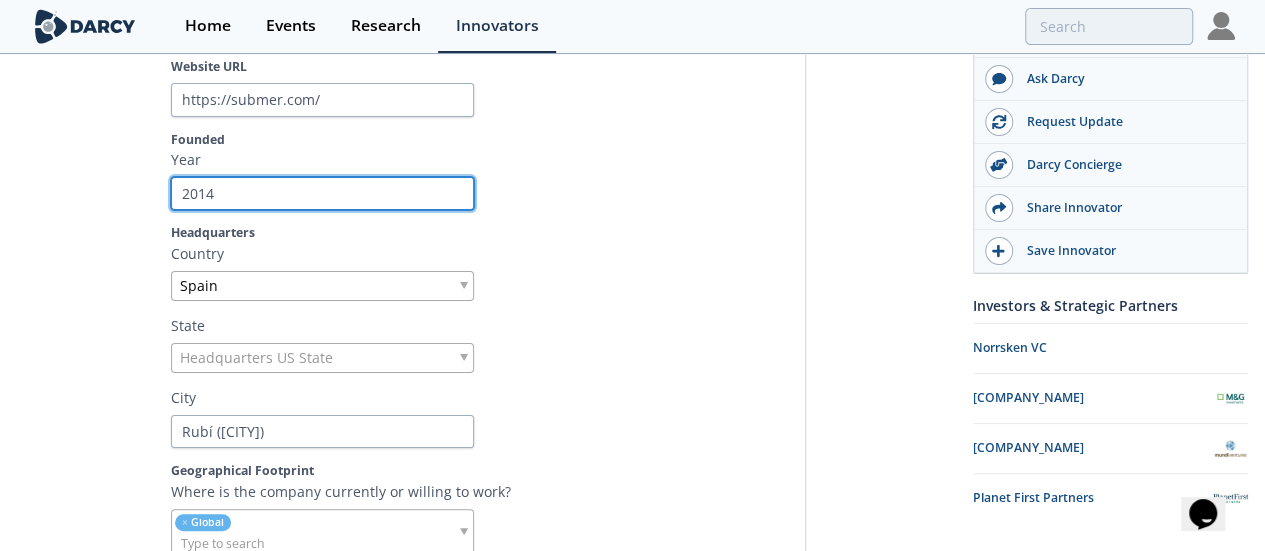 click on "2014" at bounding box center (322, 194) 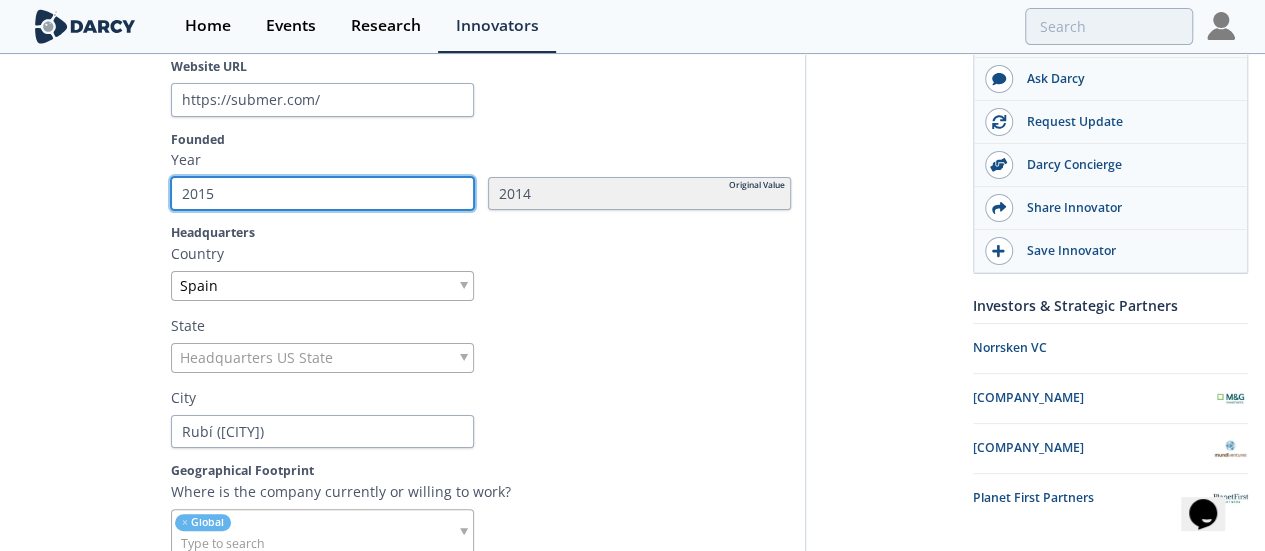 type on "2015" 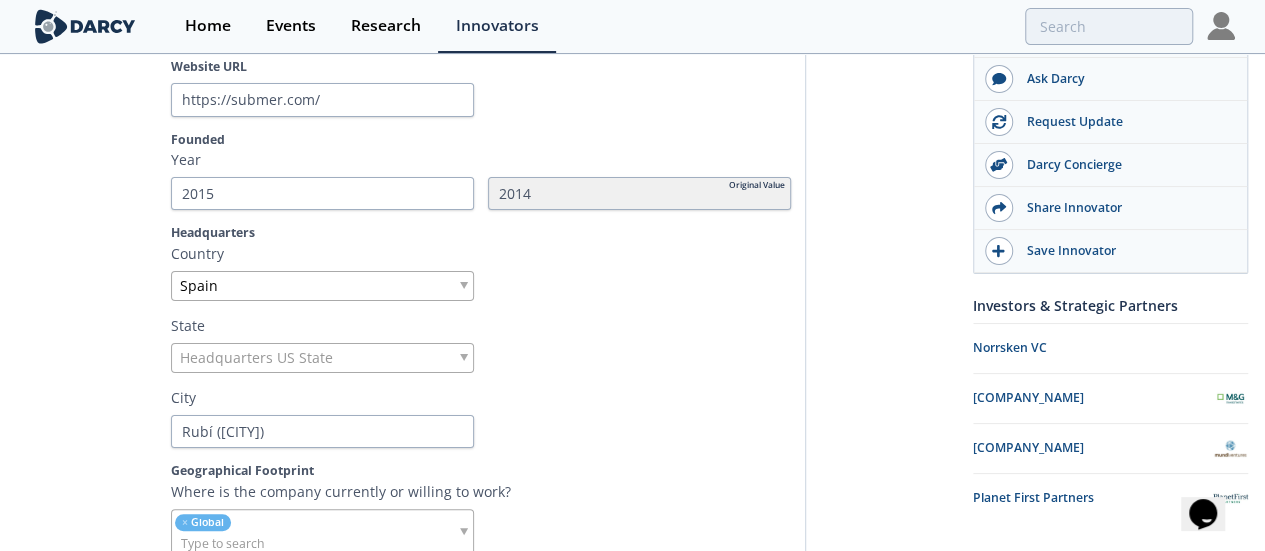 click on "State" at bounding box center [481, 325] 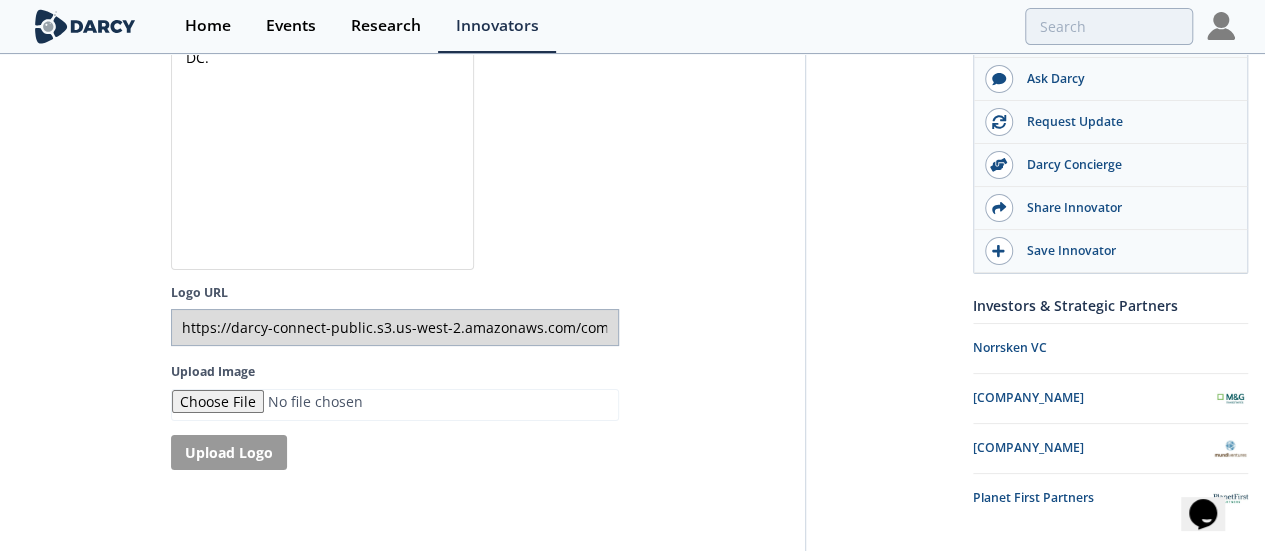 scroll, scrollTop: 4041, scrollLeft: 0, axis: vertical 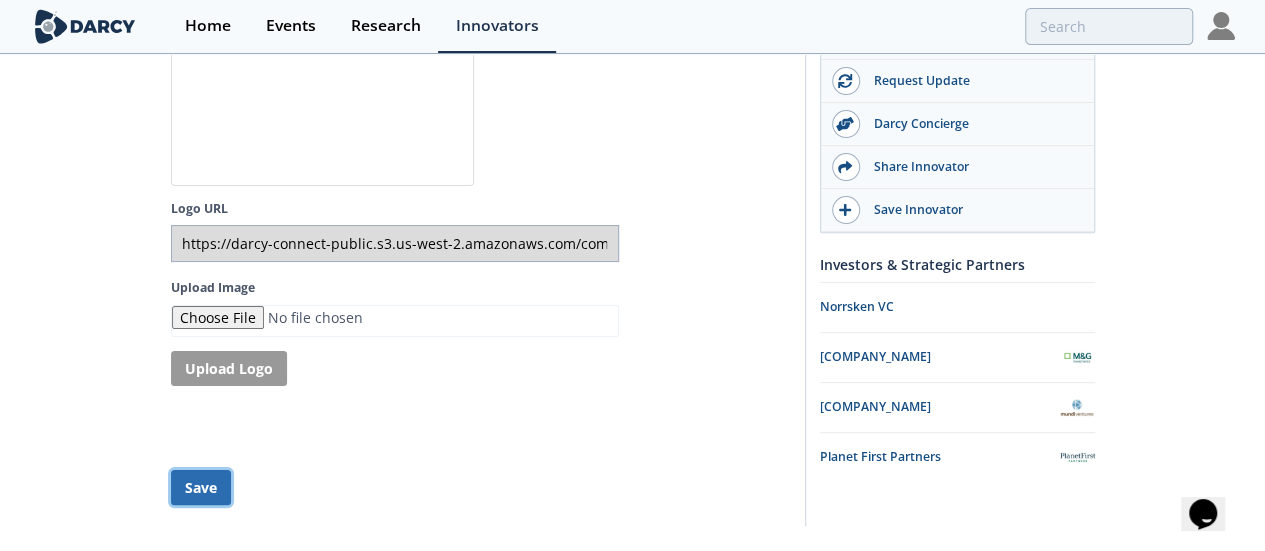 click on "Save" at bounding box center [201, 487] 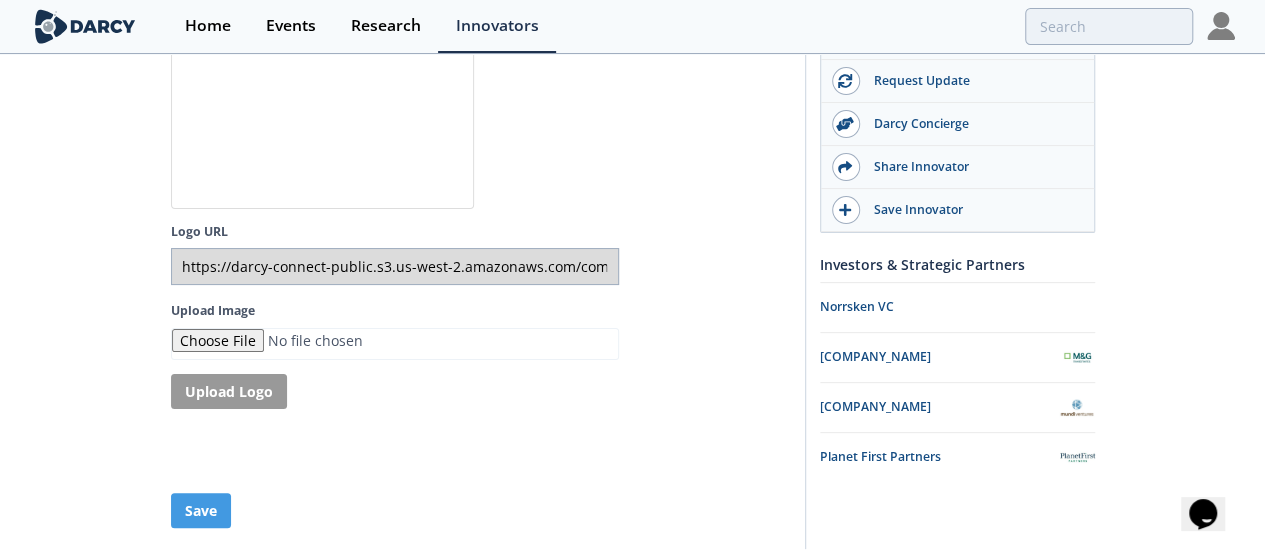 type on "https://darcy-connect-public.s3.us-west-2.amazonaws.com/company-logos/fe78614d-cefe-42a2-85cf-bf7a06ae3c82?h=5006e2733579?h=5006e2733579" 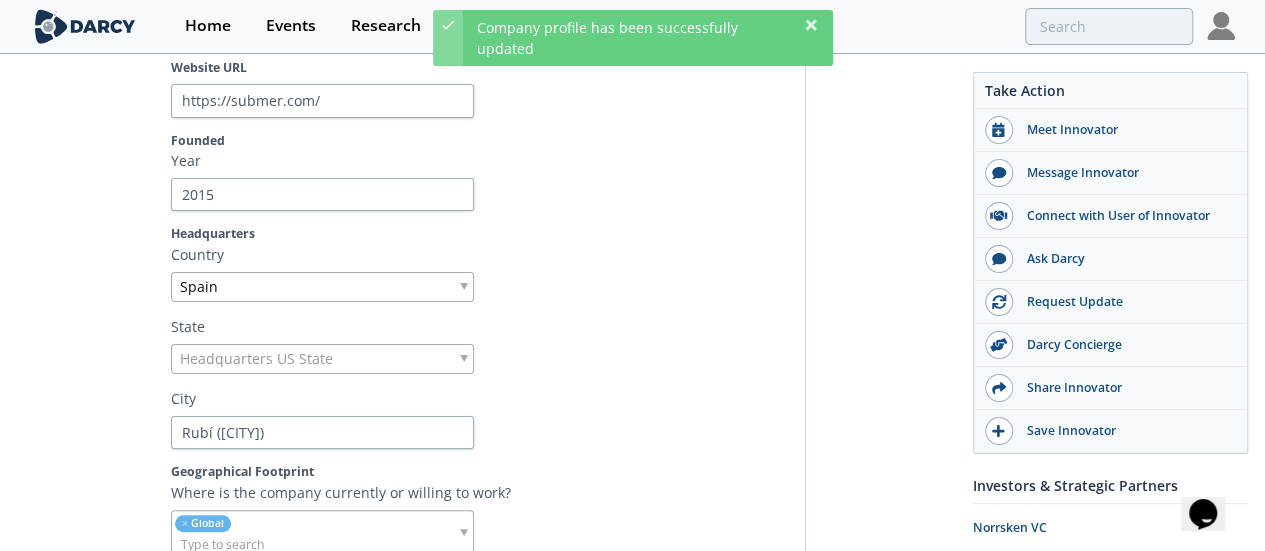 scroll, scrollTop: 490, scrollLeft: 0, axis: vertical 